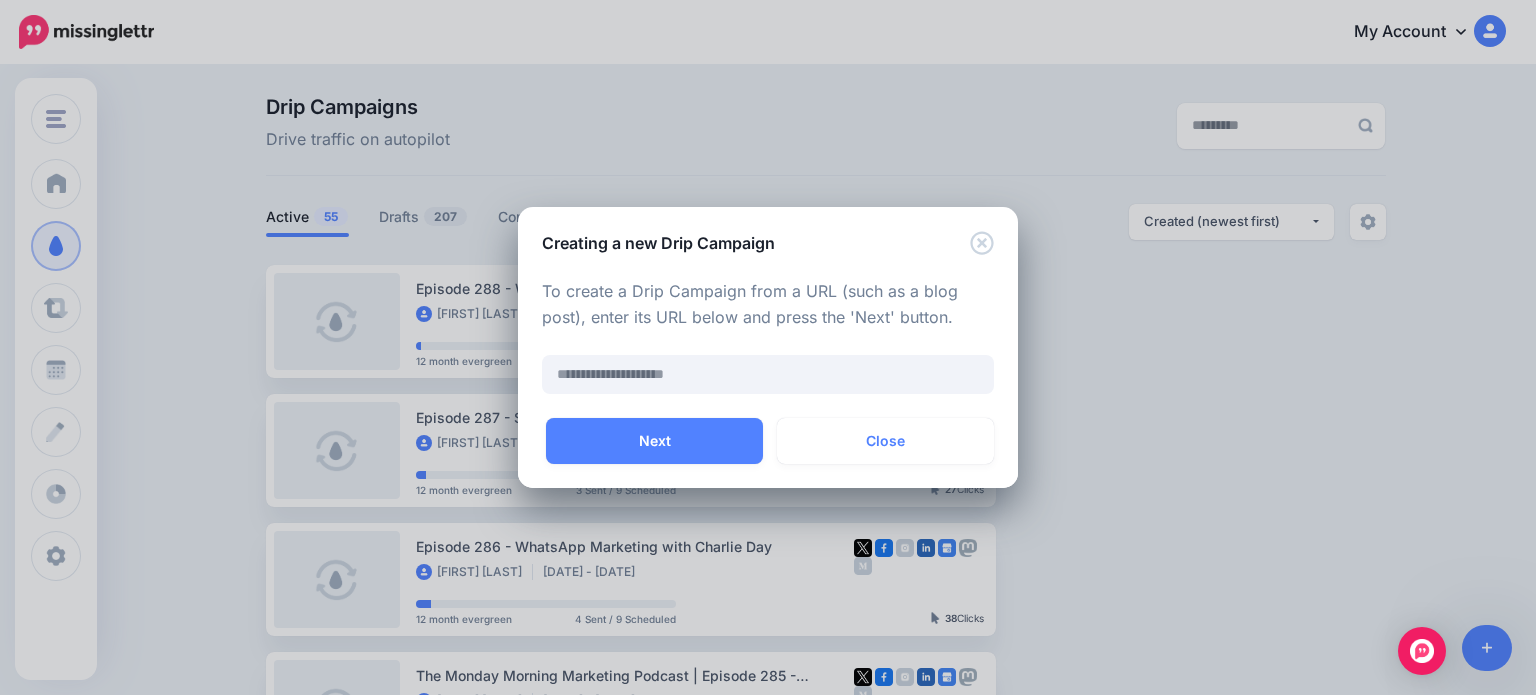 scroll, scrollTop: 0, scrollLeft: 0, axis: both 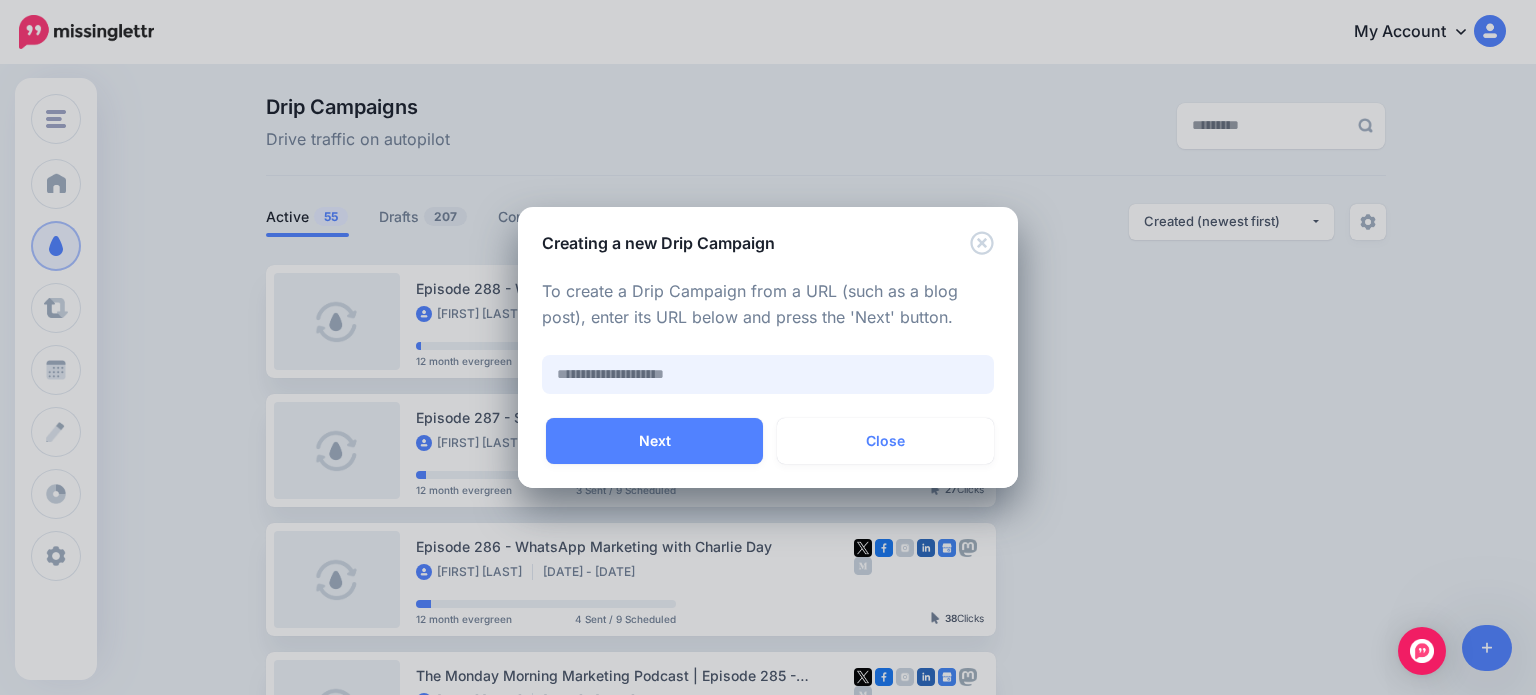 paste on "**********" 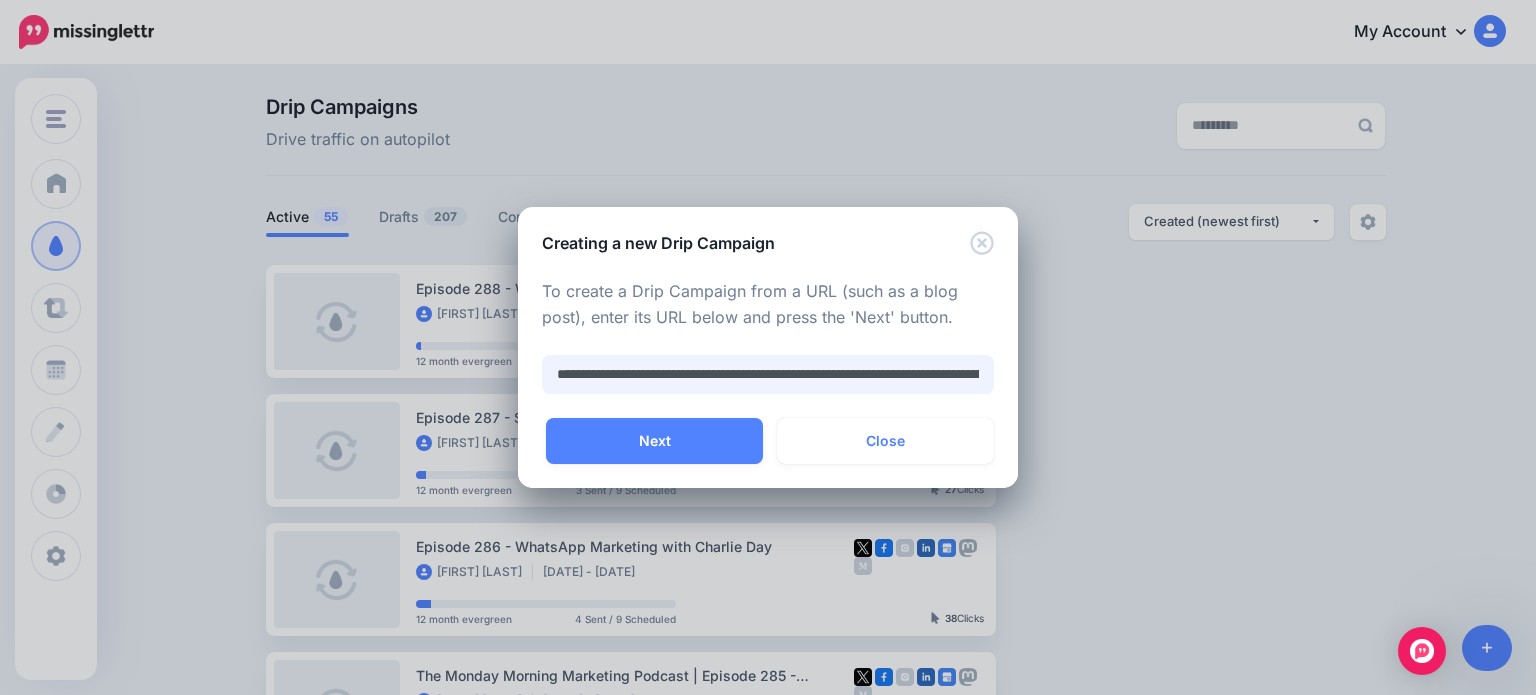 scroll, scrollTop: 0, scrollLeft: 592, axis: horizontal 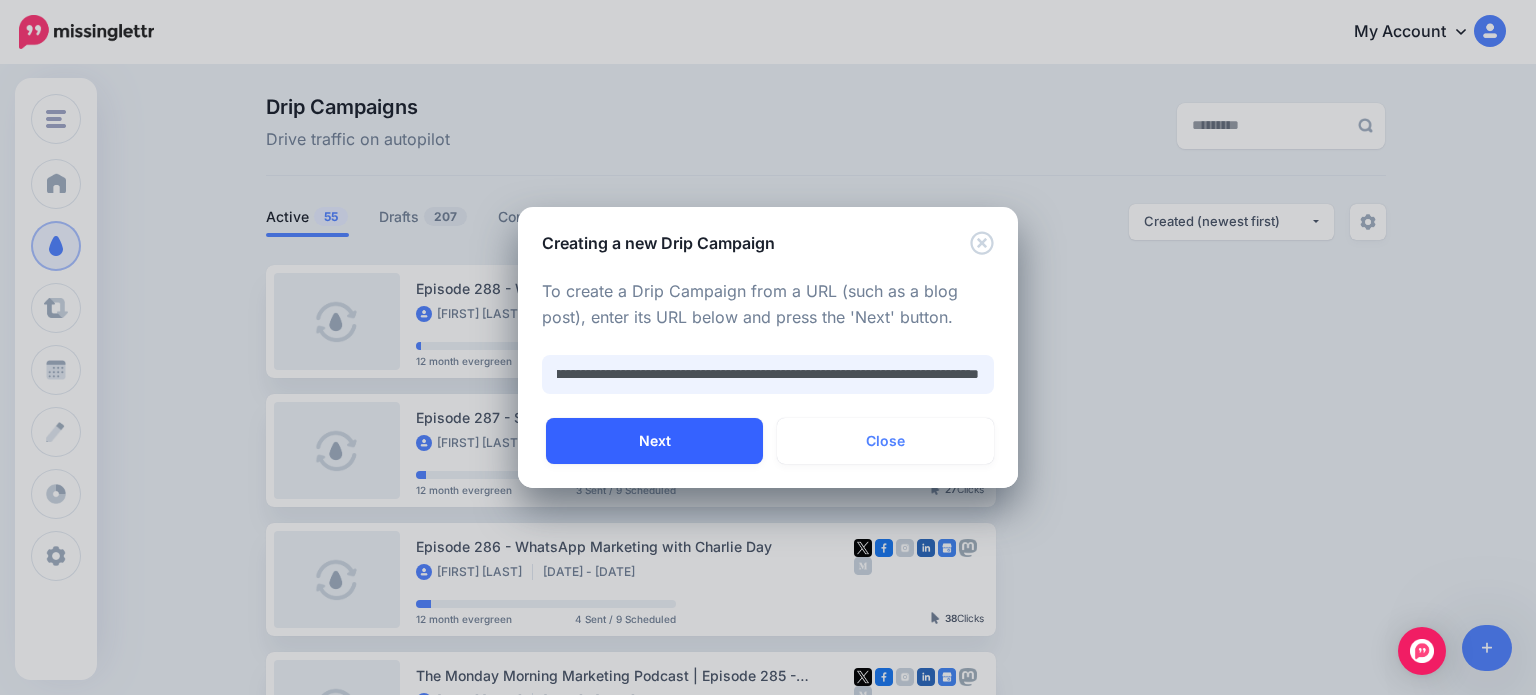 type on "**********" 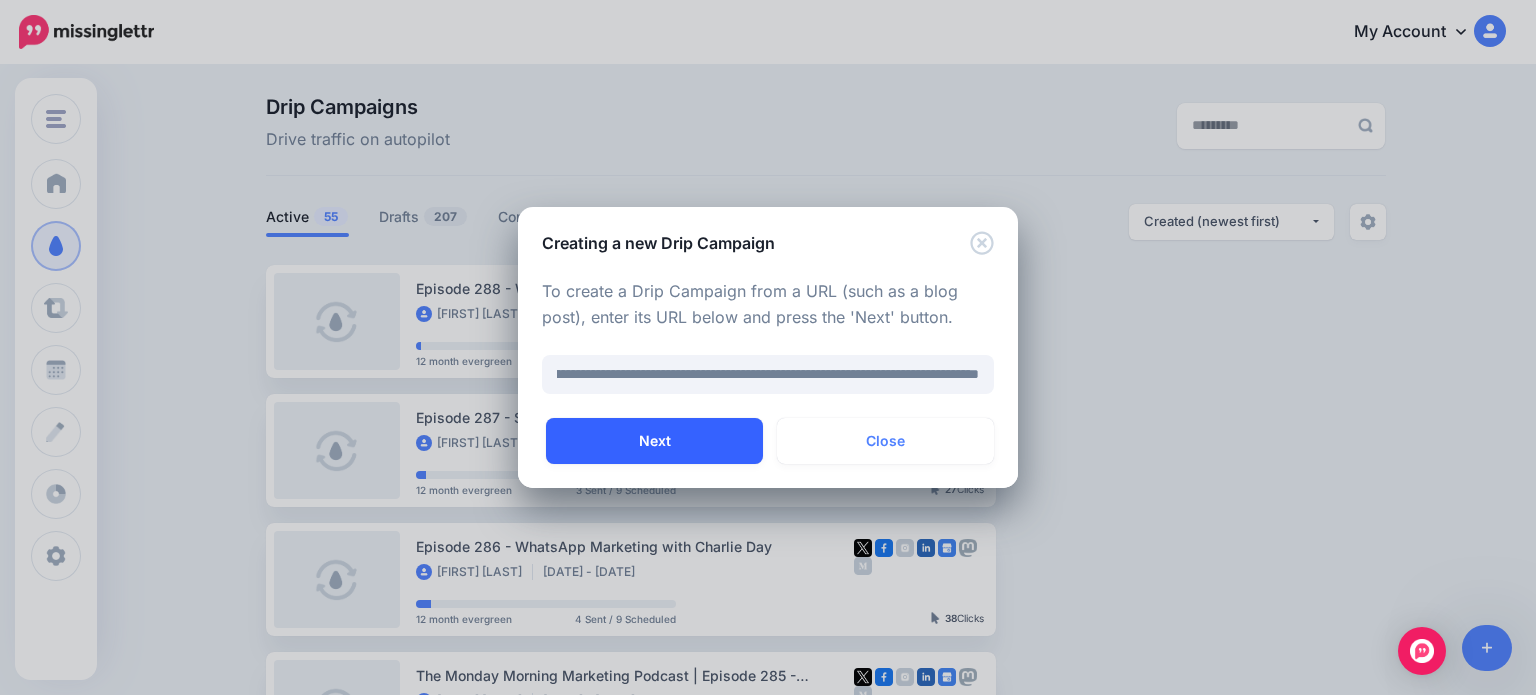 click on "Next" at bounding box center (654, 441) 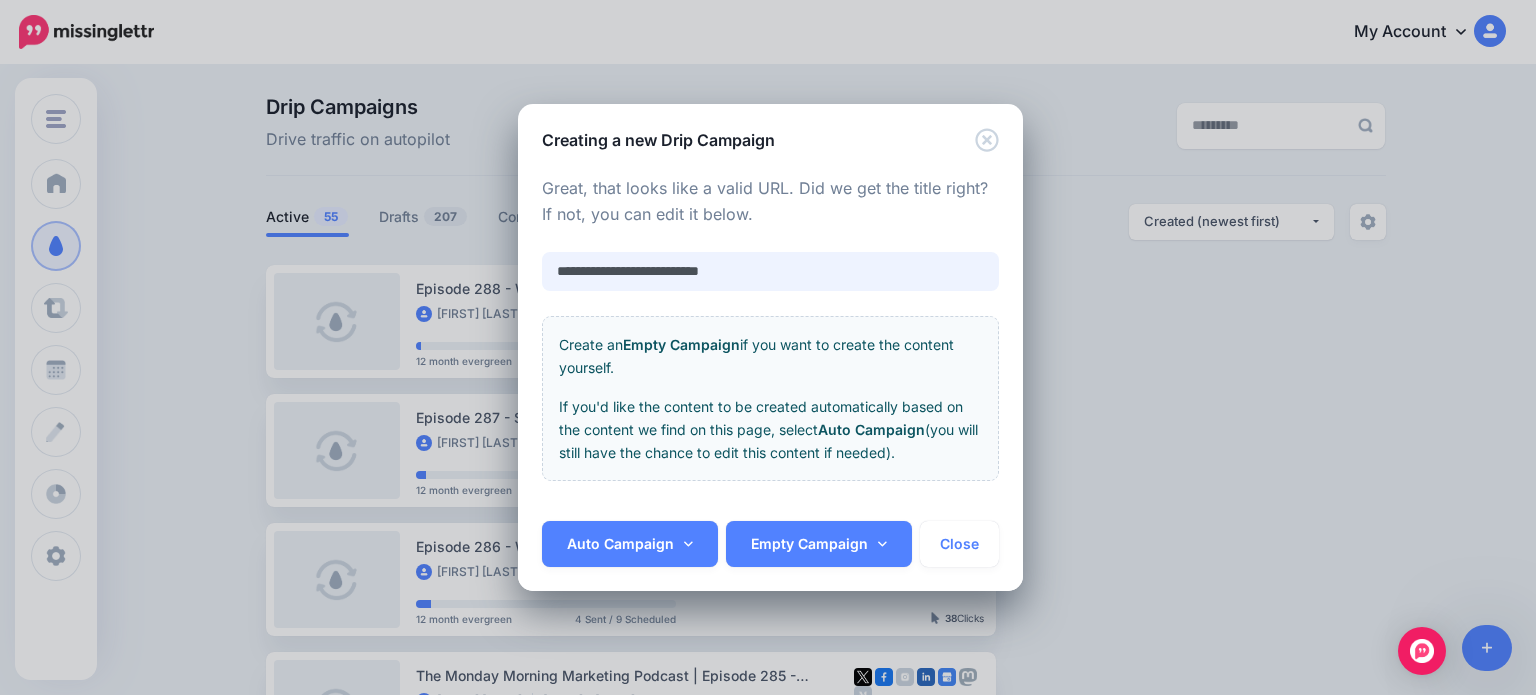click on "**********" at bounding box center (770, 271) 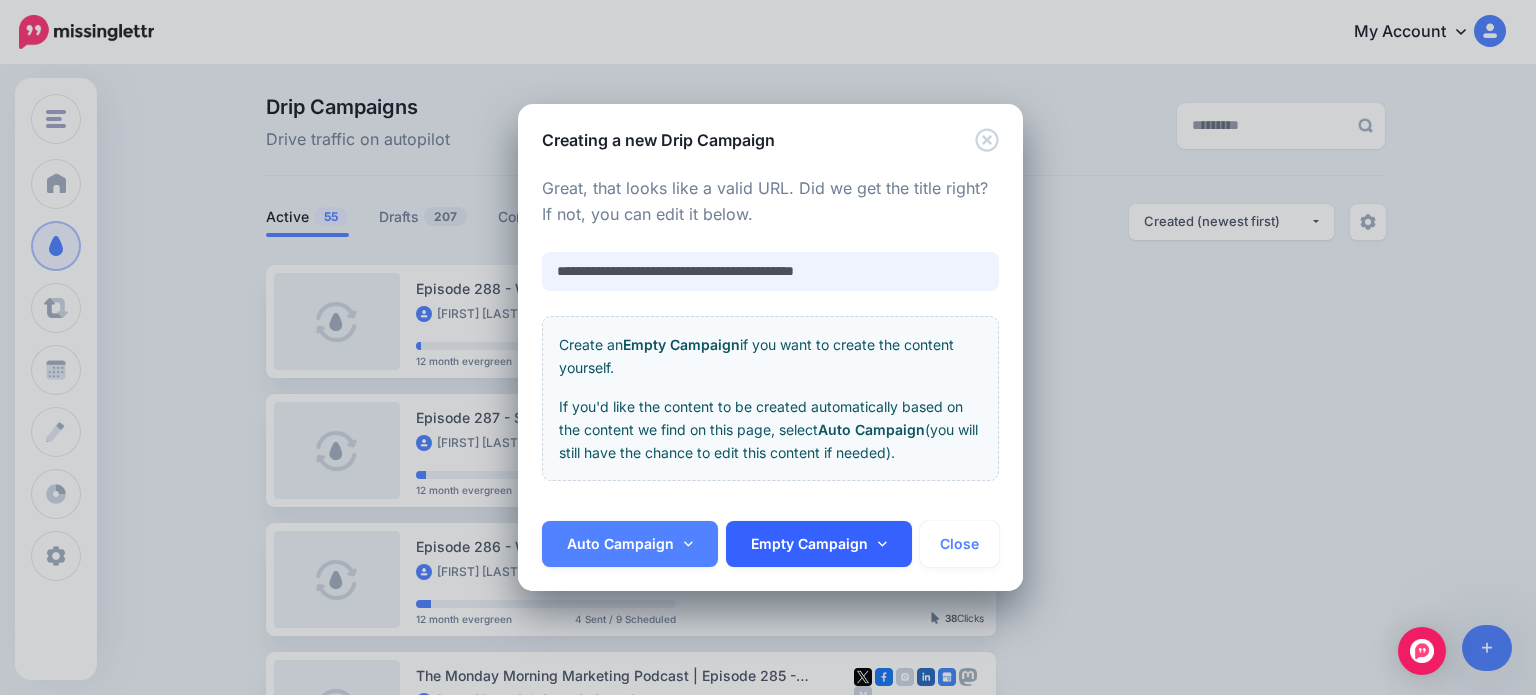 type on "**********" 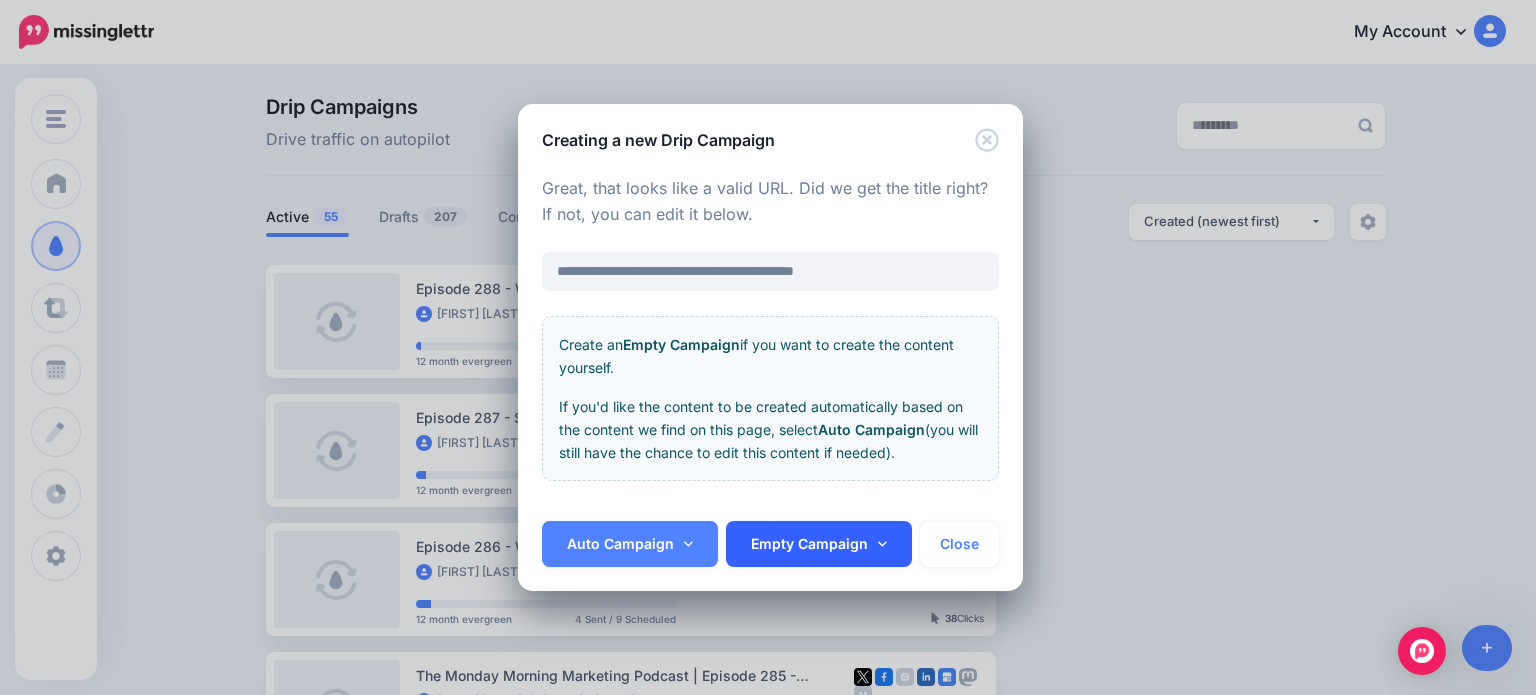 click on "Empty Campaign" at bounding box center [819, 544] 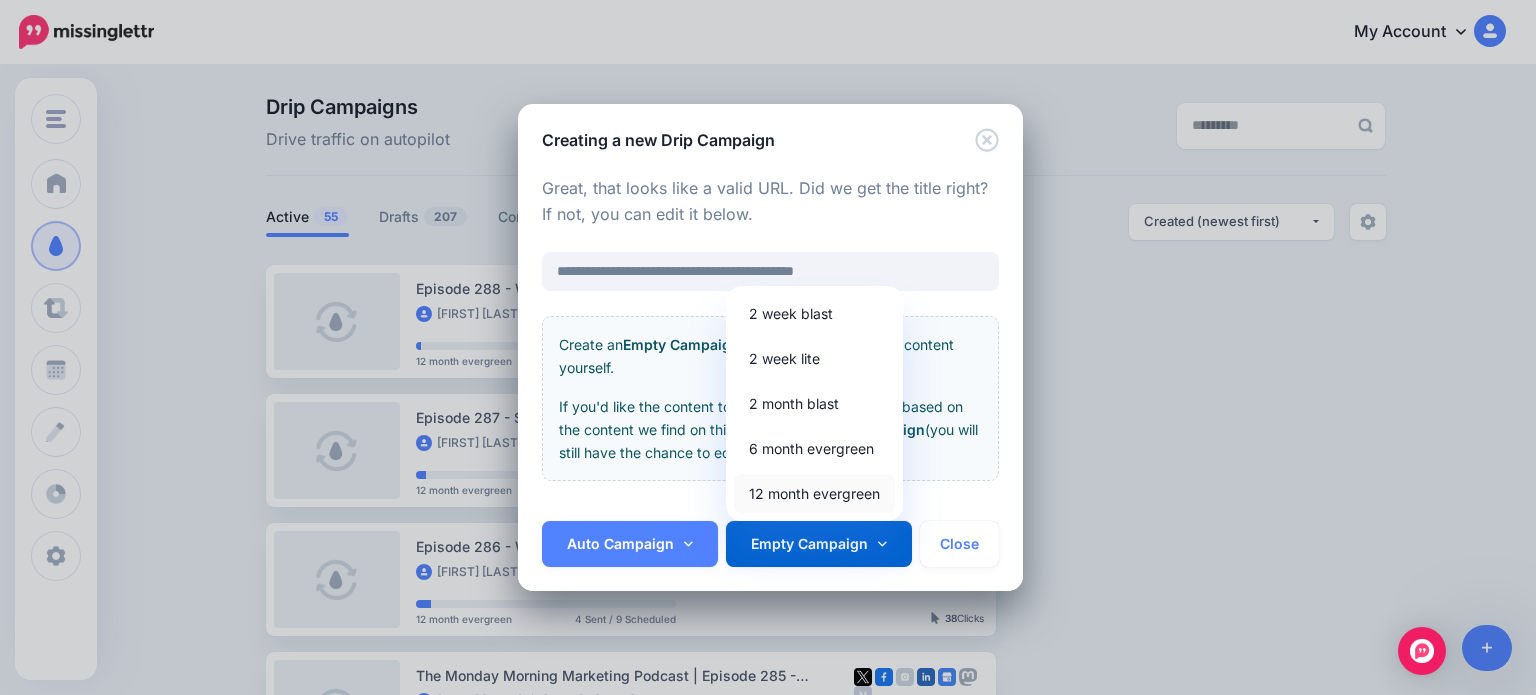click on "12 month evergreen" at bounding box center (814, 493) 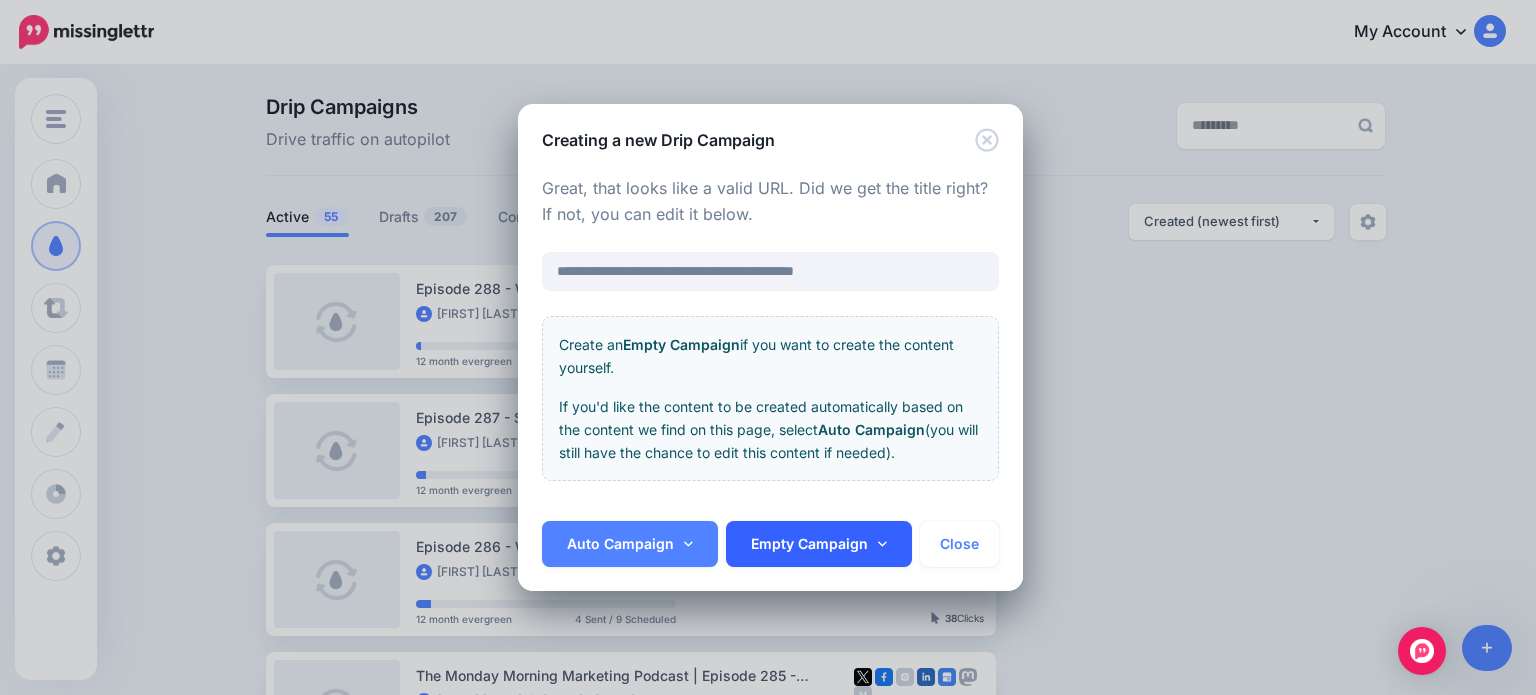 click on "Empty Campaign" at bounding box center (819, 544) 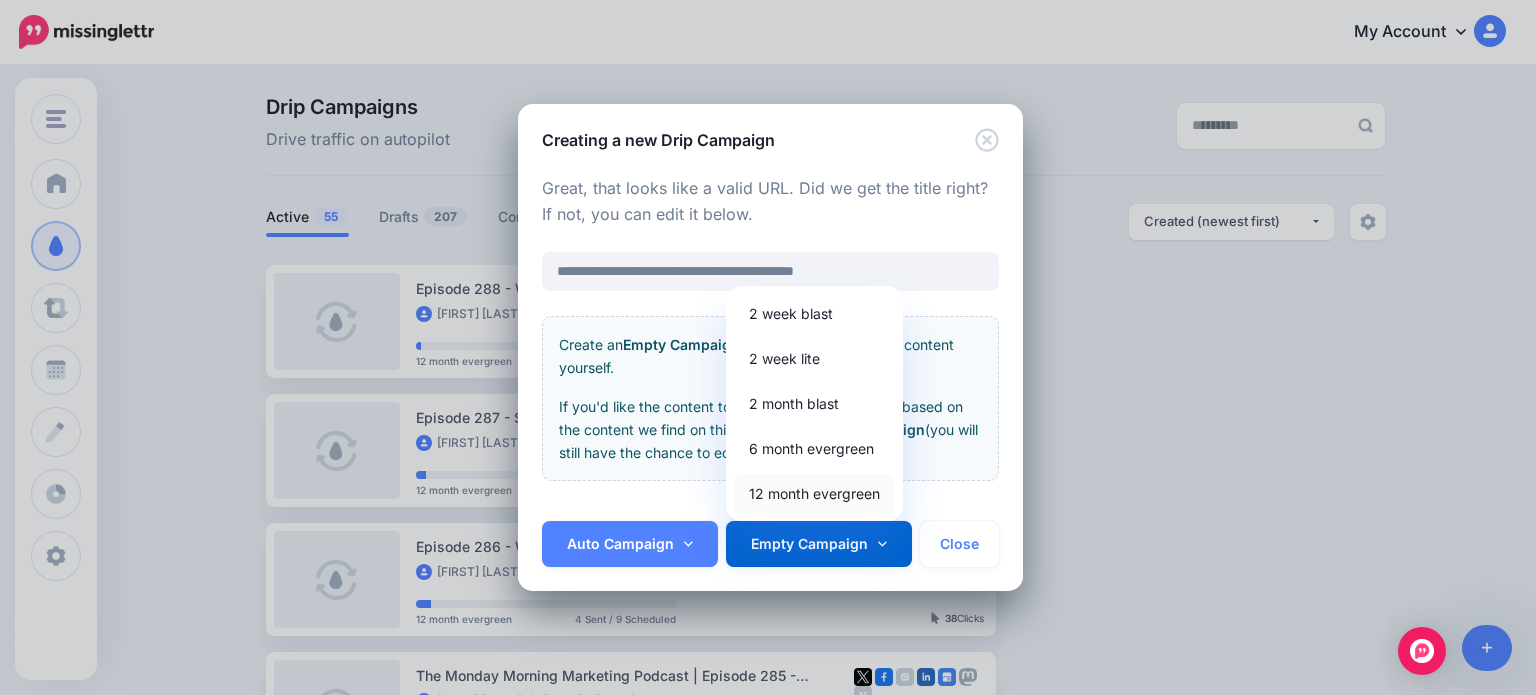 click on "12 month evergreen" at bounding box center (814, 493) 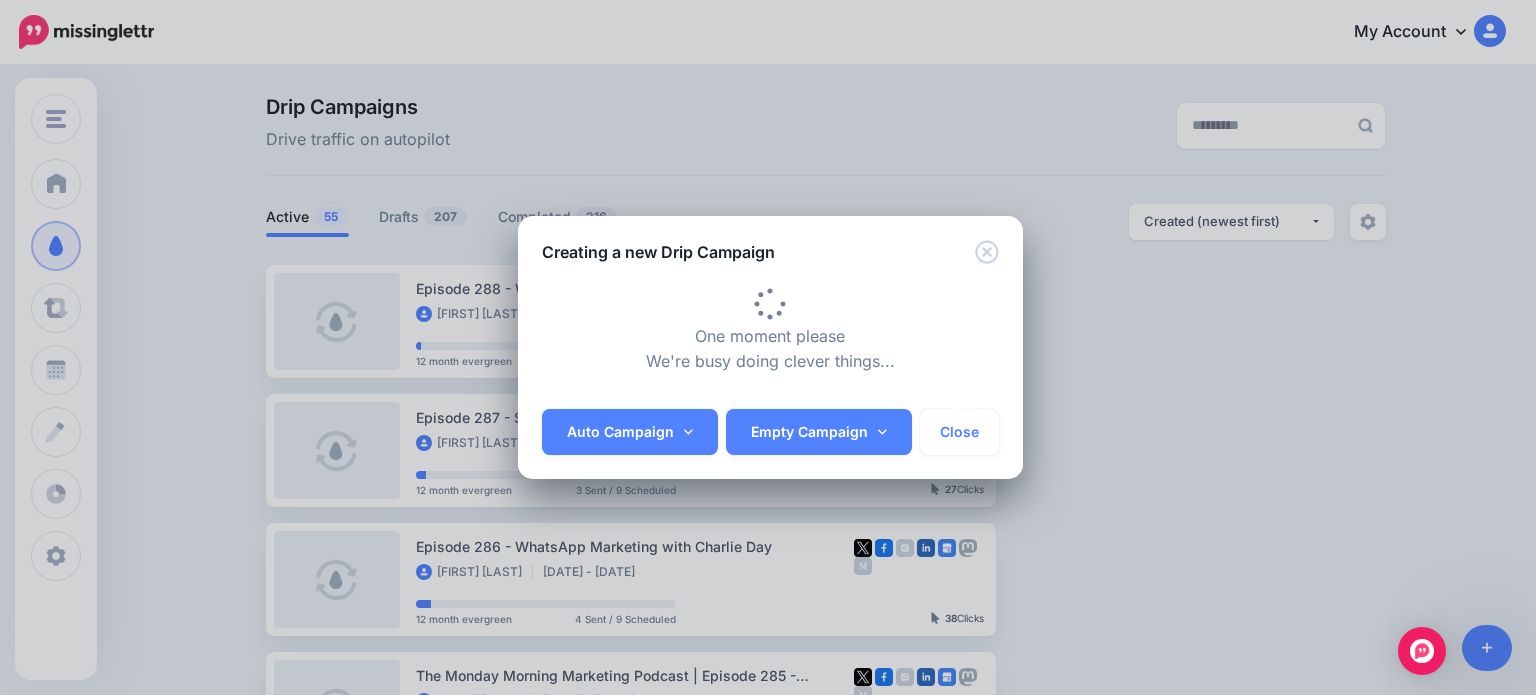 click on "Auto Campaign
2 week blast
2 week lite
2 month blast
6 month evergreen
12 month evergreen
Empty Campaign
2 week blast
2 week lite
2 month blast
6 month evergreen
12 month evergreen
Next
Try again
View Upgrade Options
Link RSS Feed
I Need Help
Close" at bounding box center (770, 444) 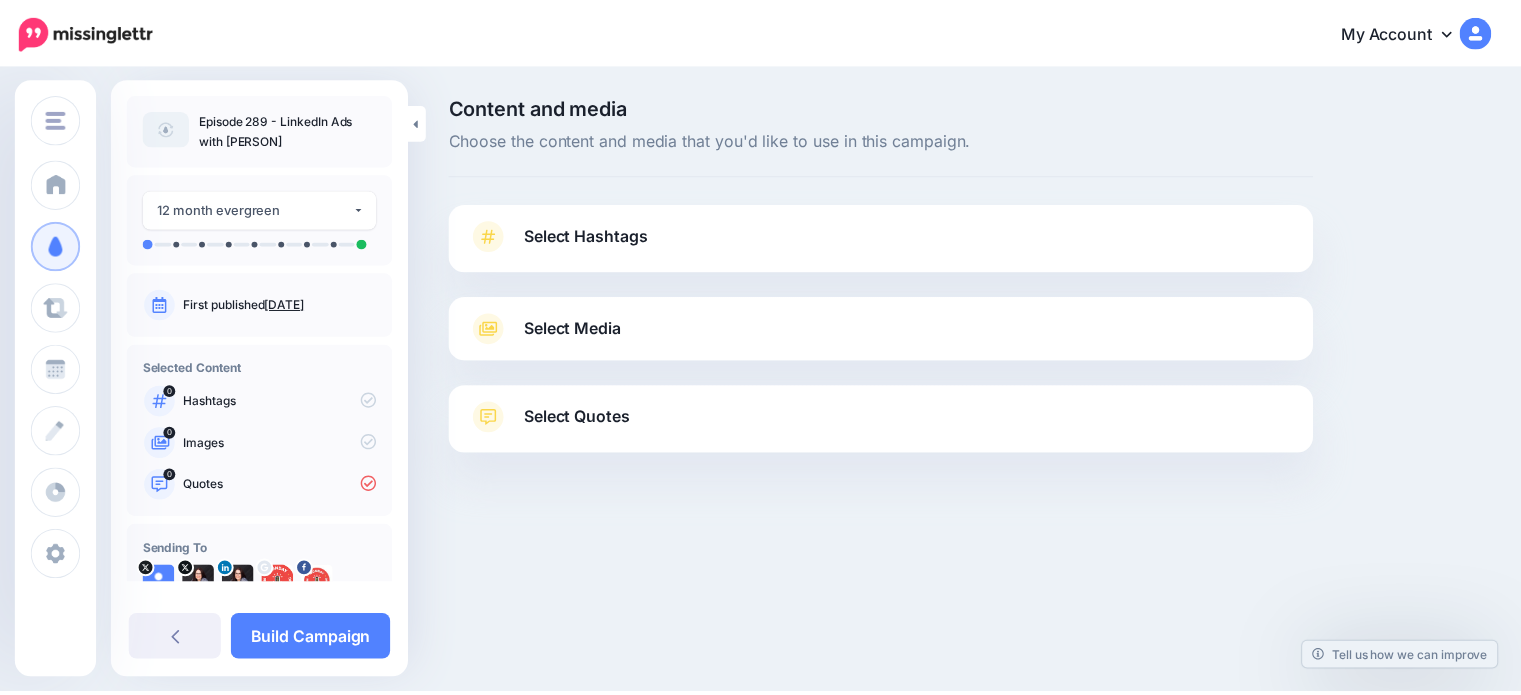 scroll, scrollTop: 0, scrollLeft: 0, axis: both 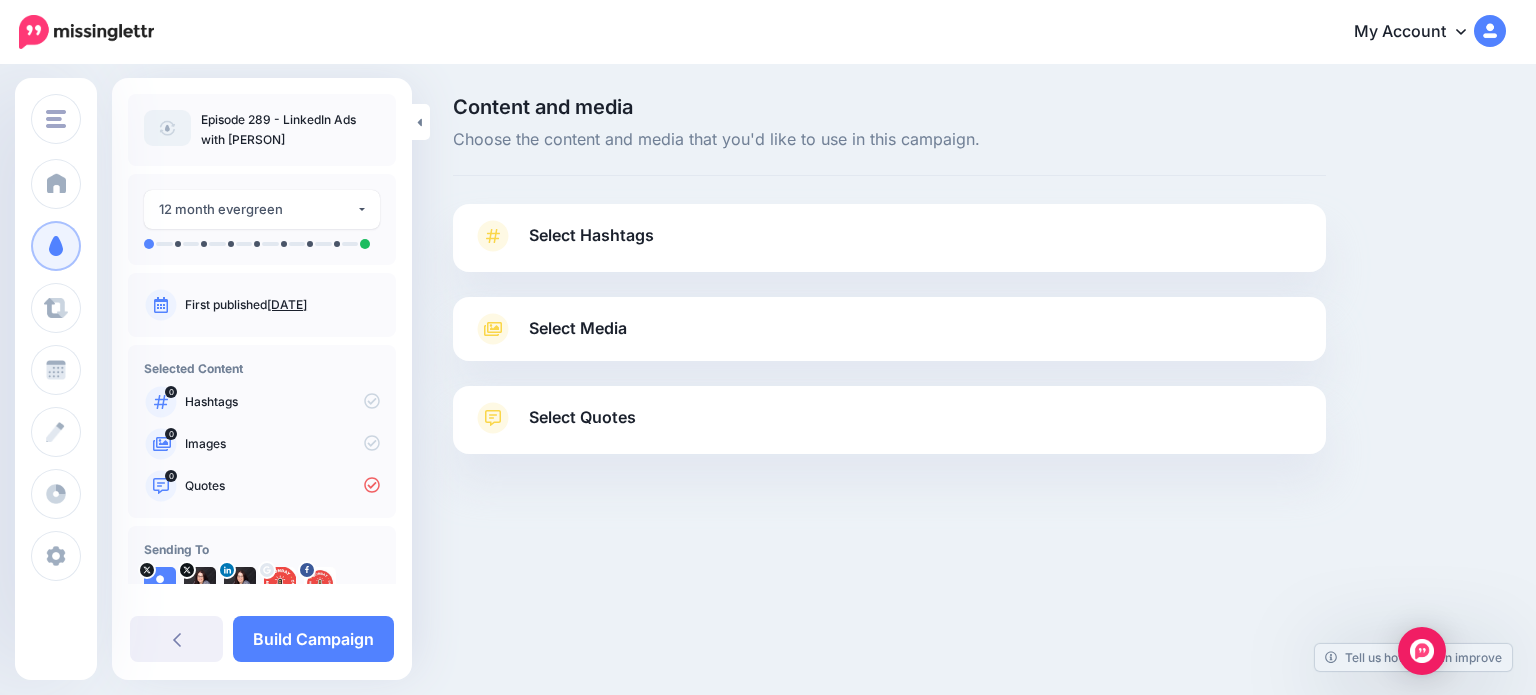 click on "Content and media
Choose the content and media that you'd like to use in this campaign.
Select Hashtags
First let's make sure we're happy with the hashtags. Add, delete and reorder as needed. If unsure we recommend 1-3 hashtags.  Note:  If you have hashtags turned off for any of your social profiles, they will not be included.
Add Hashtag" at bounding box center [979, 325] 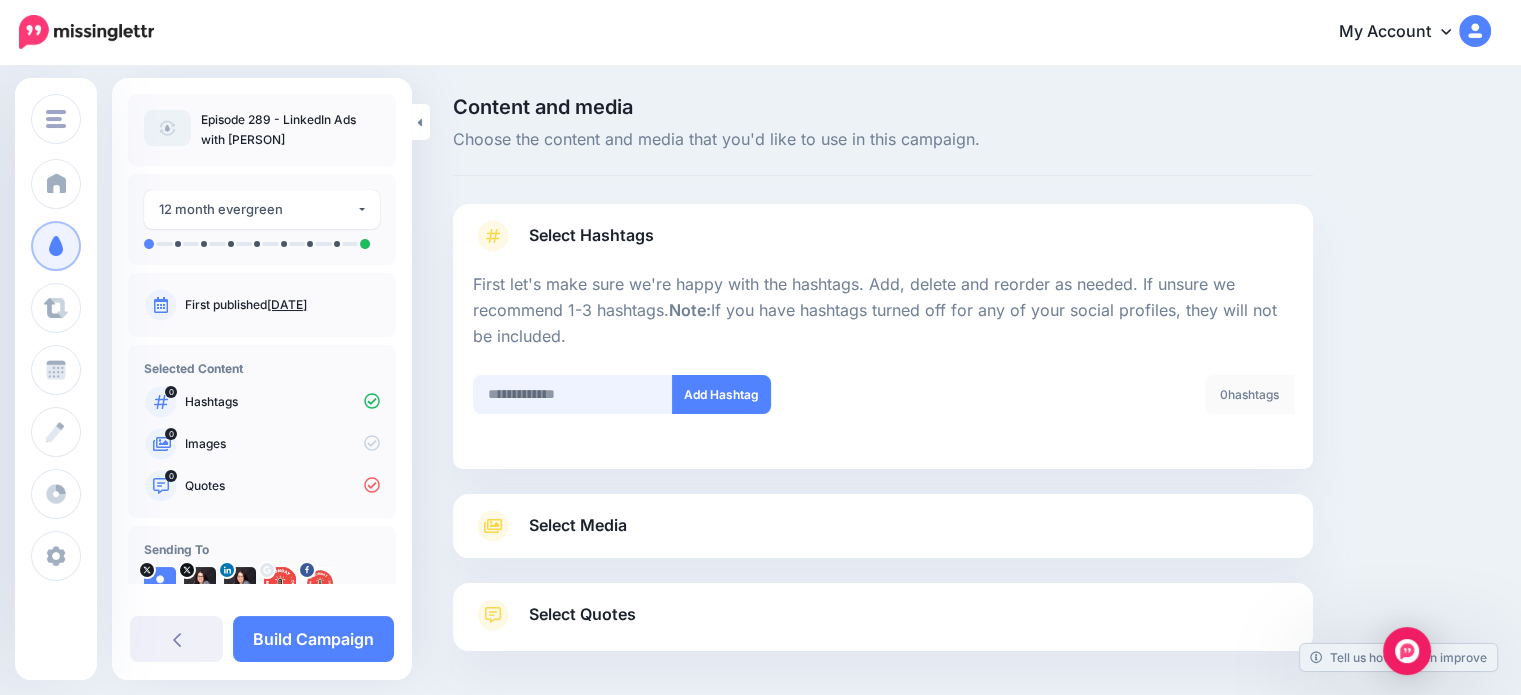 click at bounding box center (573, 394) 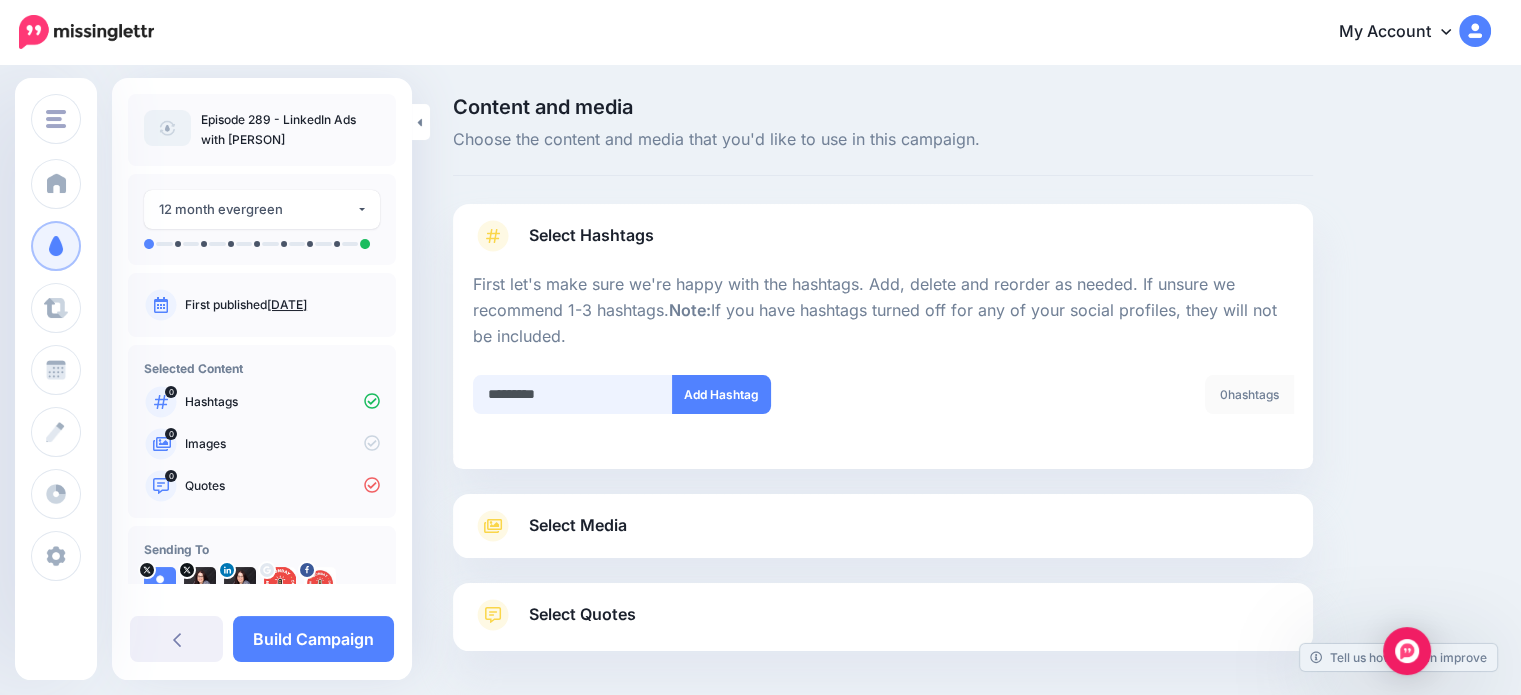 type on "*********" 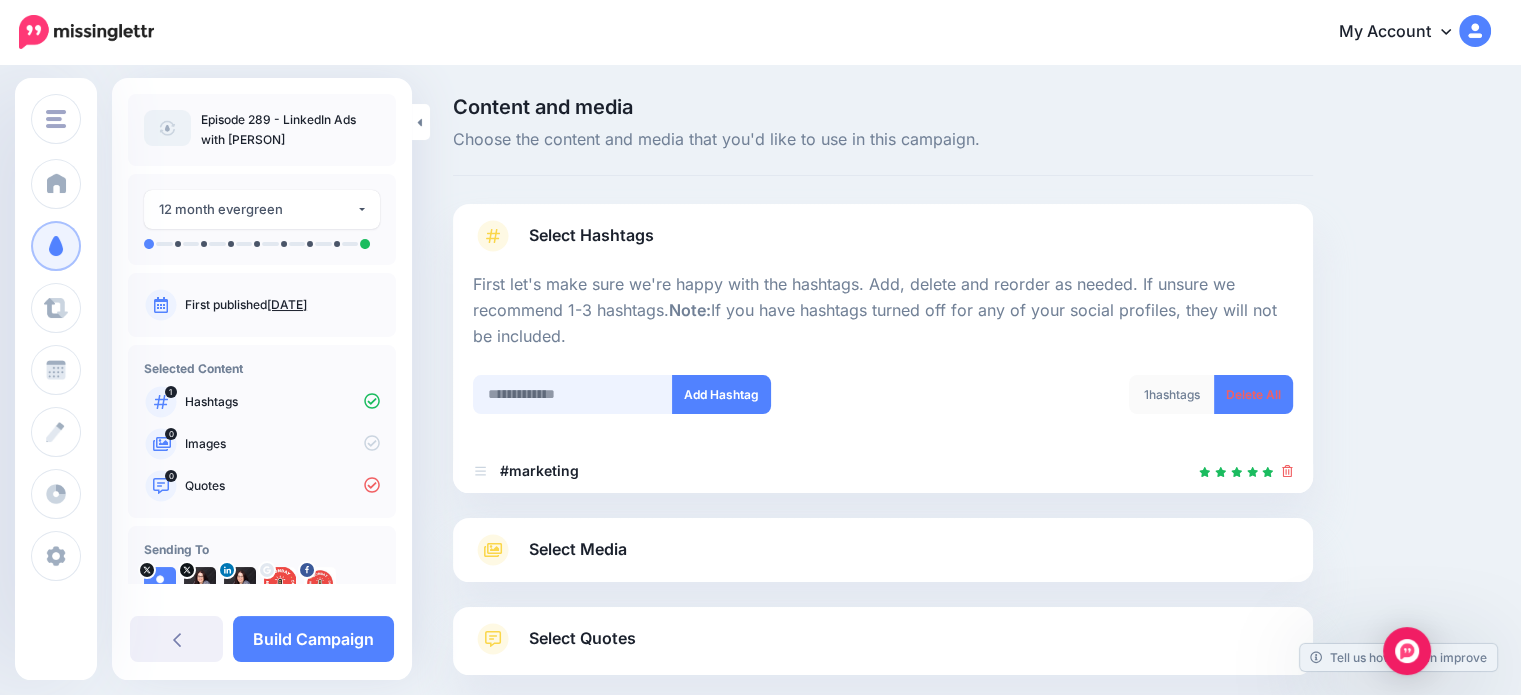 scroll, scrollTop: 109, scrollLeft: 0, axis: vertical 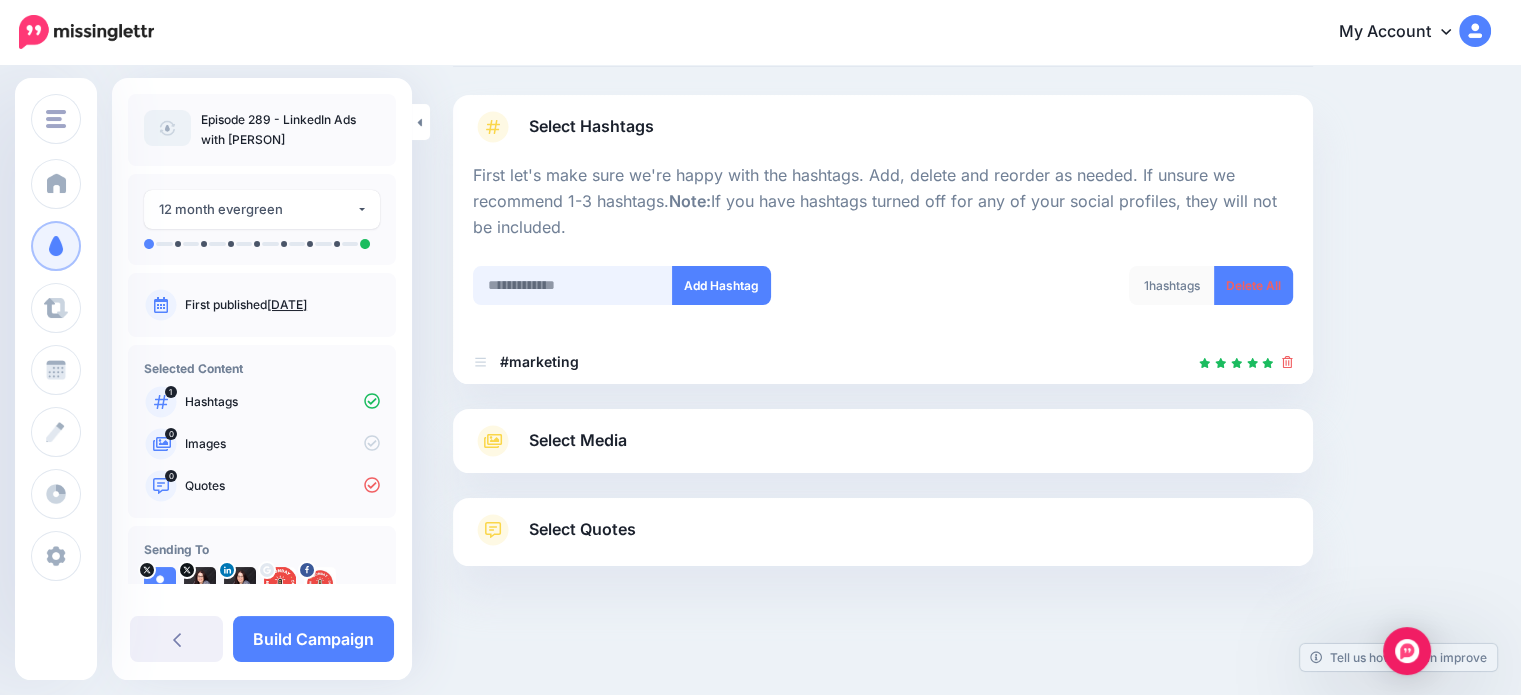 click at bounding box center (573, 285) 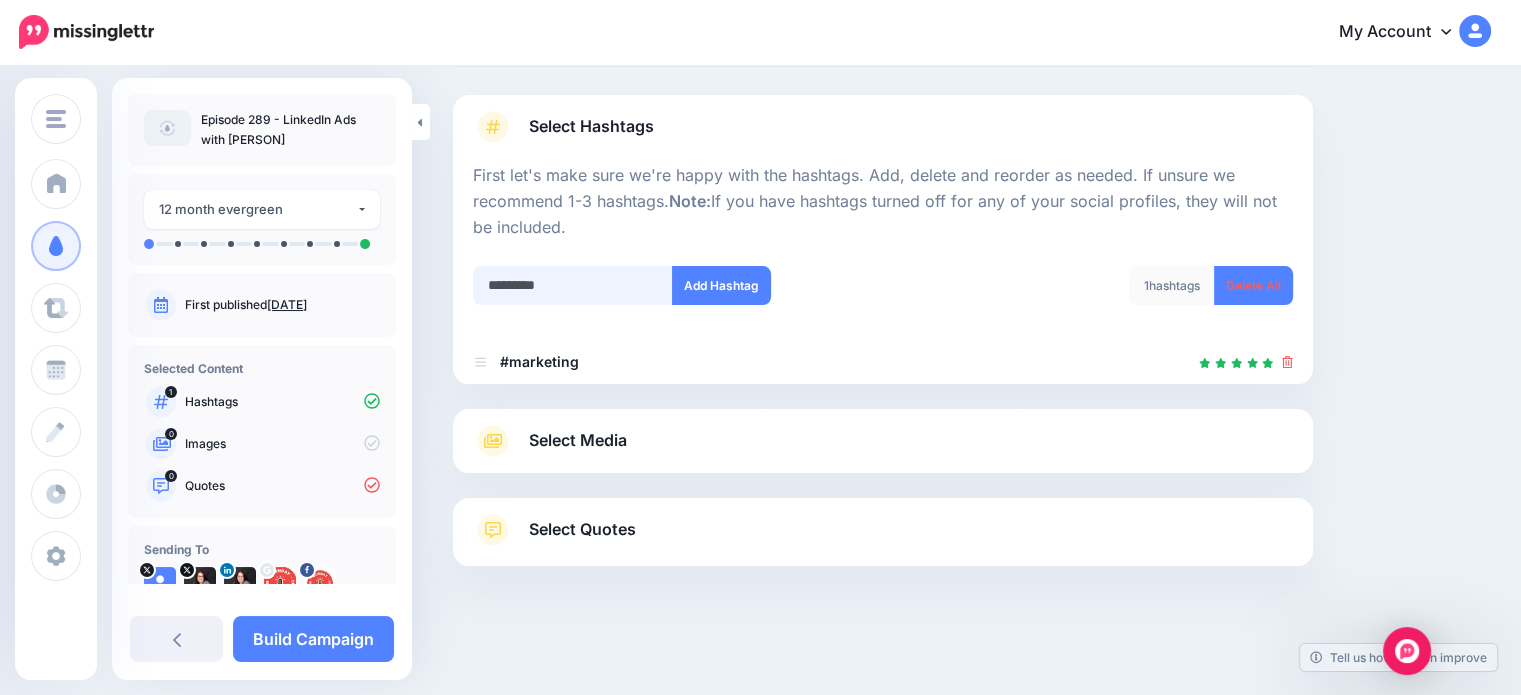 type on "*******" 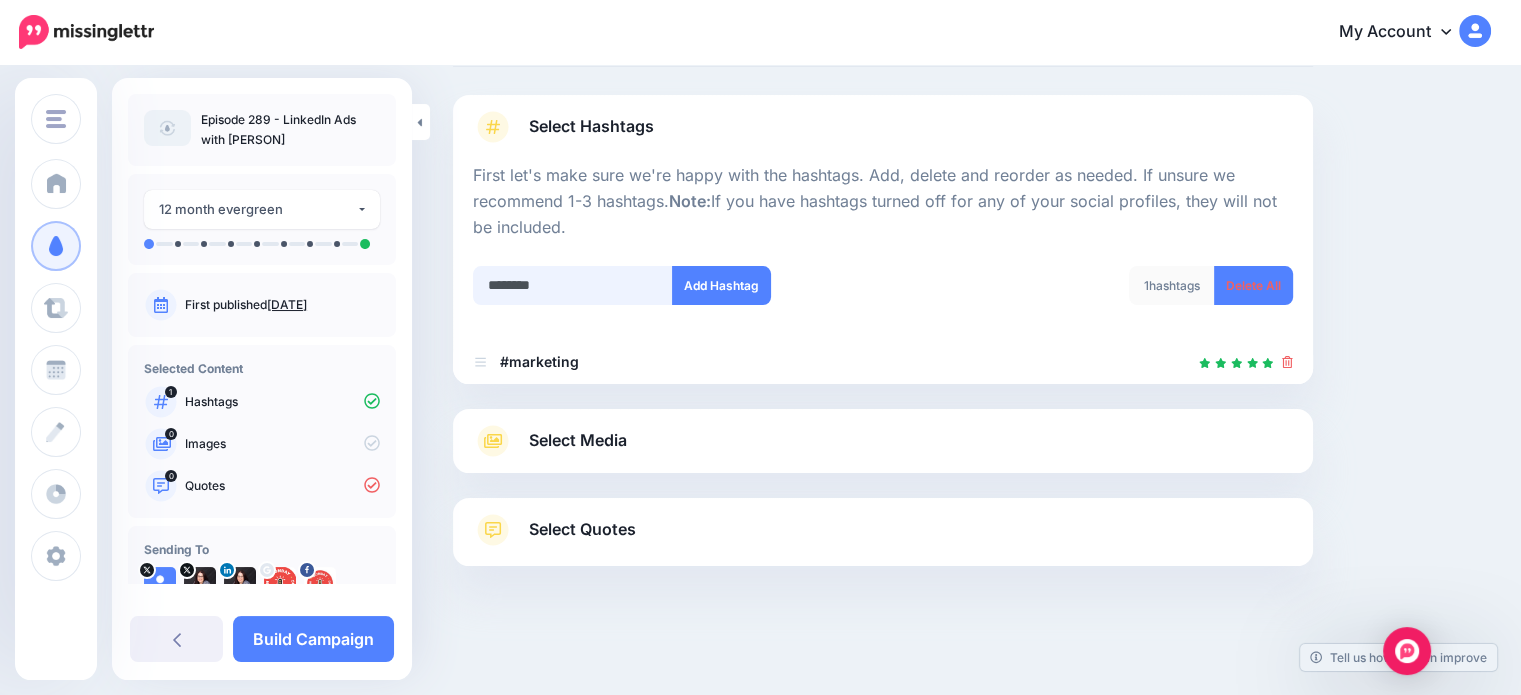 type 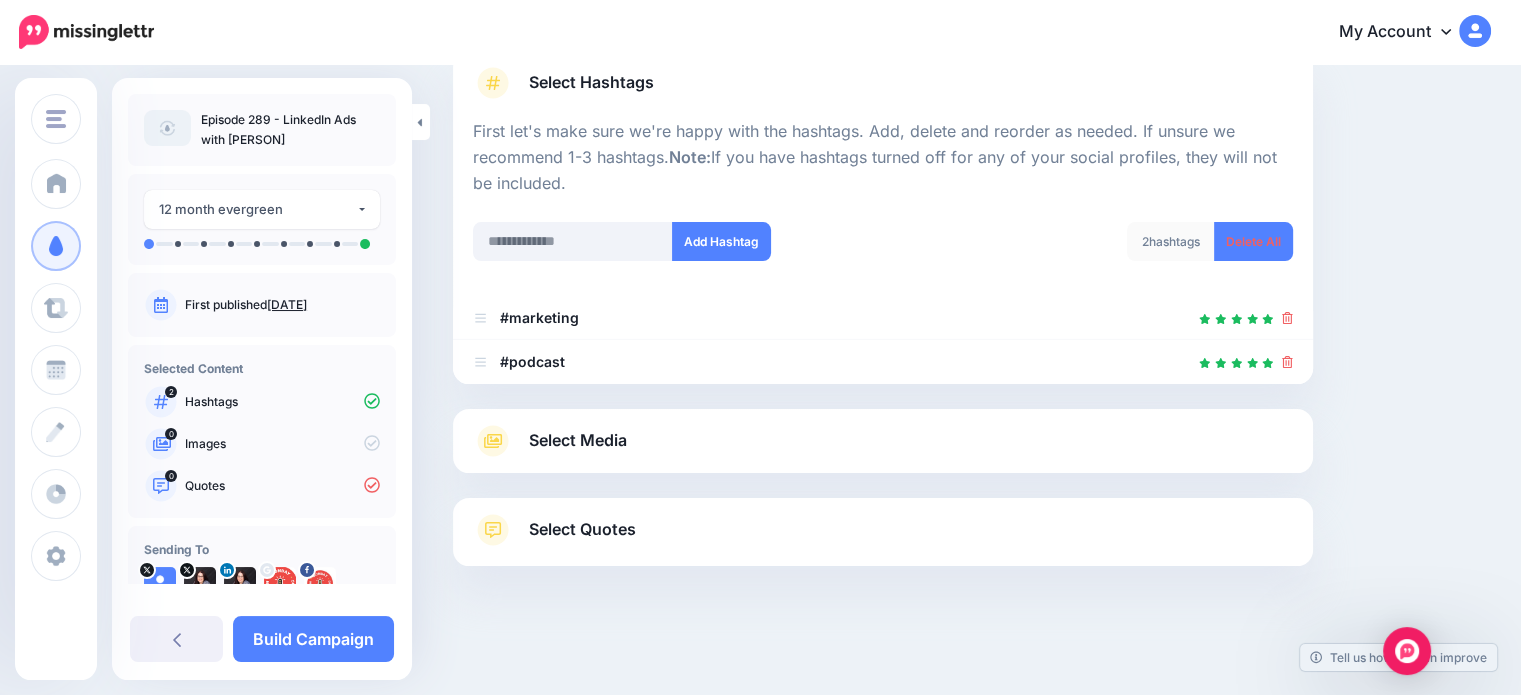 click on "Select Media" at bounding box center [578, 440] 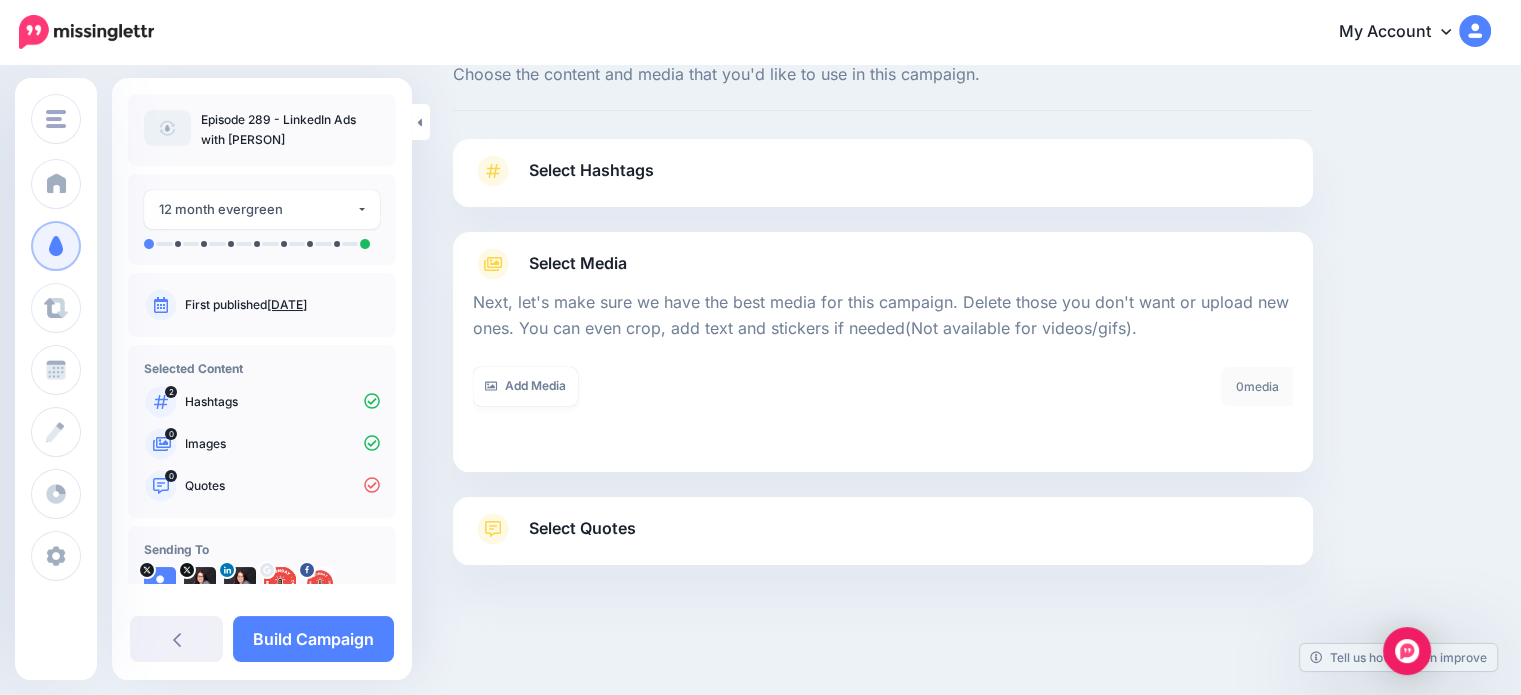 scroll, scrollTop: 64, scrollLeft: 0, axis: vertical 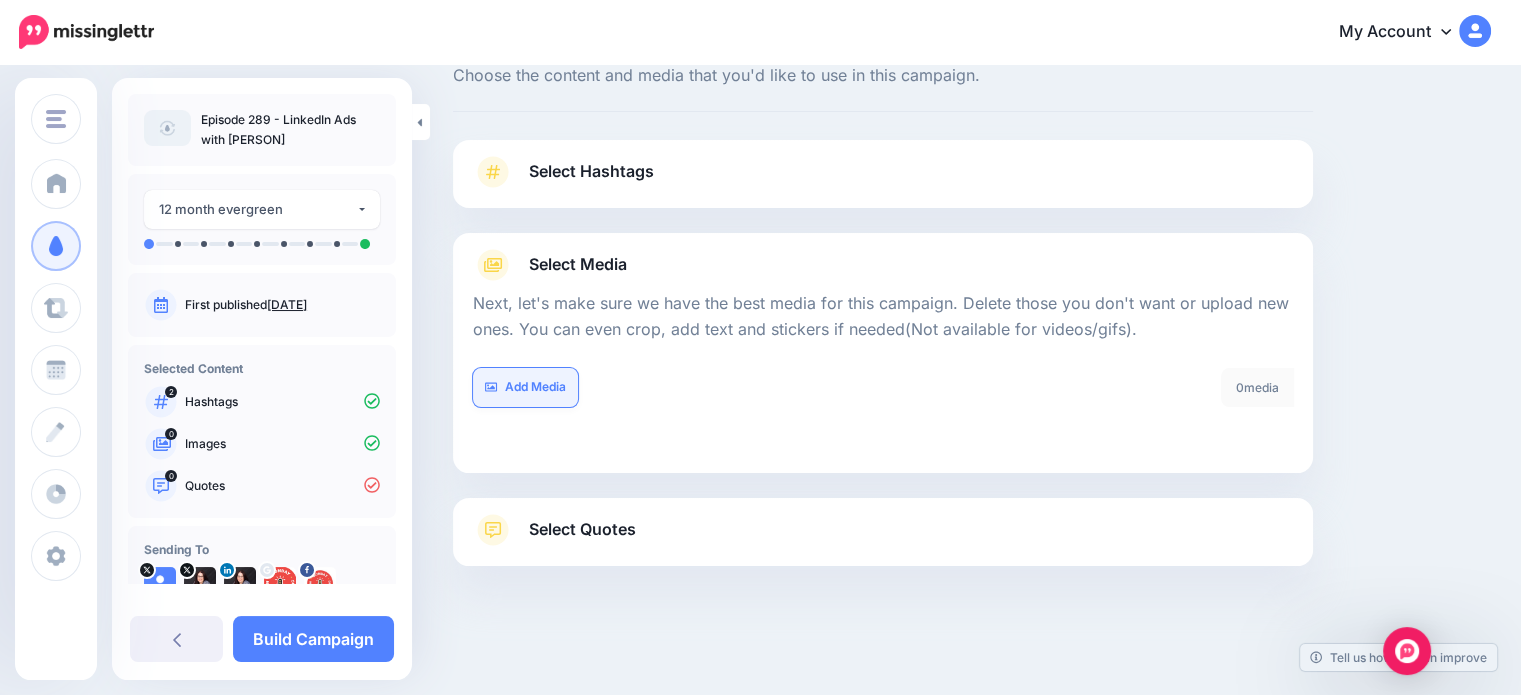 click on "Add Media" at bounding box center [525, 387] 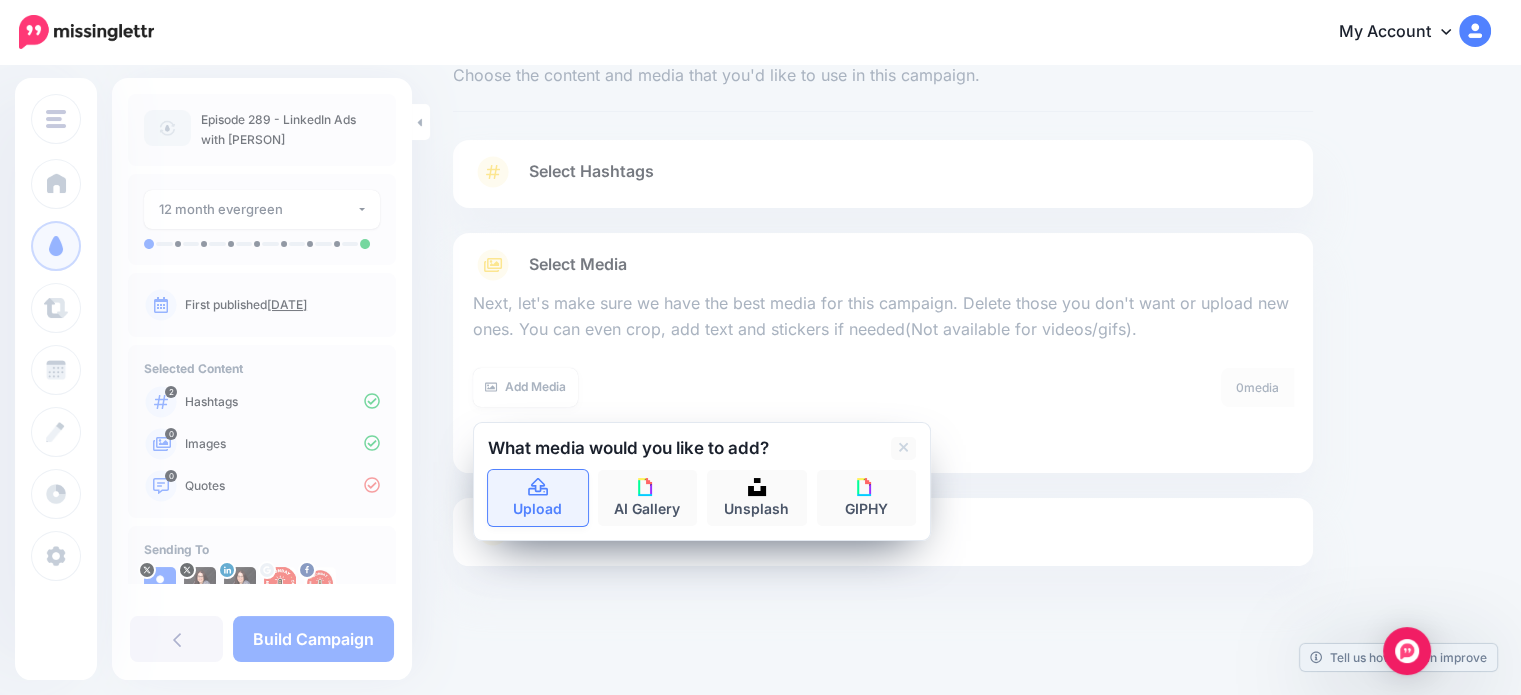 click on "Upload" at bounding box center [538, 498] 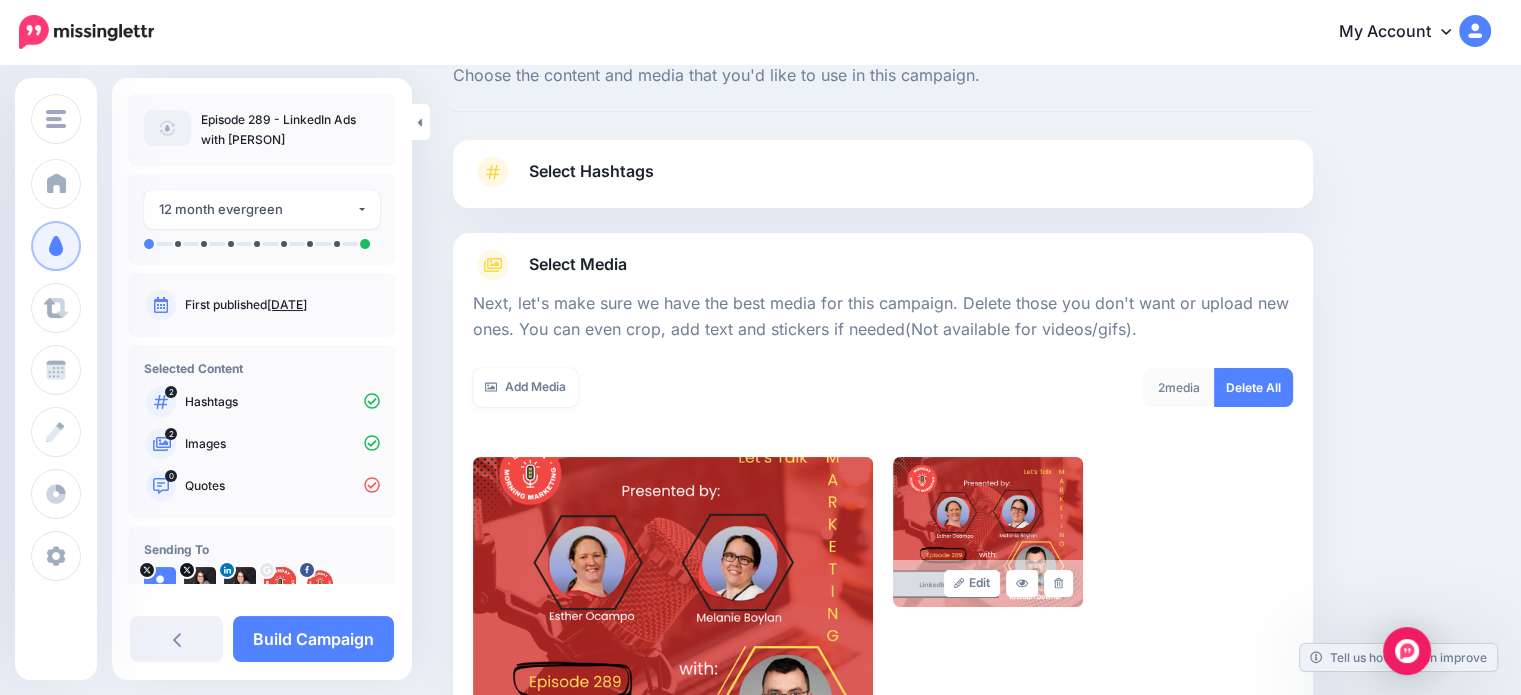scroll, scrollTop: 384, scrollLeft: 0, axis: vertical 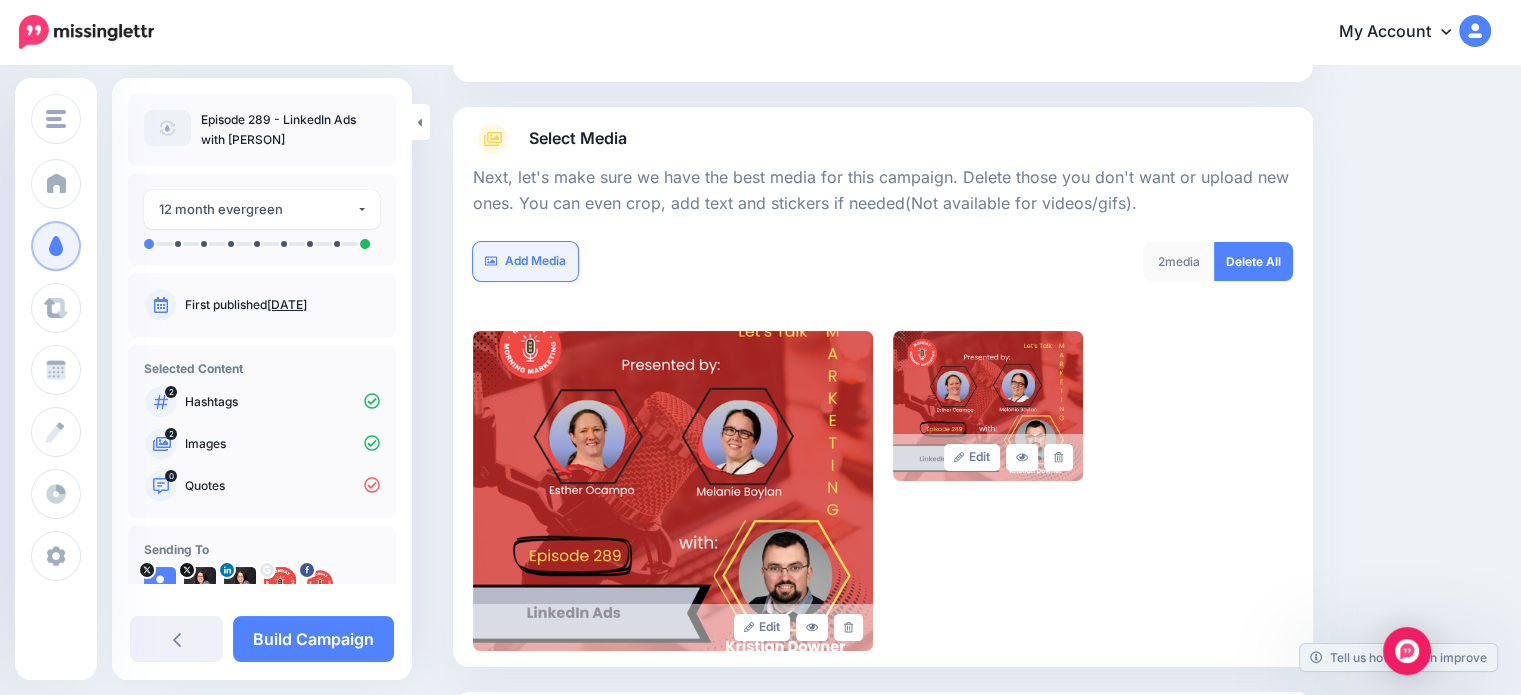 click on "Add Media" at bounding box center (525, 261) 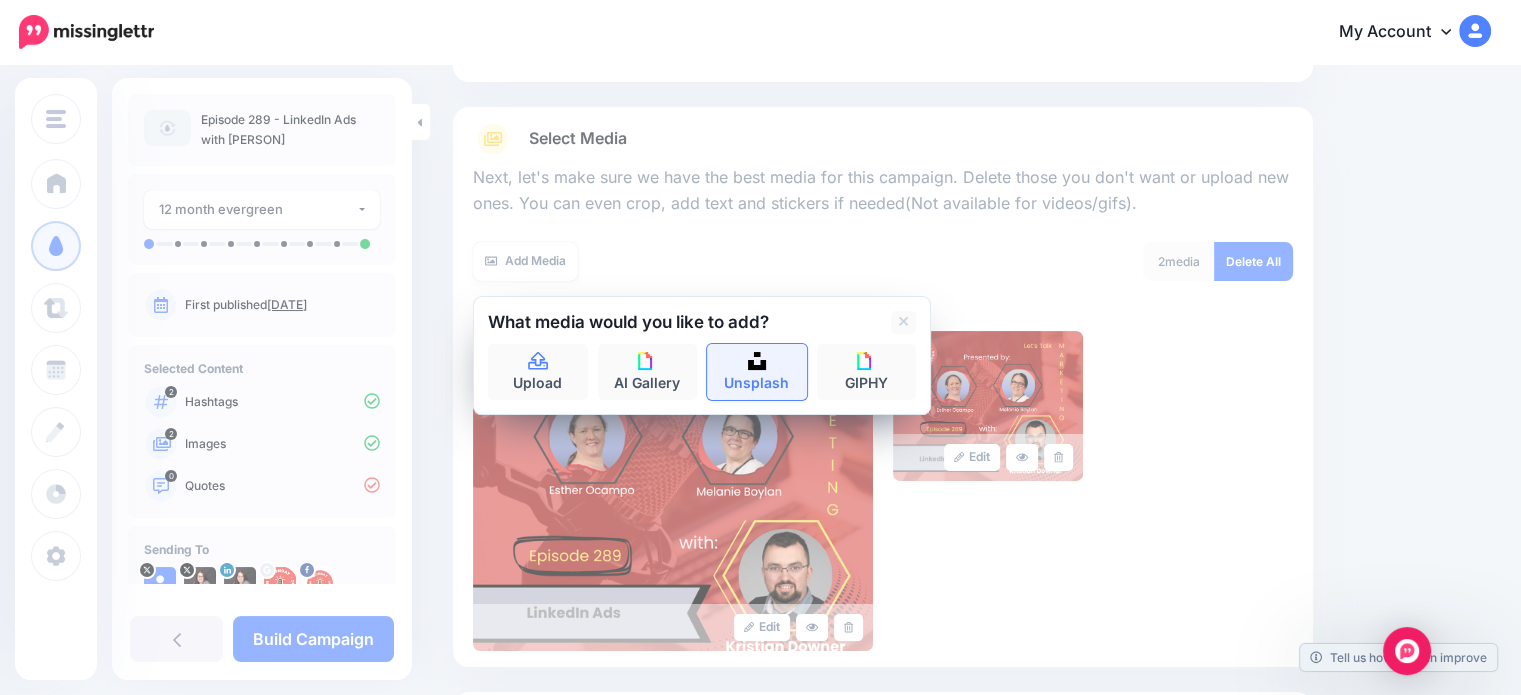 click on "Unsplash" at bounding box center (757, 372) 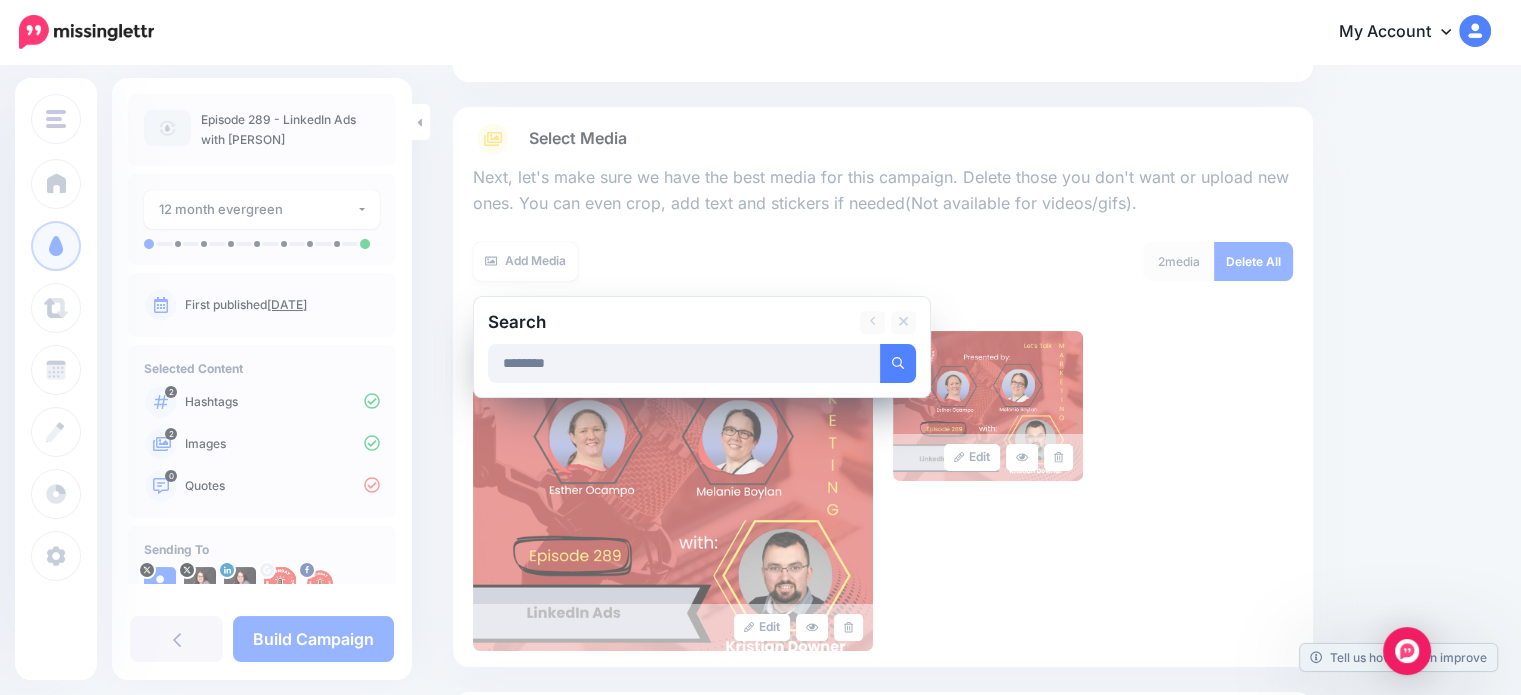 type on "********" 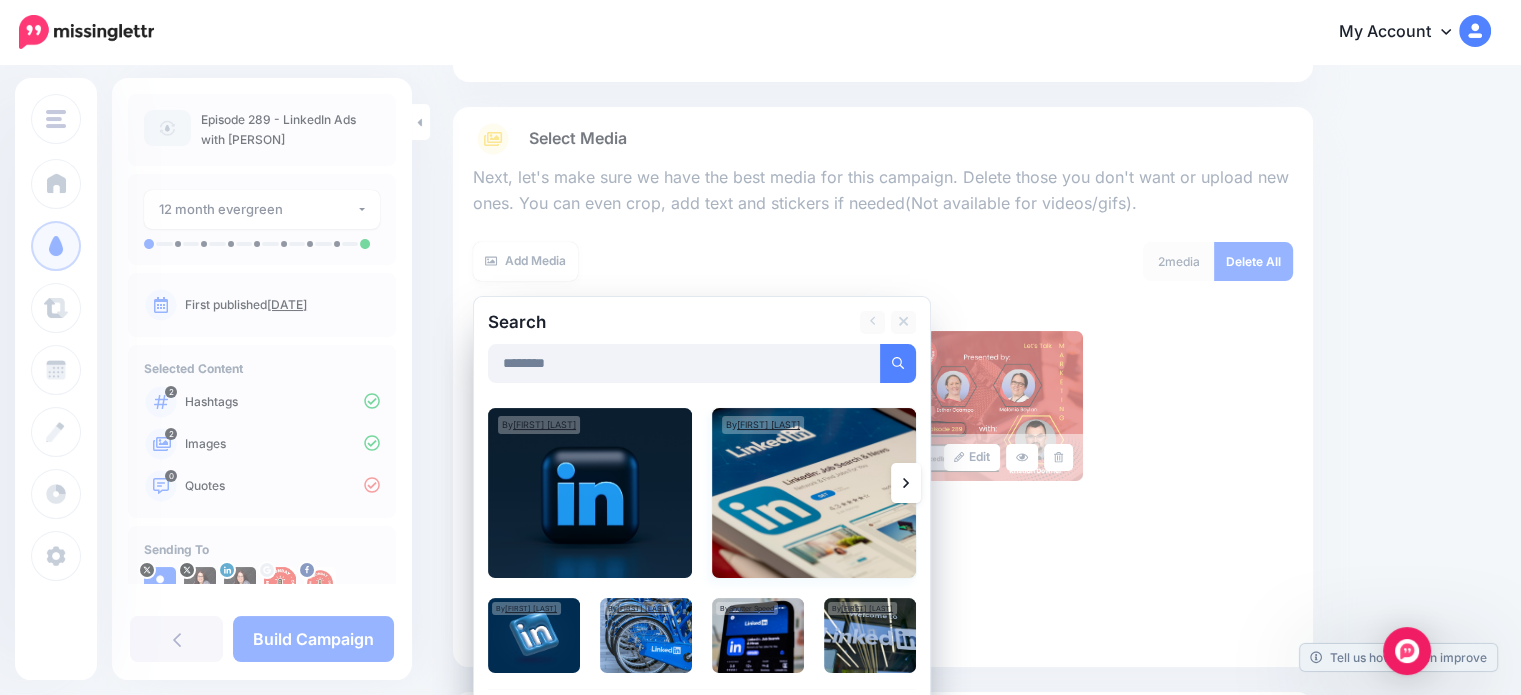 click at bounding box center (814, 493) 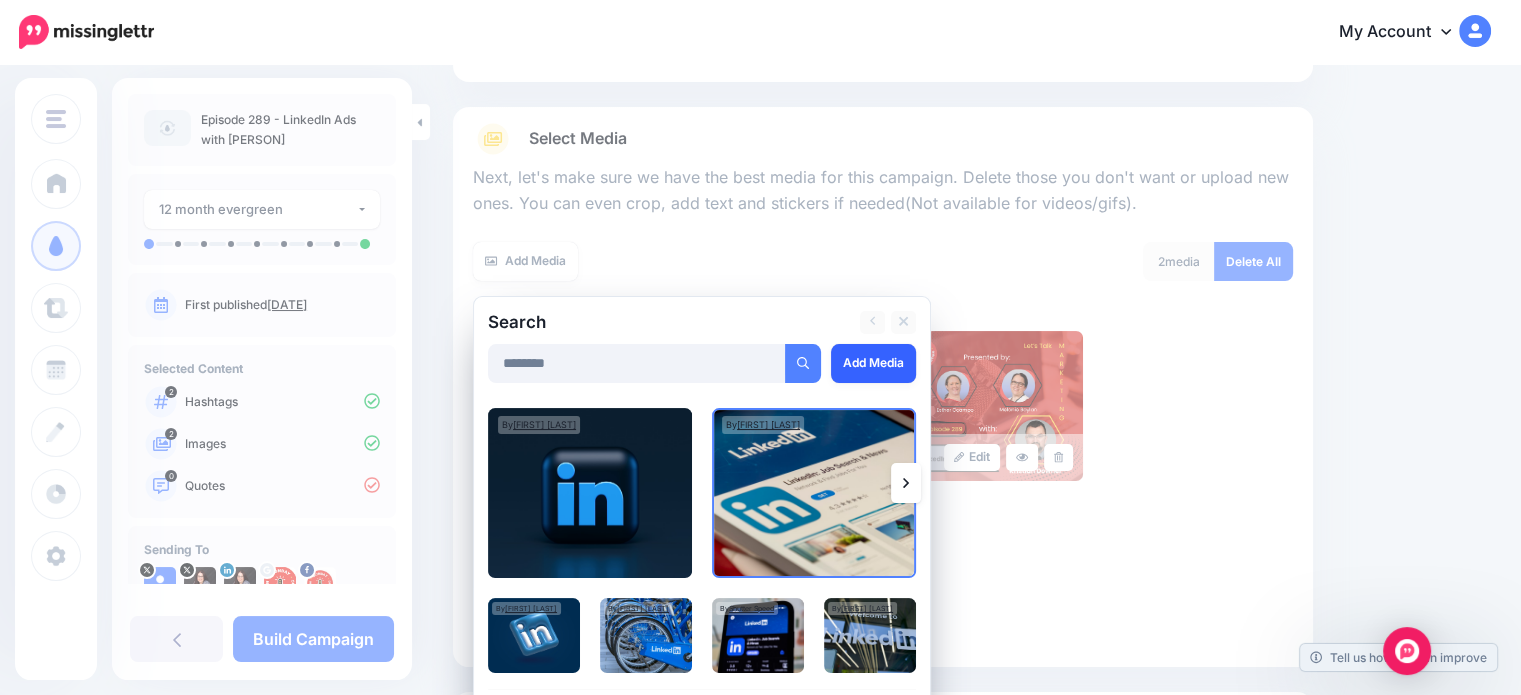 click on "Add Media" at bounding box center [873, 363] 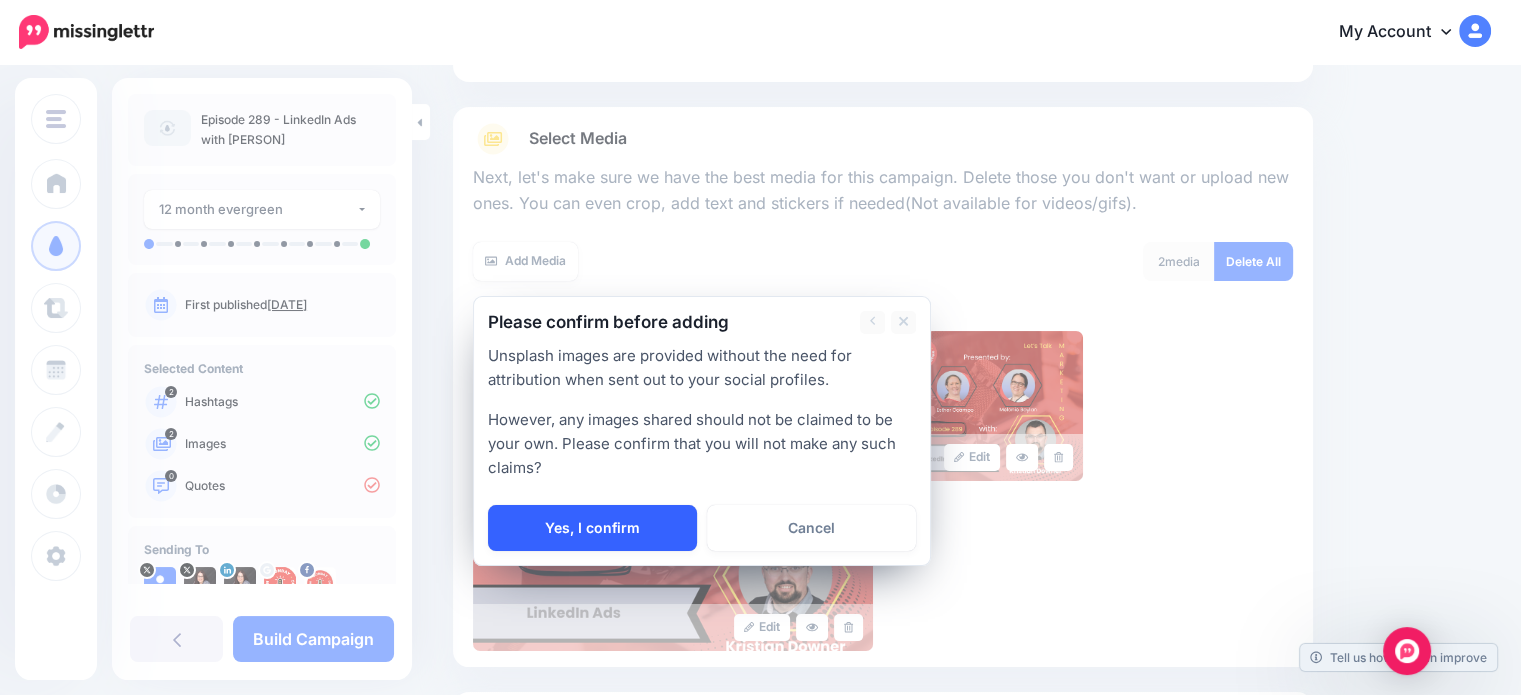 click on "Yes, I confirm" at bounding box center [592, 528] 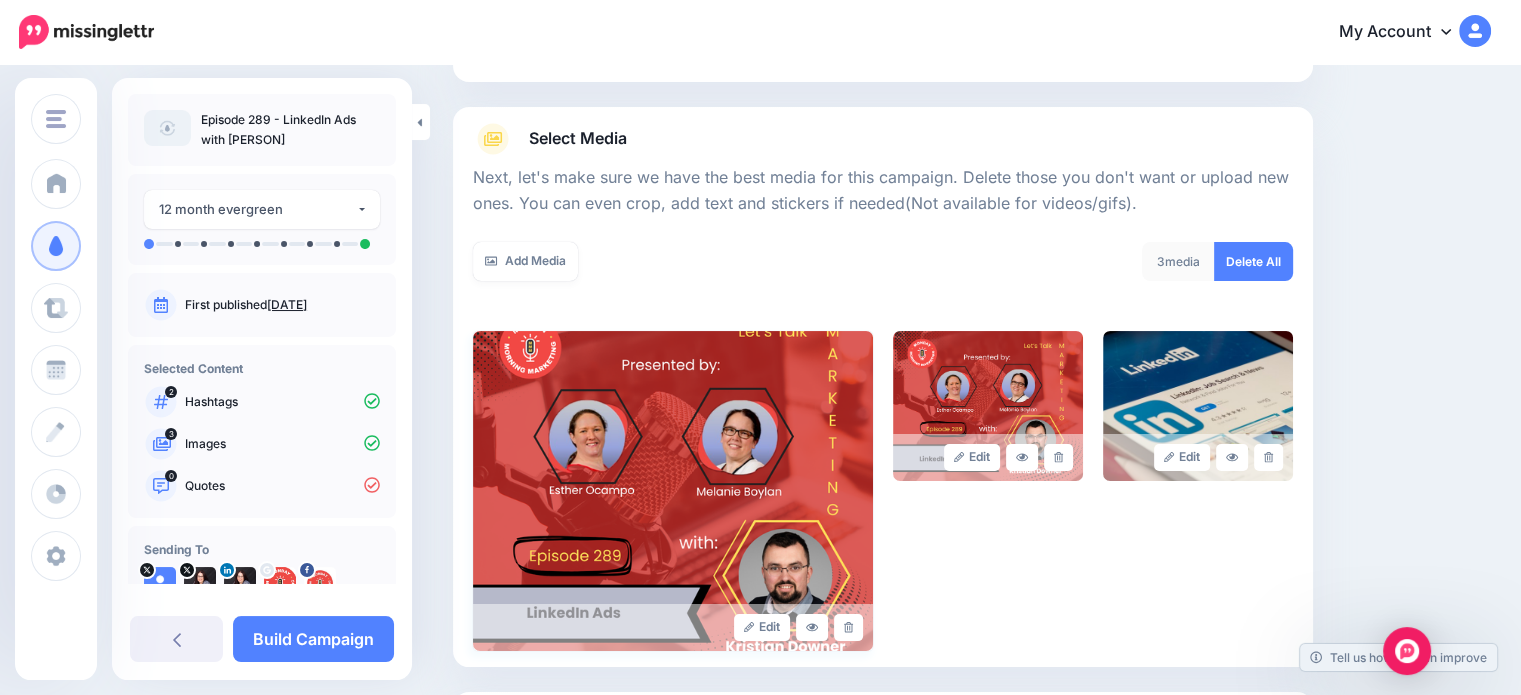scroll, scrollTop: 384, scrollLeft: 0, axis: vertical 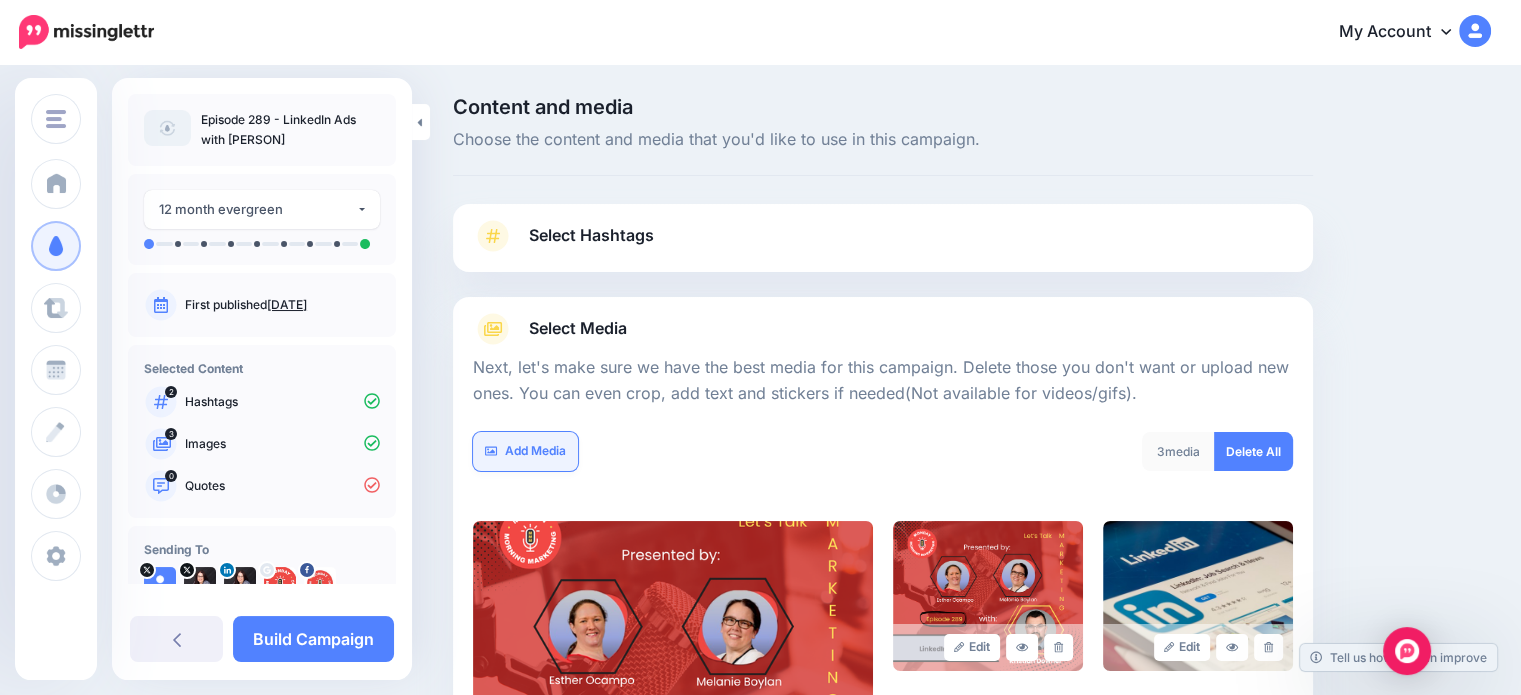 click on "Add Media" at bounding box center [525, 451] 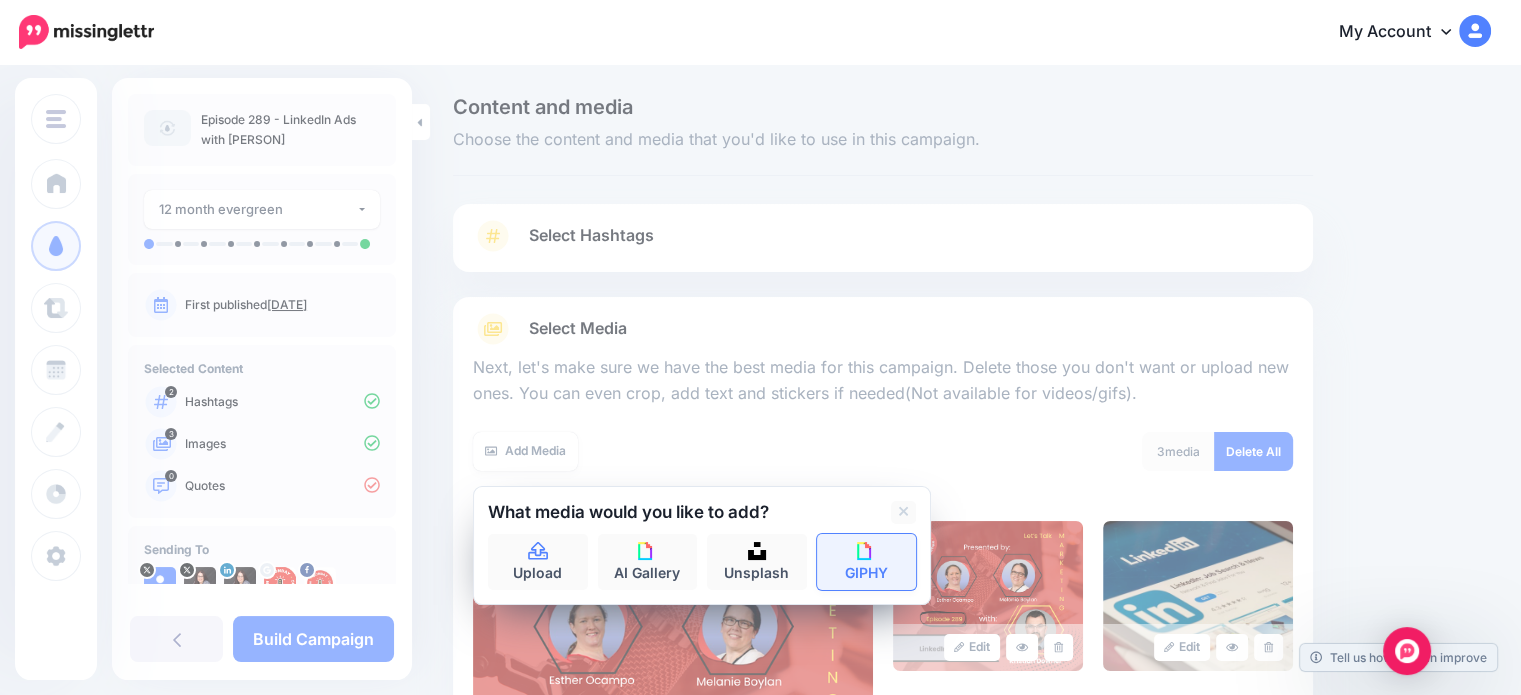 click at bounding box center (866, 551) 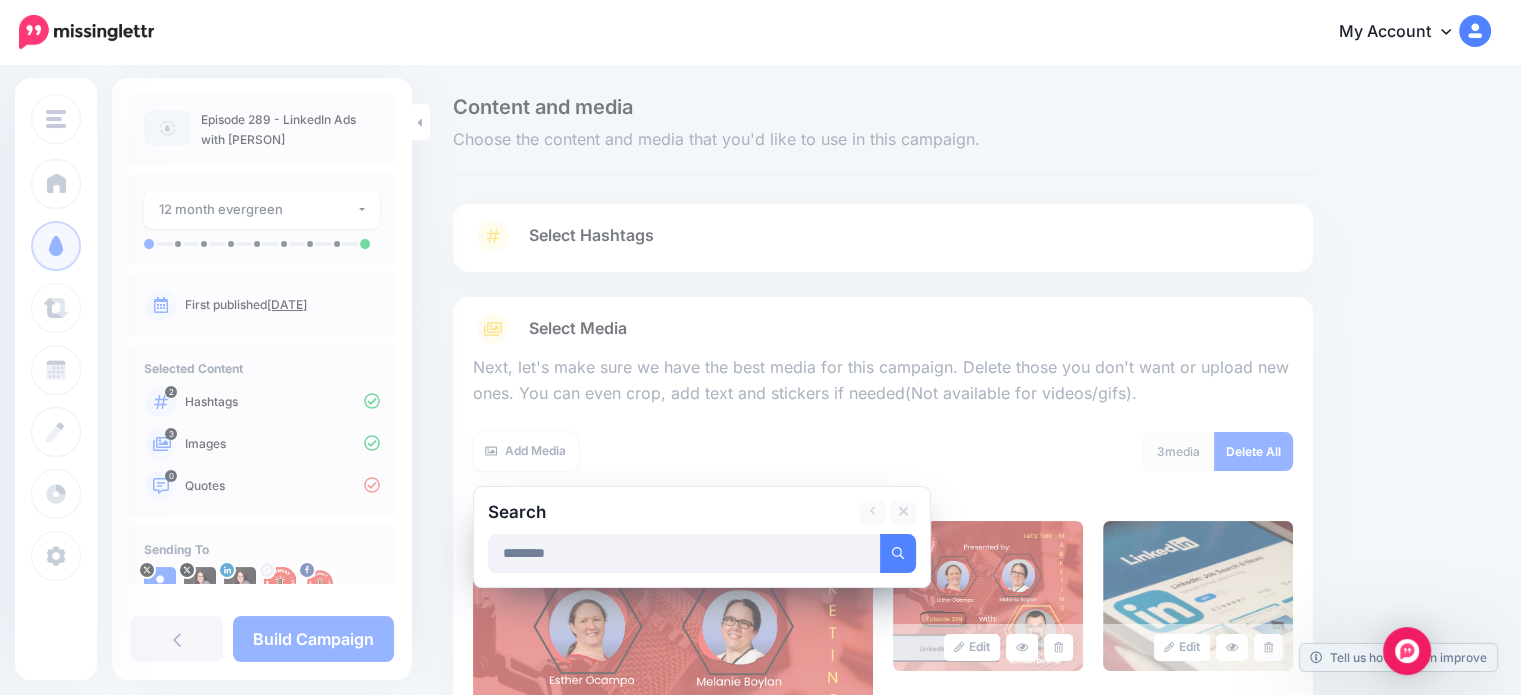 click at bounding box center [898, 553] 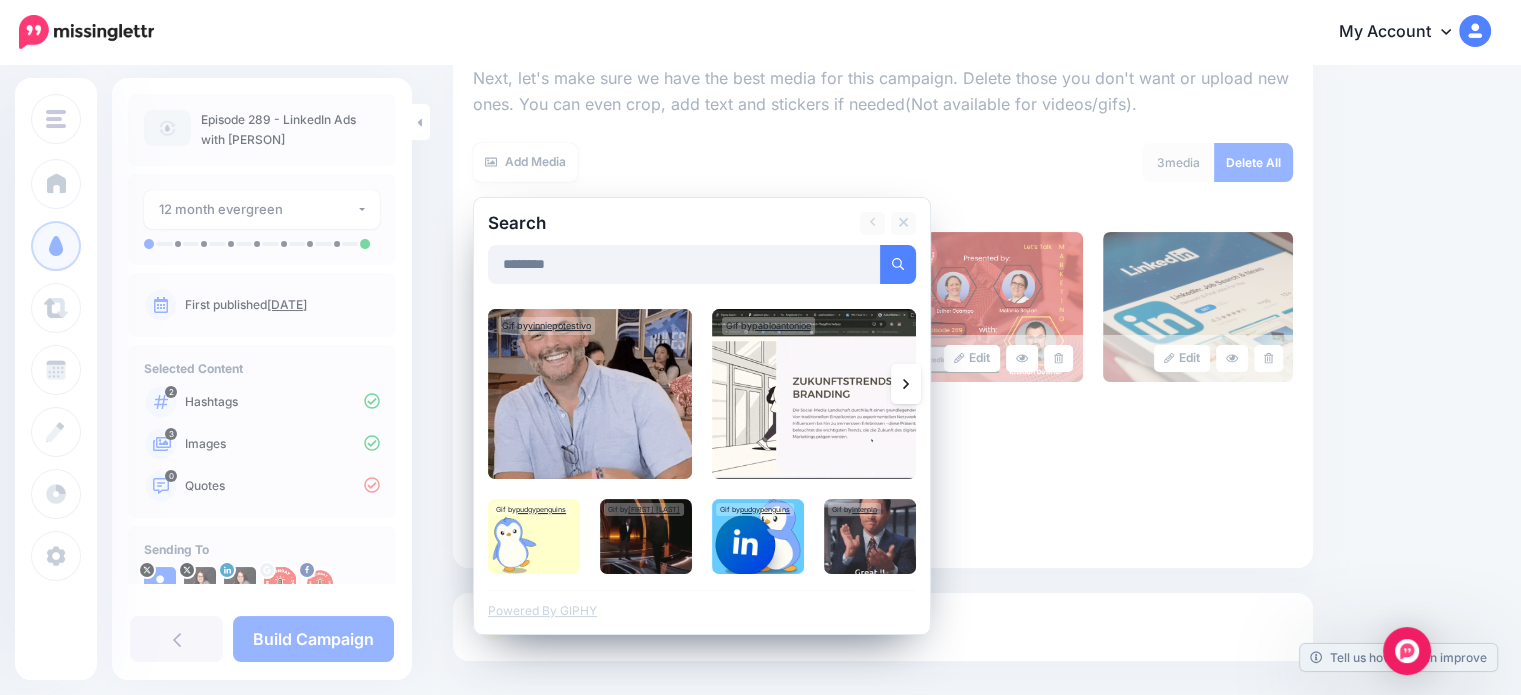 scroll, scrollTop: 311, scrollLeft: 0, axis: vertical 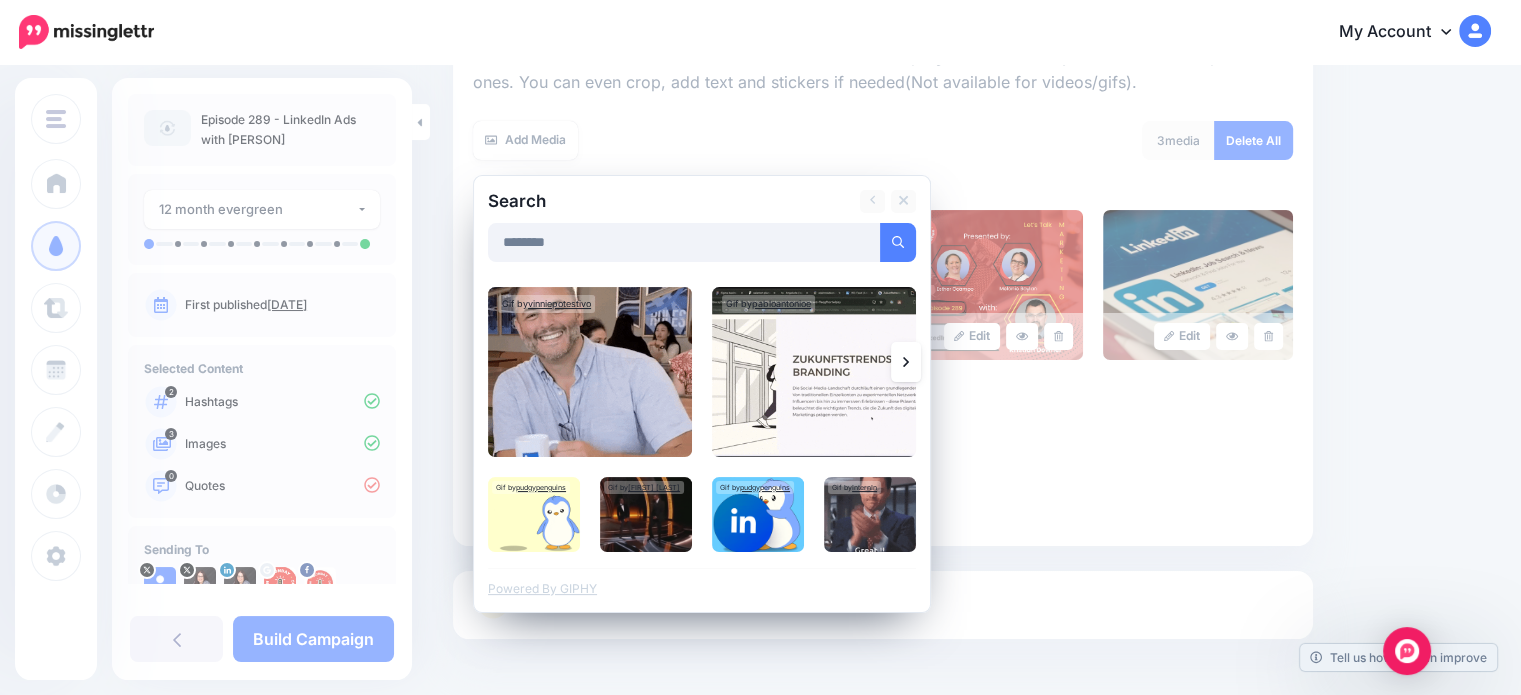 click at bounding box center [906, 362] 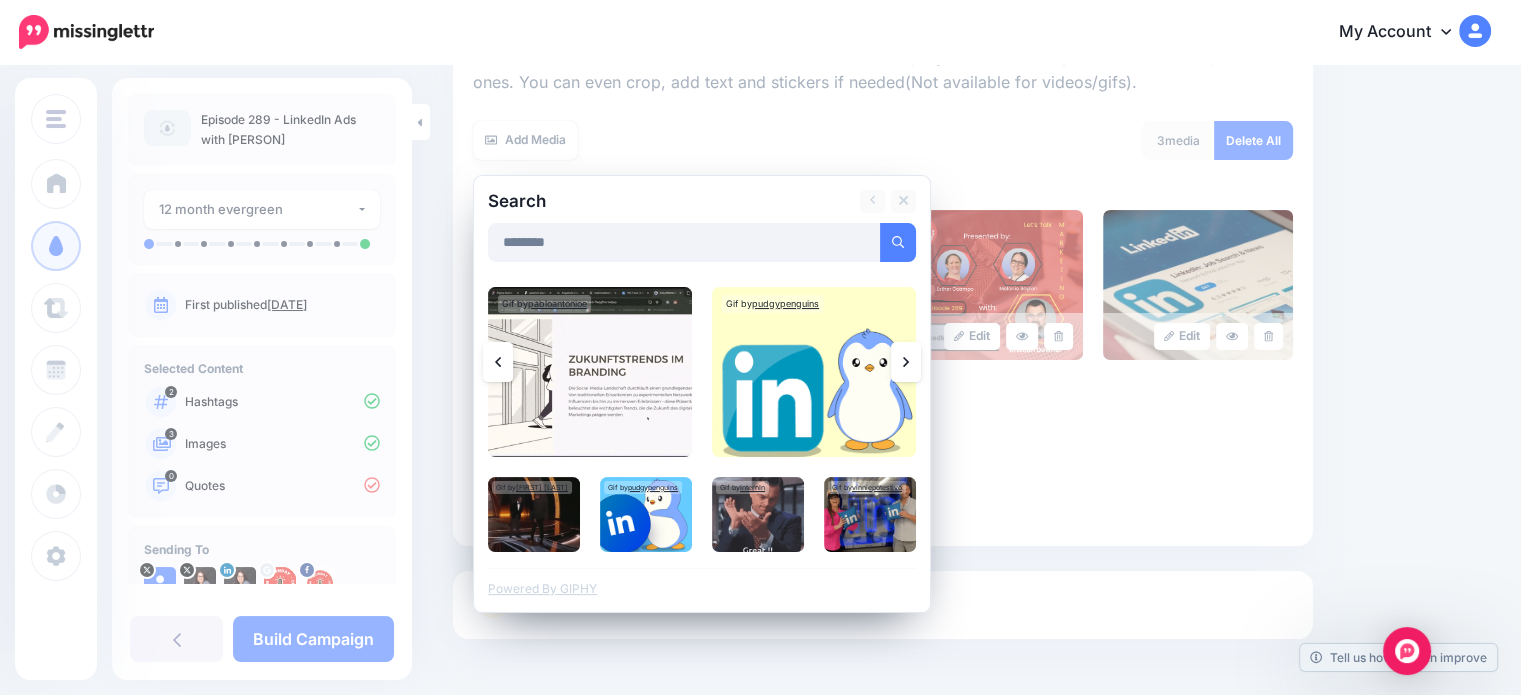 click at bounding box center (906, 362) 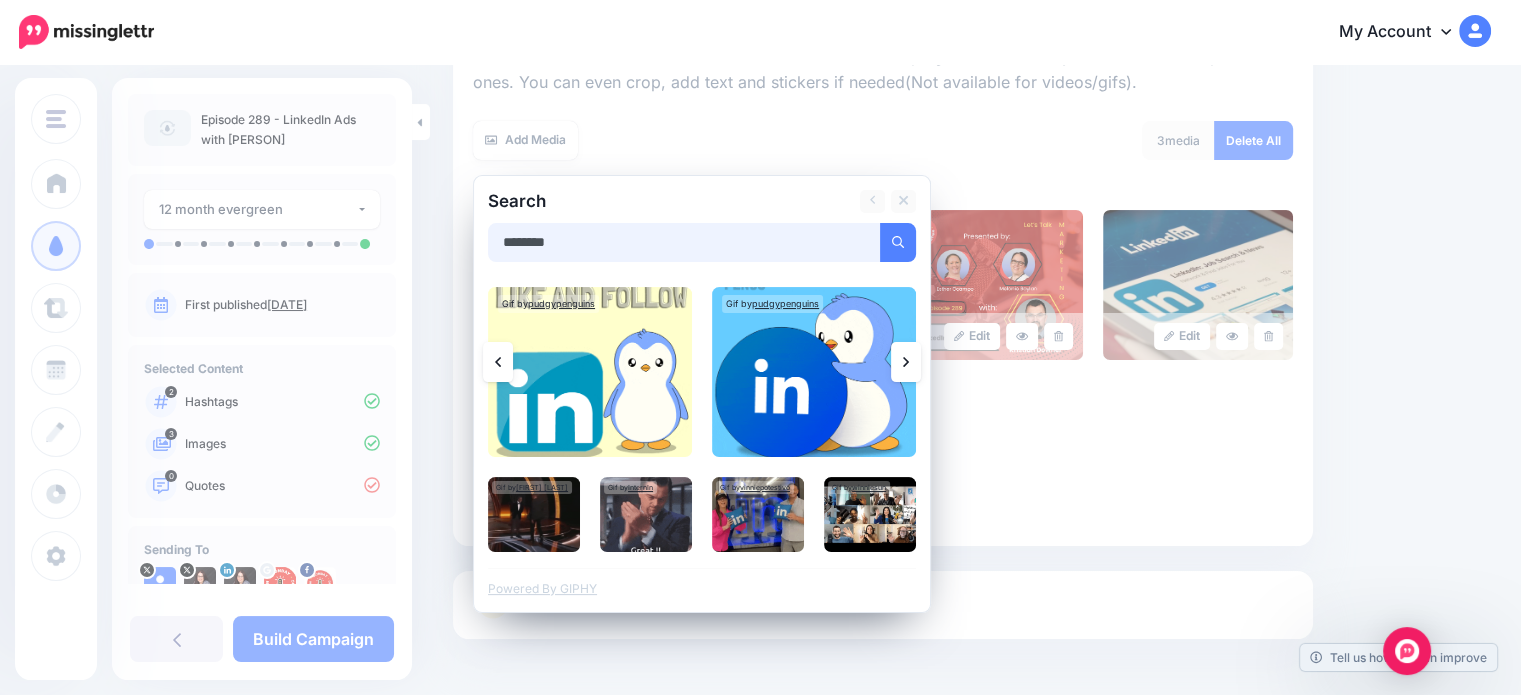 click on "********" at bounding box center [684, 242] 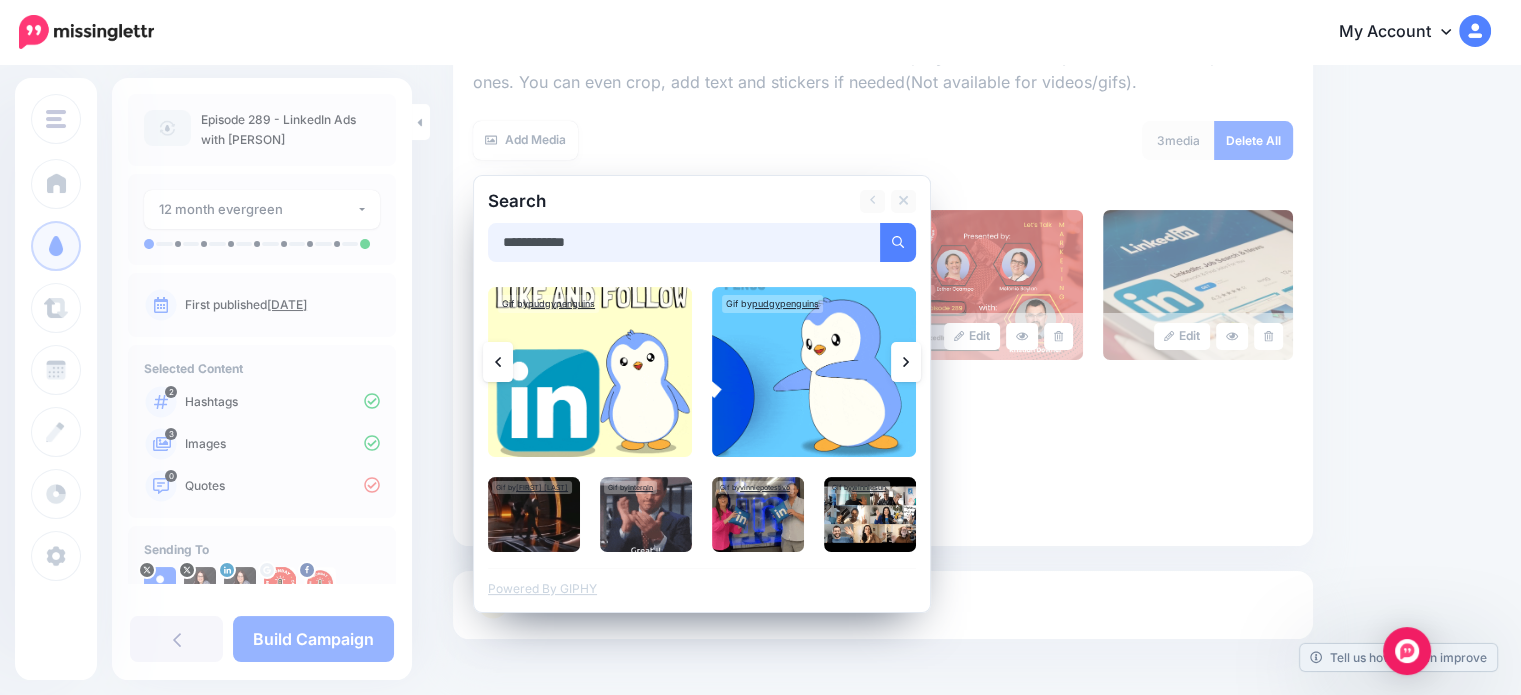 type on "**********" 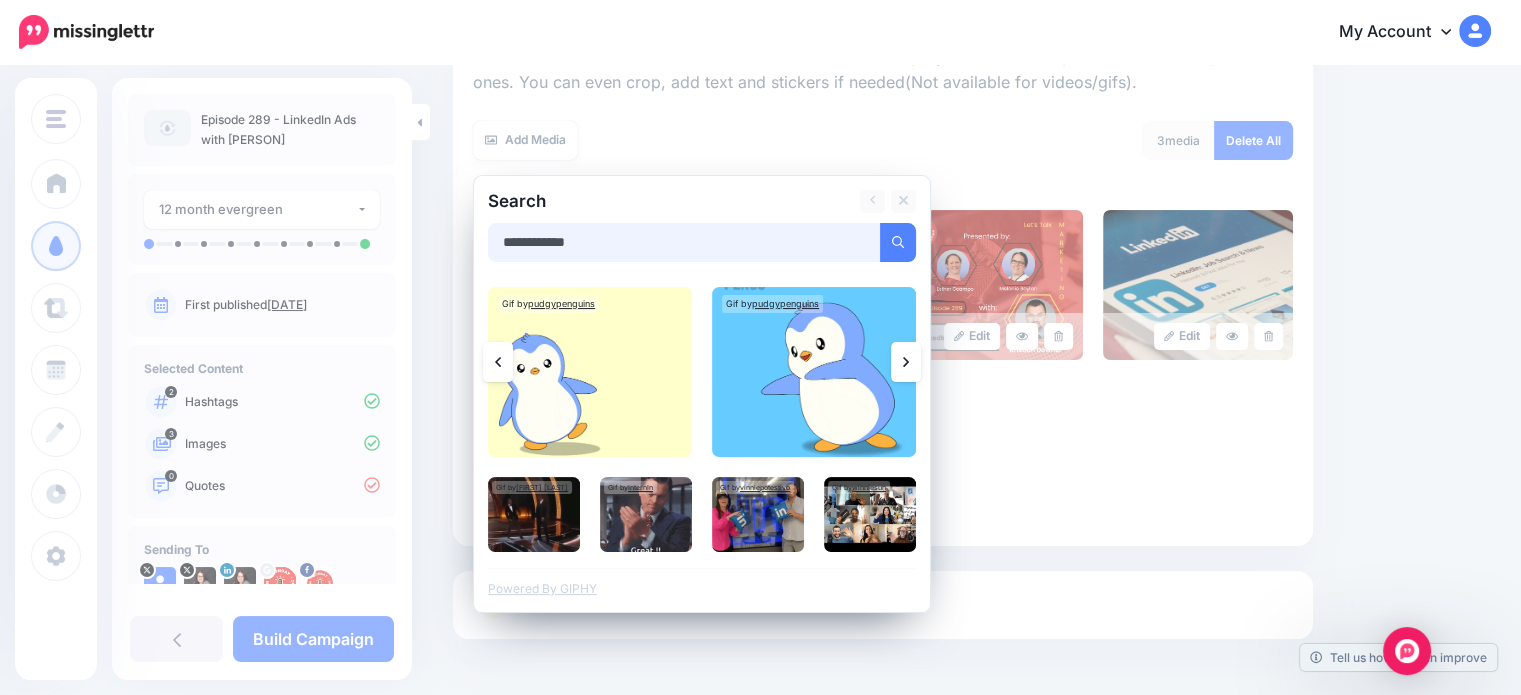 click at bounding box center (898, 242) 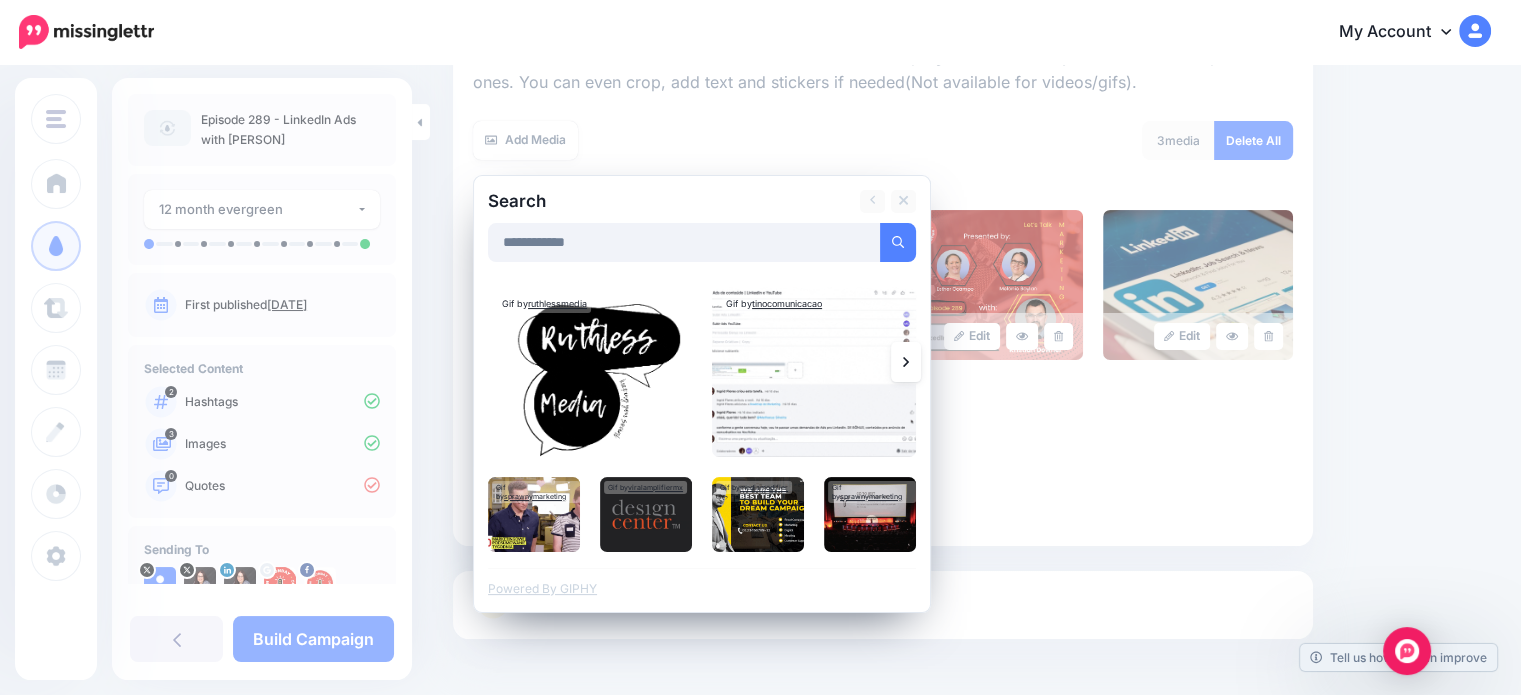 click at bounding box center (702, 218) 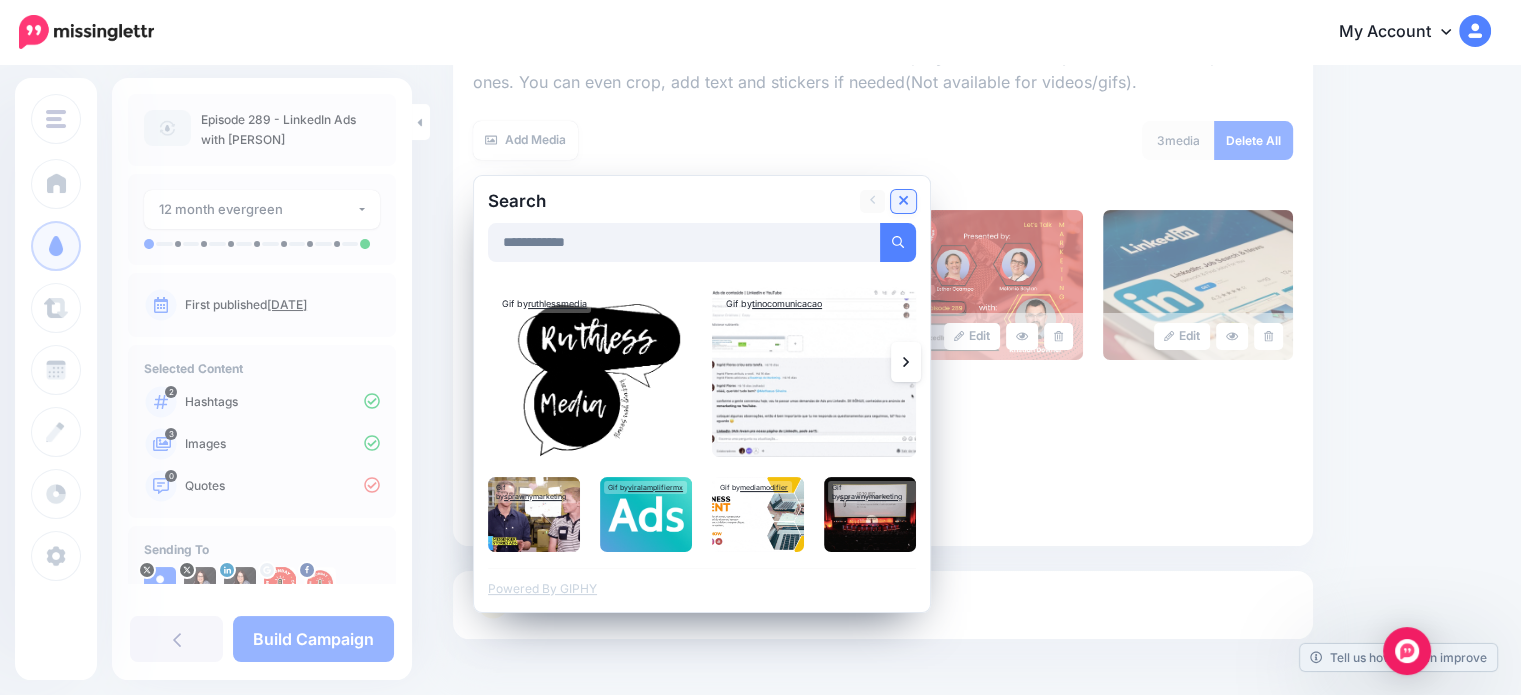 click 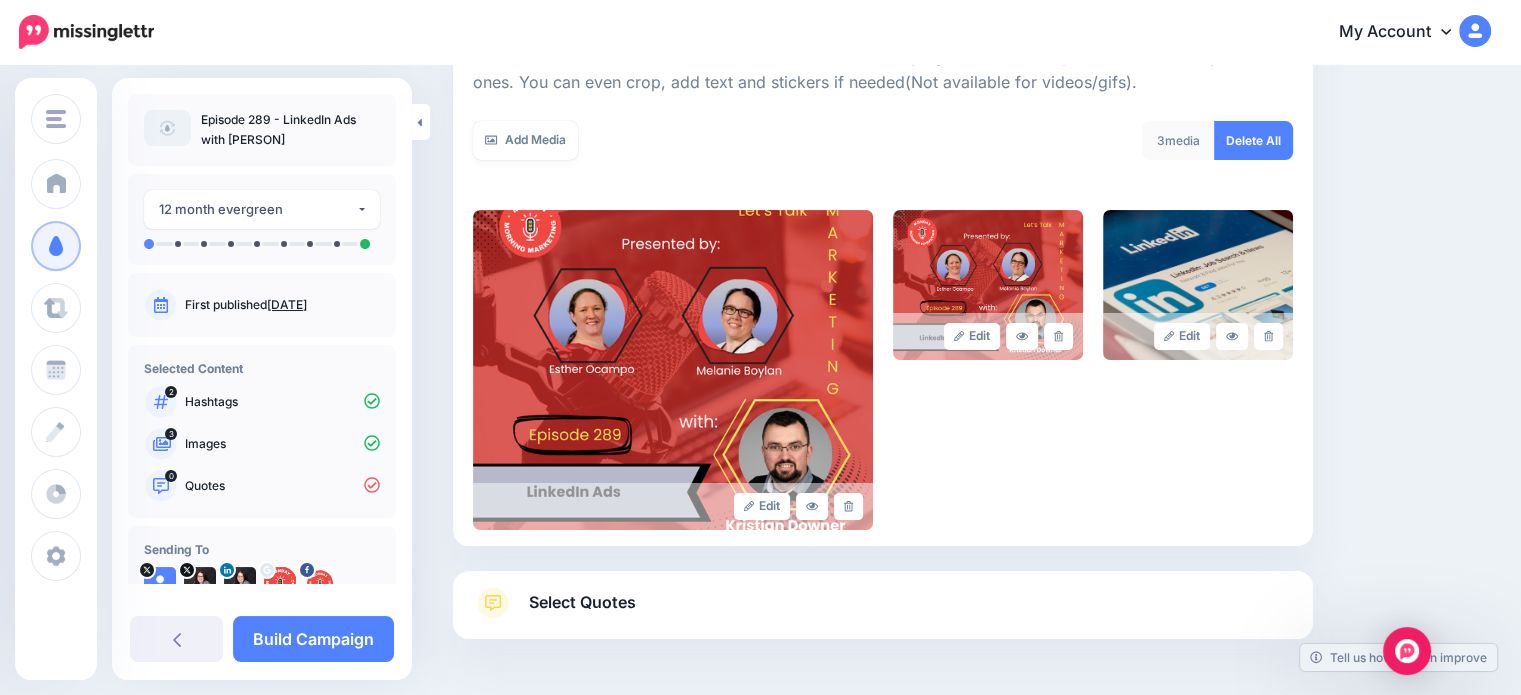 click on "Content and media
Choose the content and media that you'd like to use in this campaign.
Select Hashtags
First let's make sure we're happy with the hashtags. Add, delete and reorder as needed. If unsure we recommend 1-3 hashtags.  Note:  If you have hashtags turned off for any of your social profiles, they will not be included.
#000HoursPodcast #01Podcast #100XEntrepreneurPodcast #2021Podcasts #2023Podcasts #20MinuteFitnessPodcast 2" at bounding box center [972, 262] 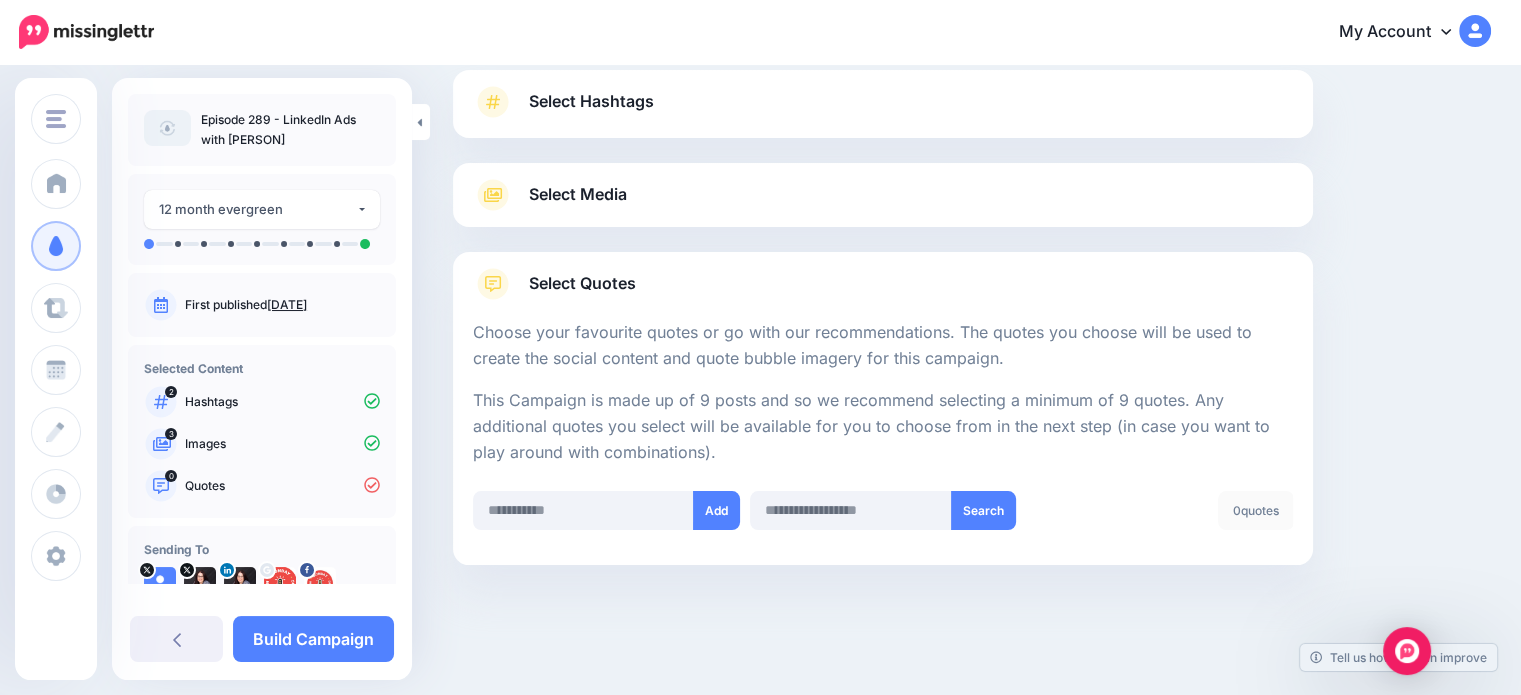 click at bounding box center (883, 615) 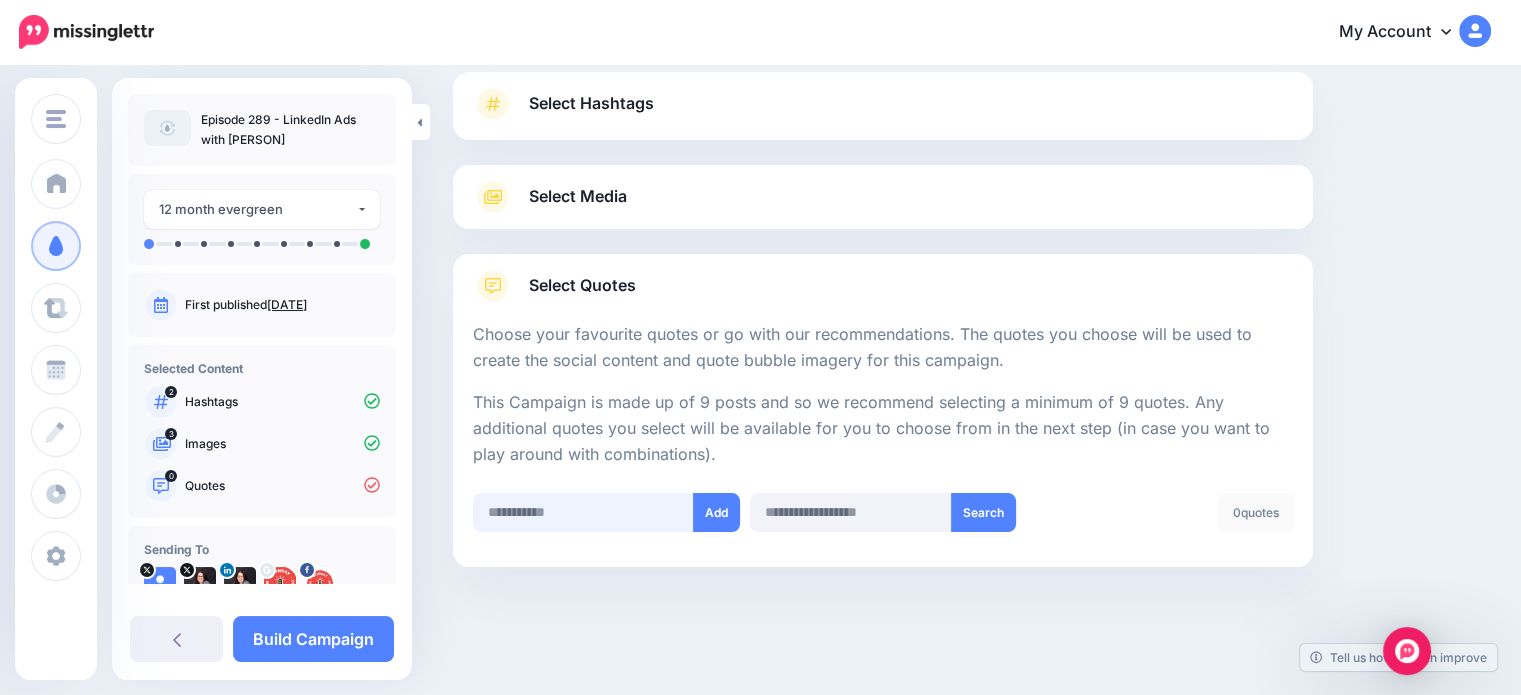 click at bounding box center (583, 512) 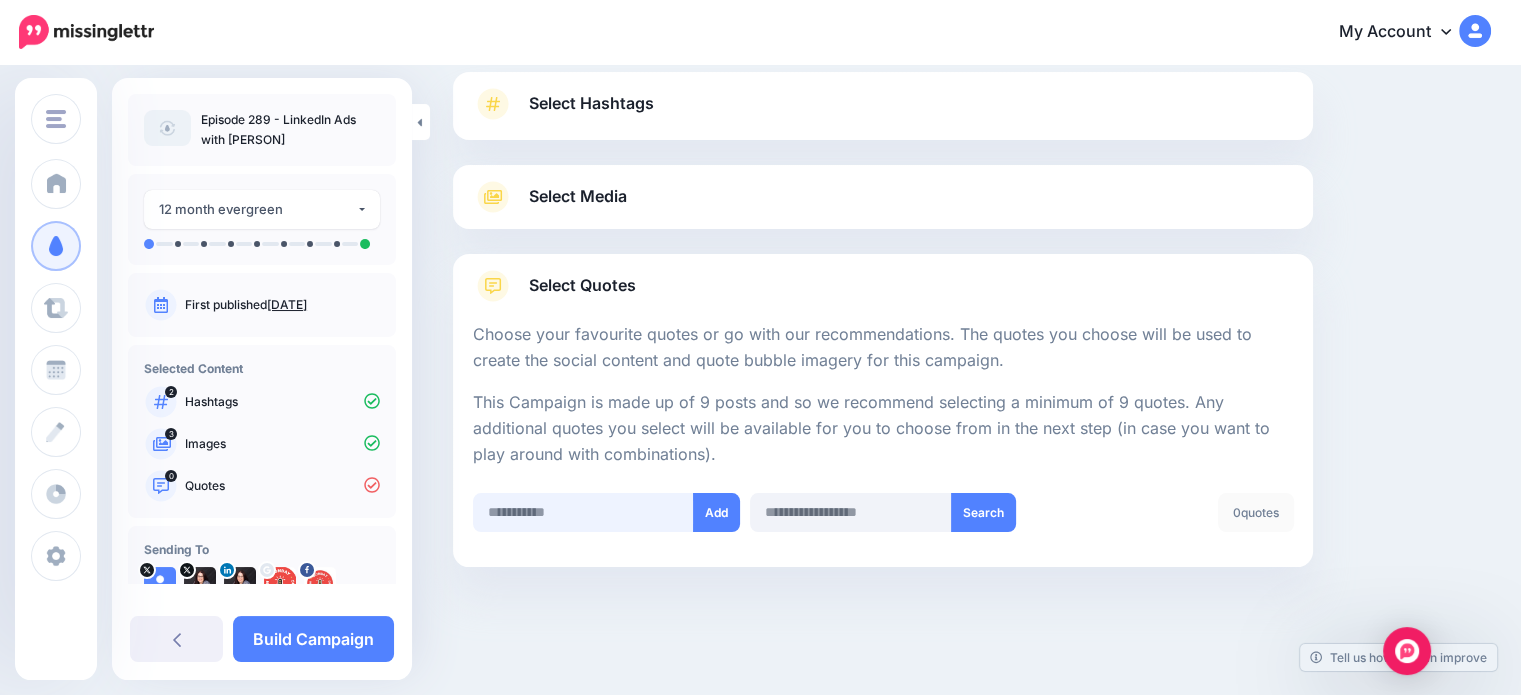 click at bounding box center [583, 512] 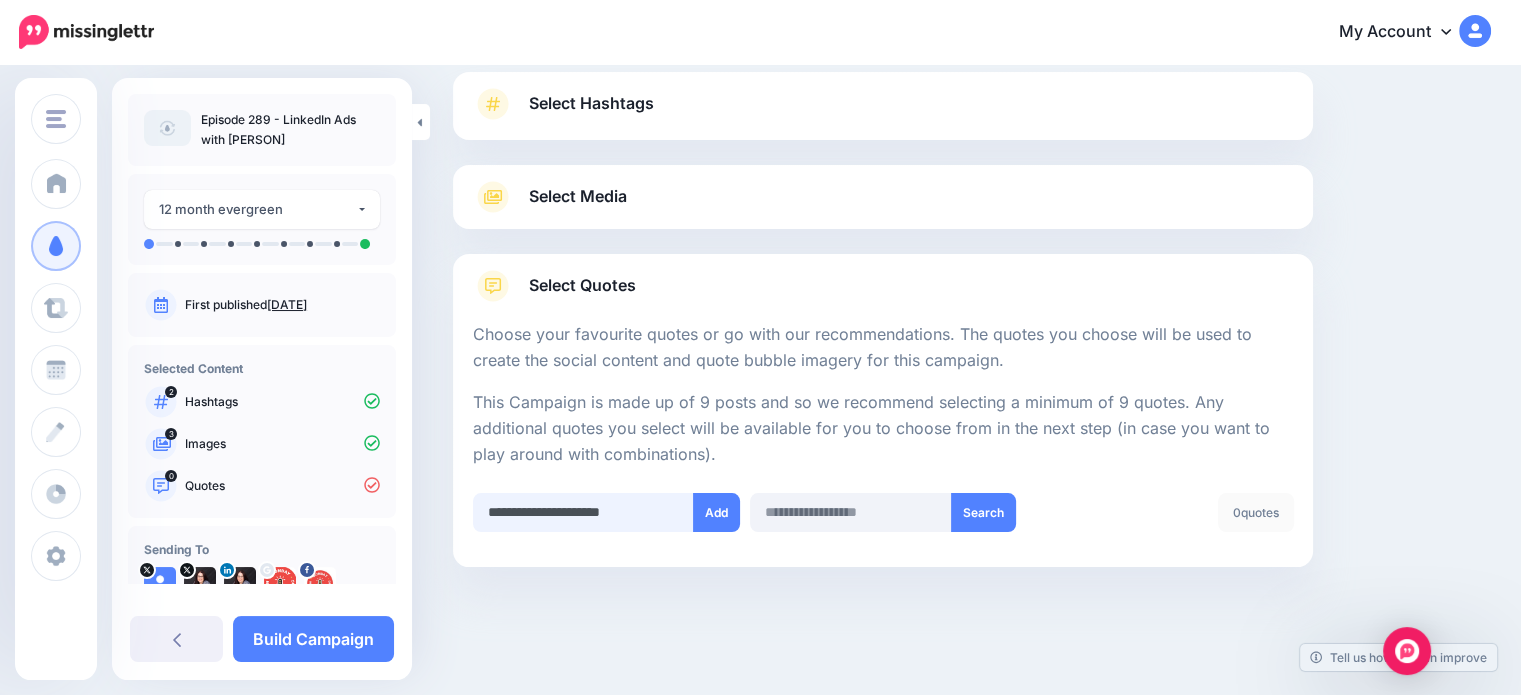 click on "**********" at bounding box center [583, 512] 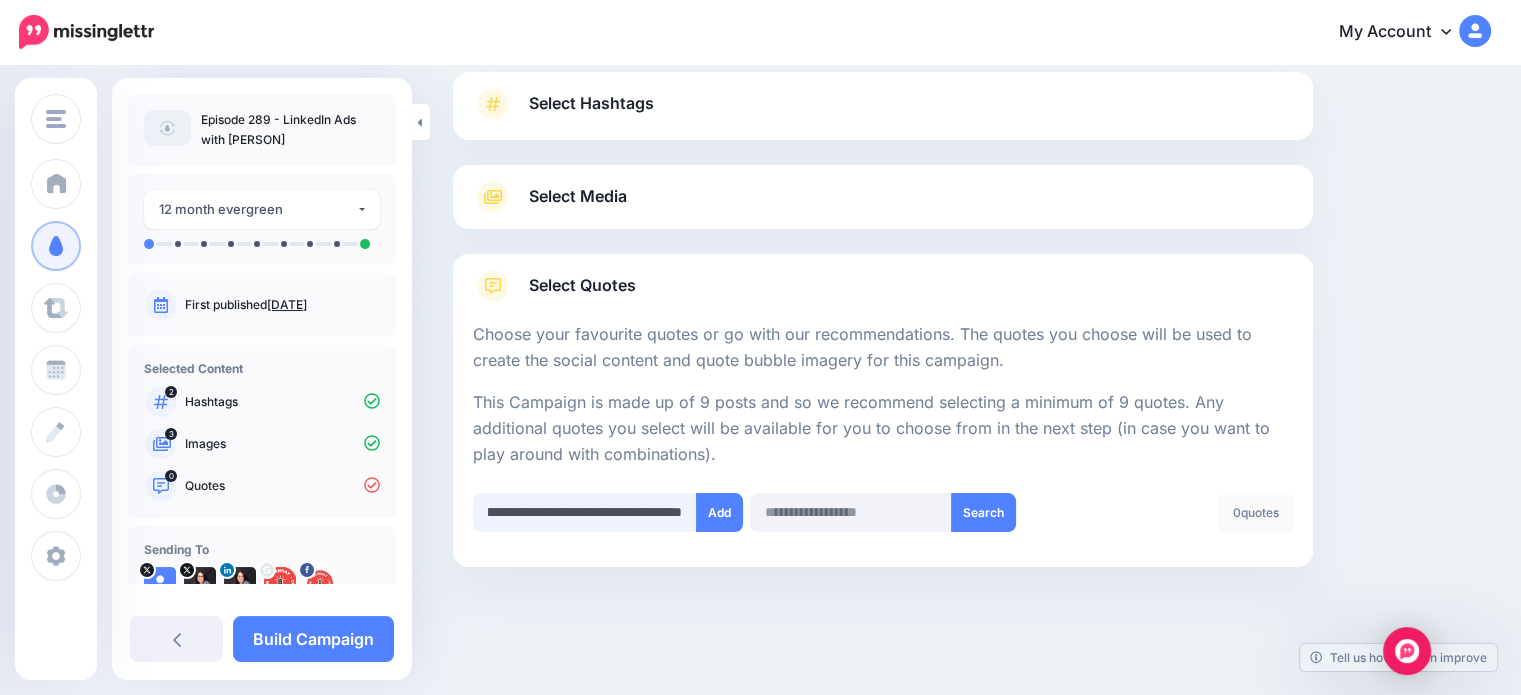 scroll, scrollTop: 0, scrollLeft: 871, axis: horizontal 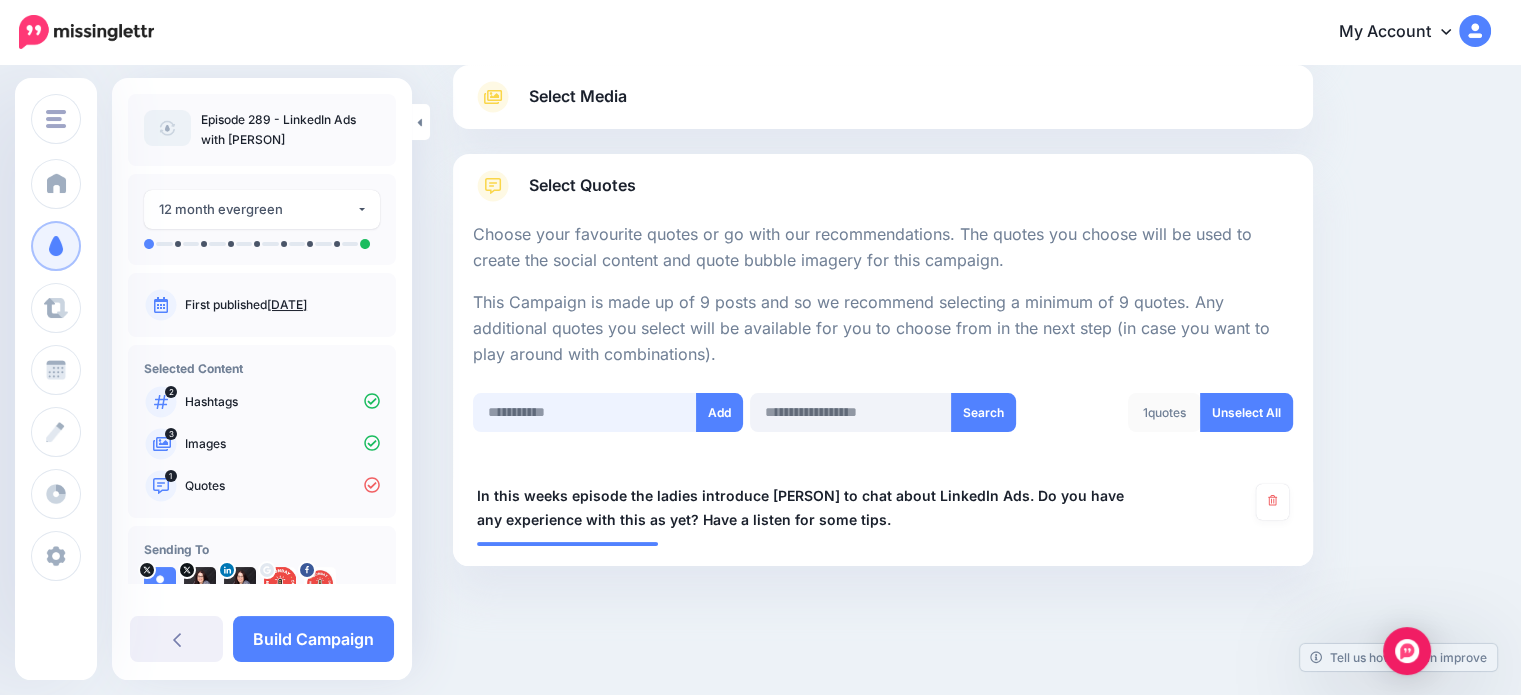 click at bounding box center (585, 412) 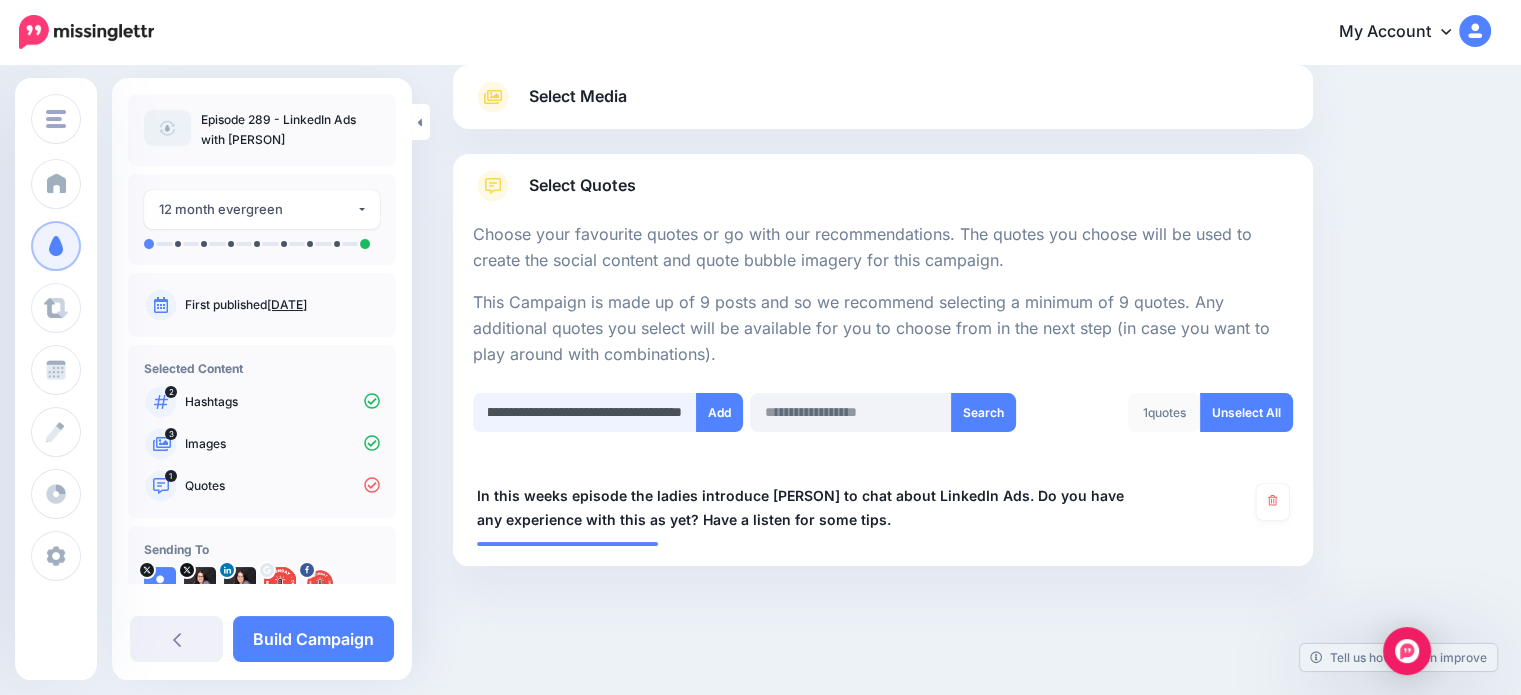 scroll, scrollTop: 0, scrollLeft: 620, axis: horizontal 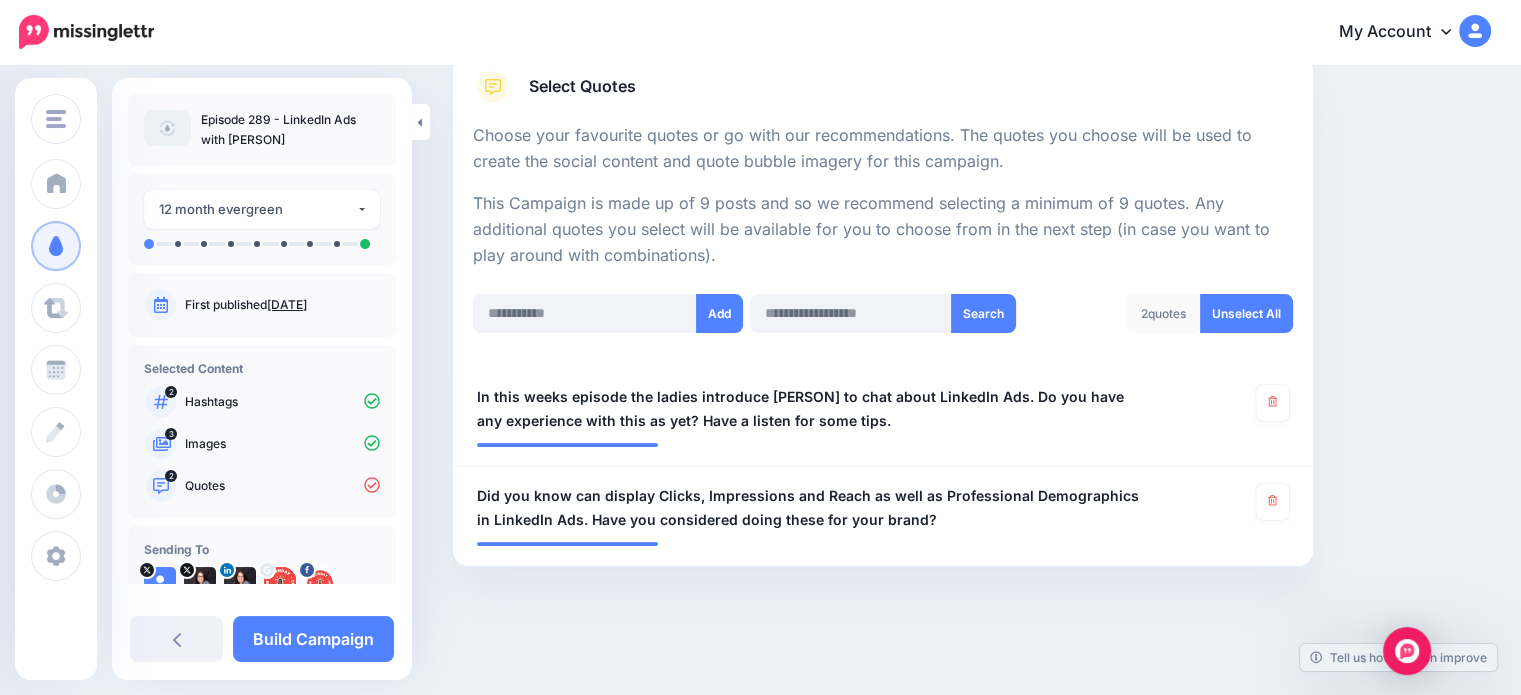 click on "Content and media
Choose the content and media that you'd like to use in this campaign.
Select Hashtags
First let's make sure we're happy with the hashtags. Add, delete and reorder as needed. If unsure we recommend 1-3 hashtags.  Note:  If you have hashtags turned off for any of your social profiles, they will not be included.
#000HoursPodcast #01Podcast #100XEntrepreneurPodcast #2021Podcasts #2023Podcasts #20MinuteFitnessPodcast 2" at bounding box center [972, 216] 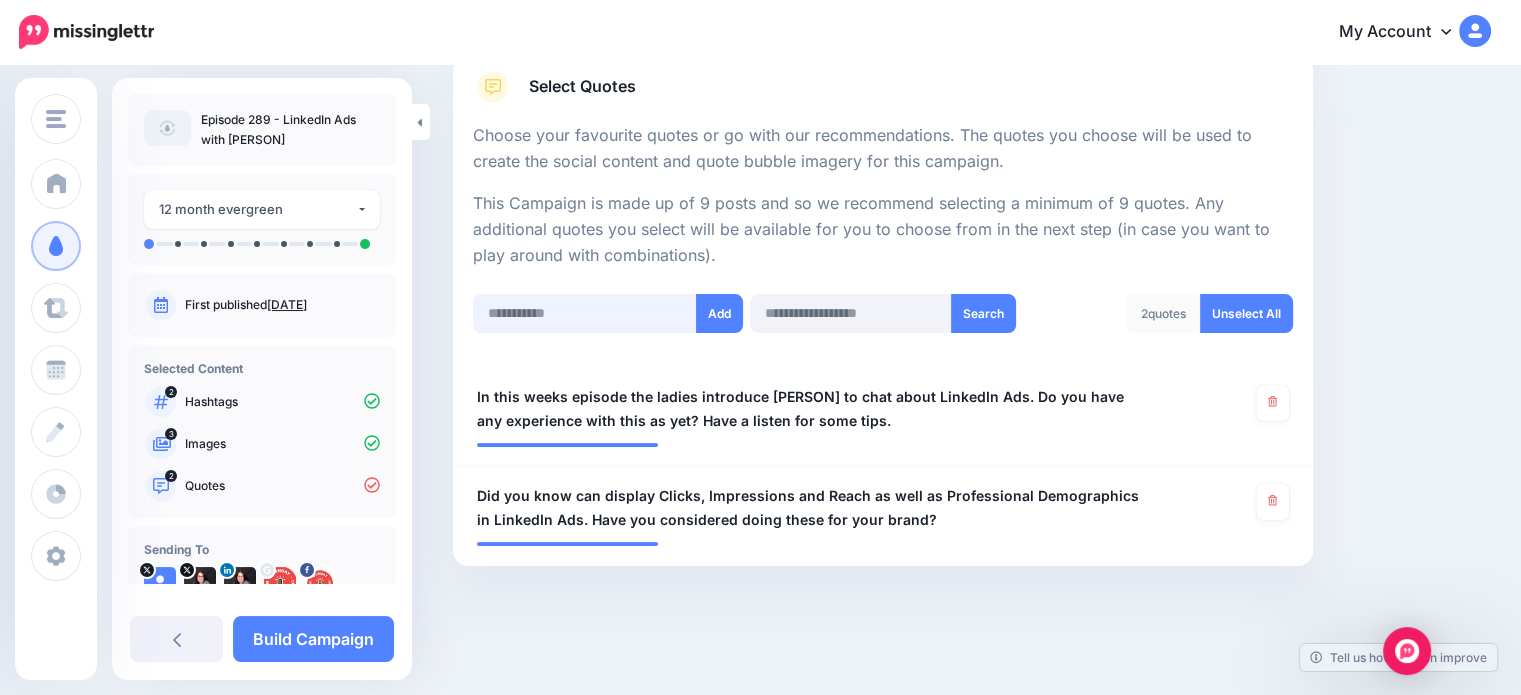 click at bounding box center [585, 313] 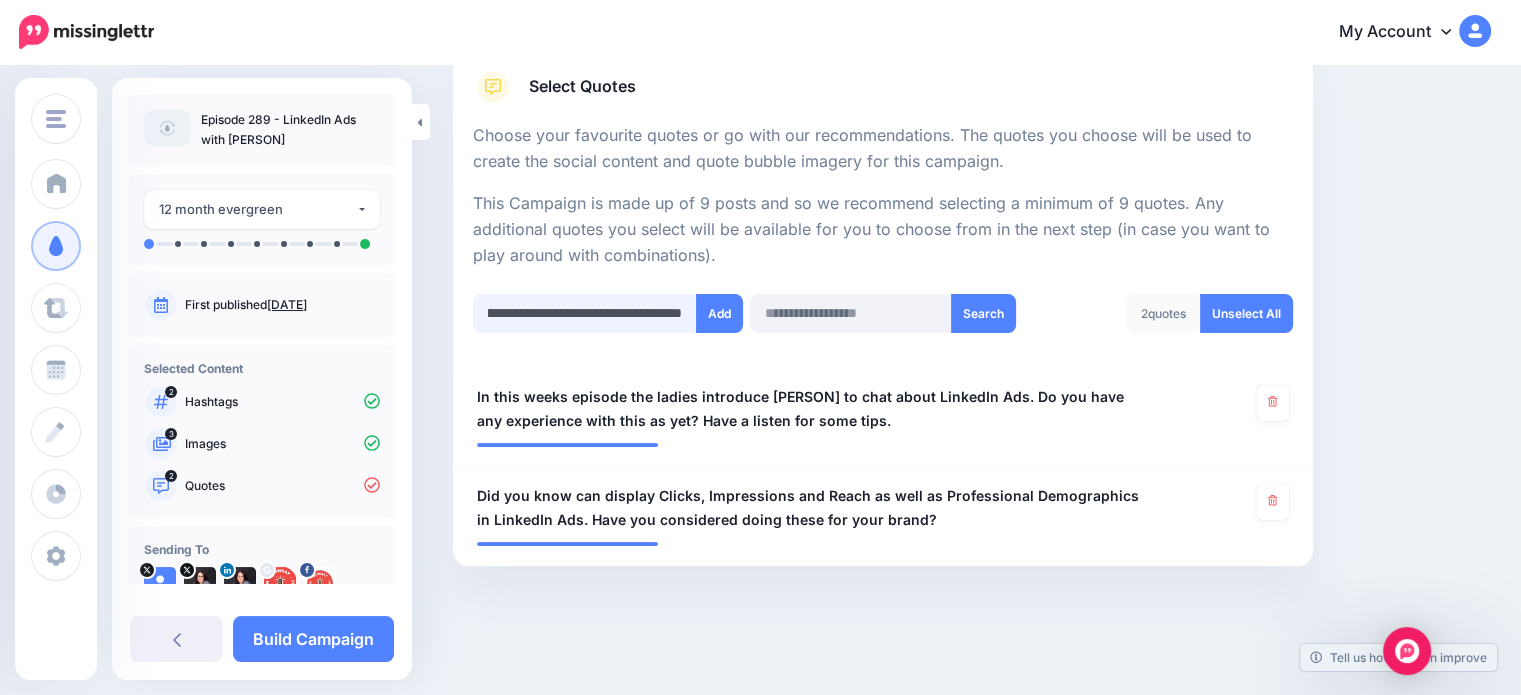 scroll, scrollTop: 0, scrollLeft: 179, axis: horizontal 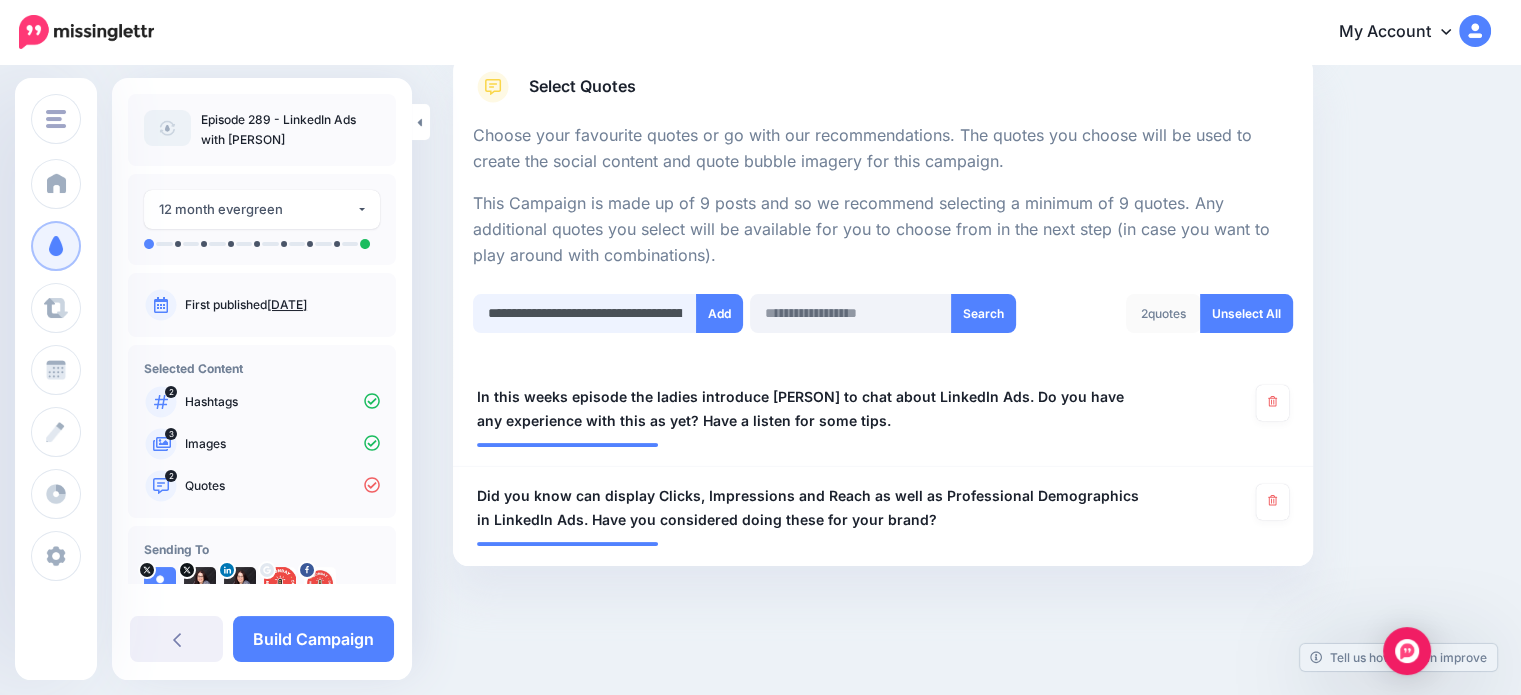 click on "**********" at bounding box center (585, 313) 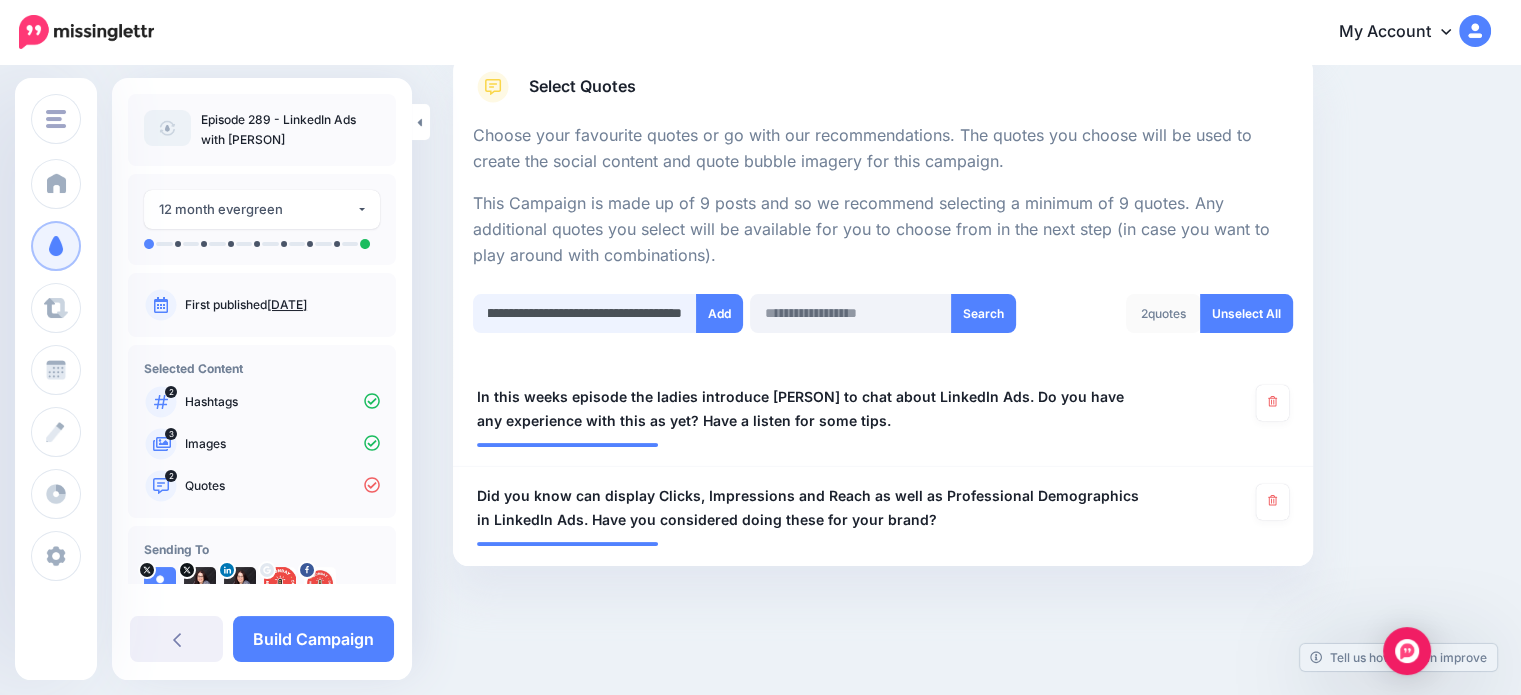 scroll, scrollTop: 0, scrollLeft: 741, axis: horizontal 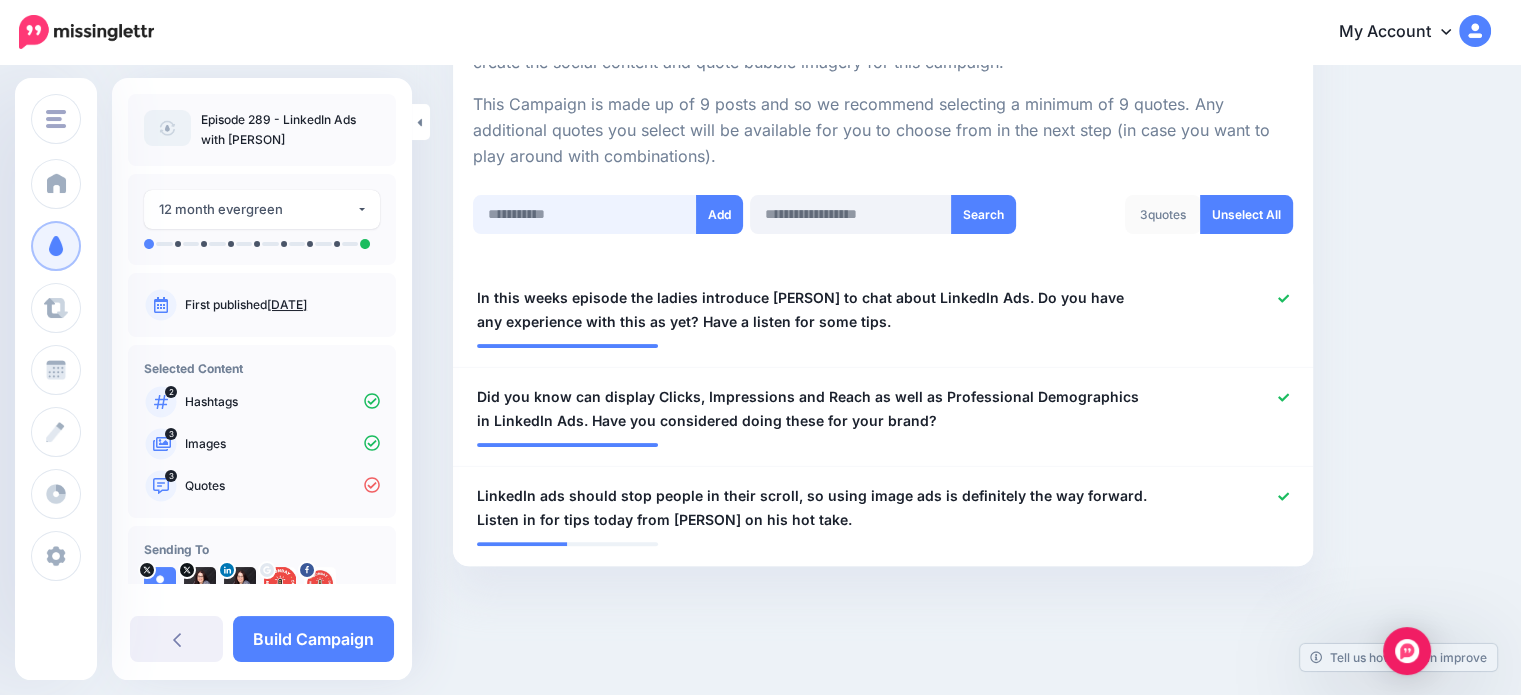 click at bounding box center (585, 214) 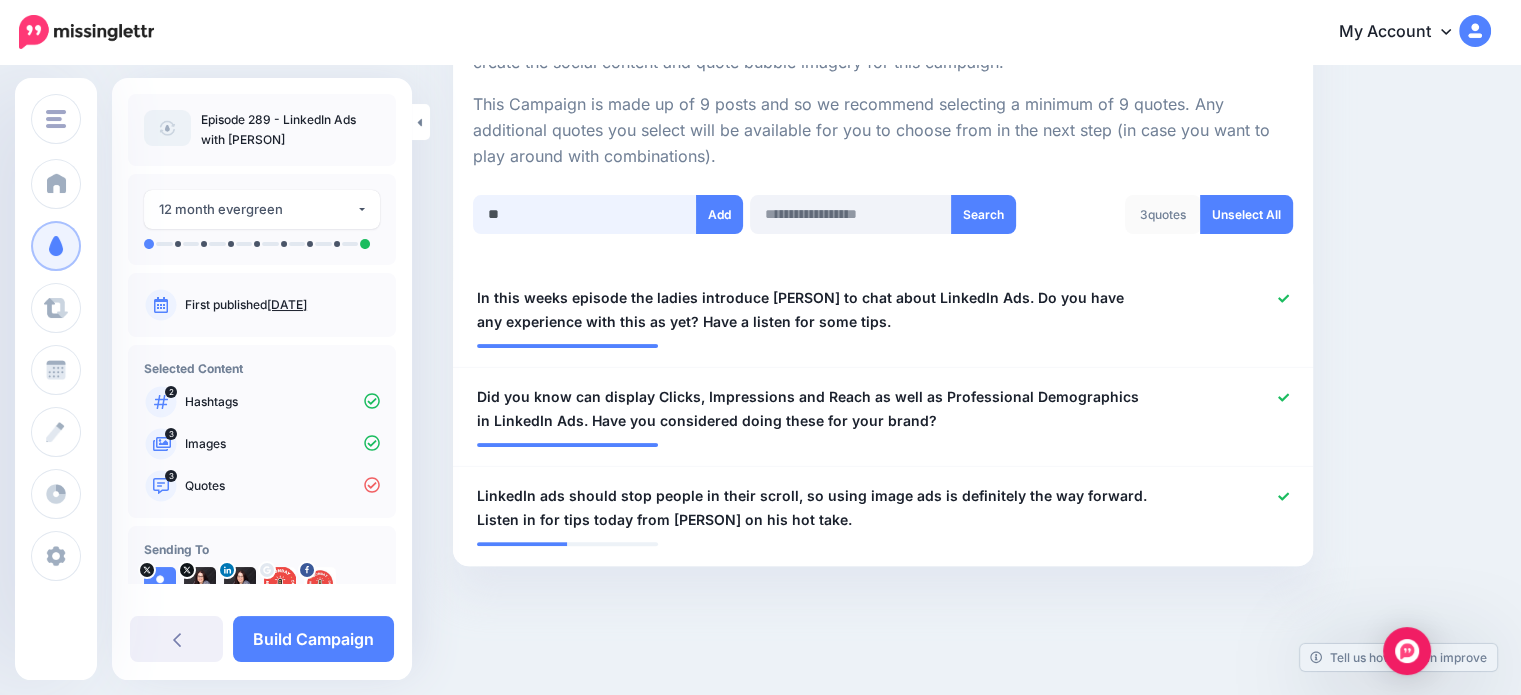 type on "*" 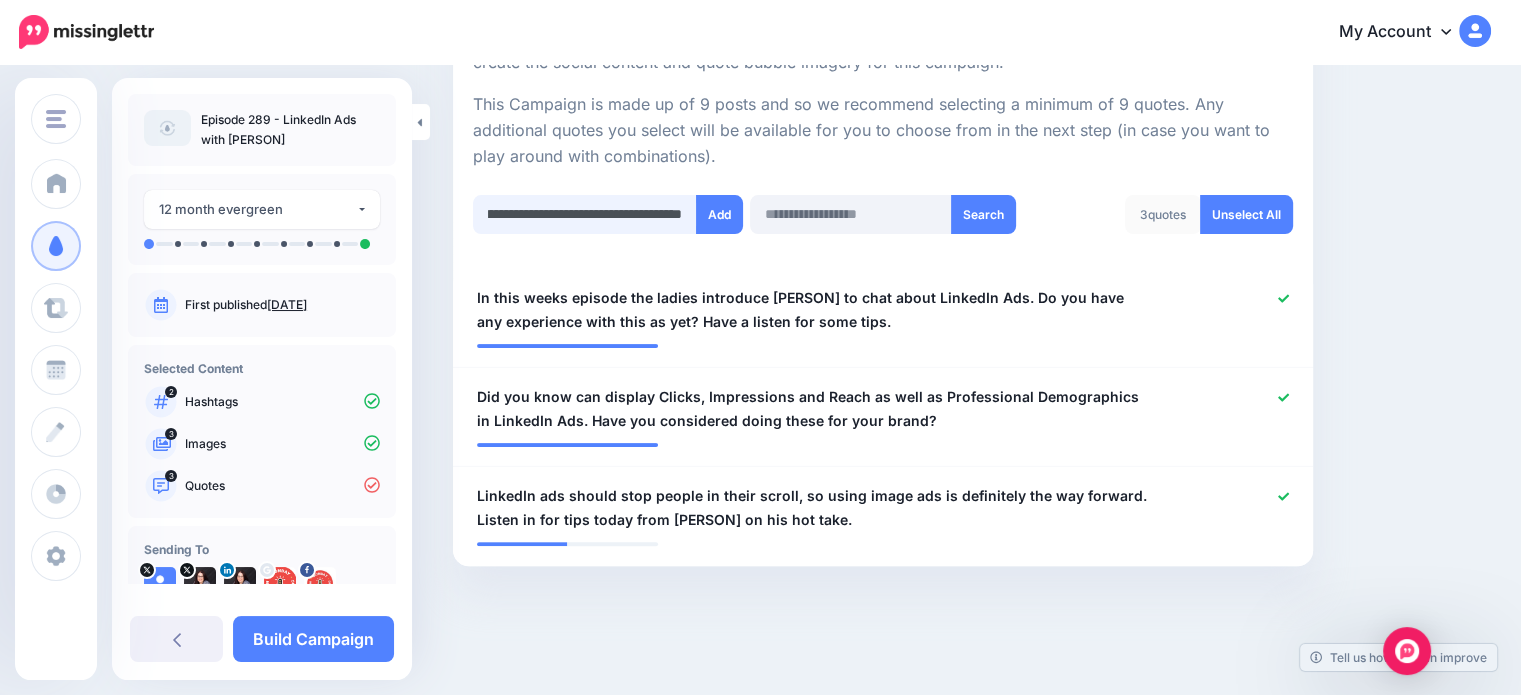 scroll, scrollTop: 0, scrollLeft: 677, axis: horizontal 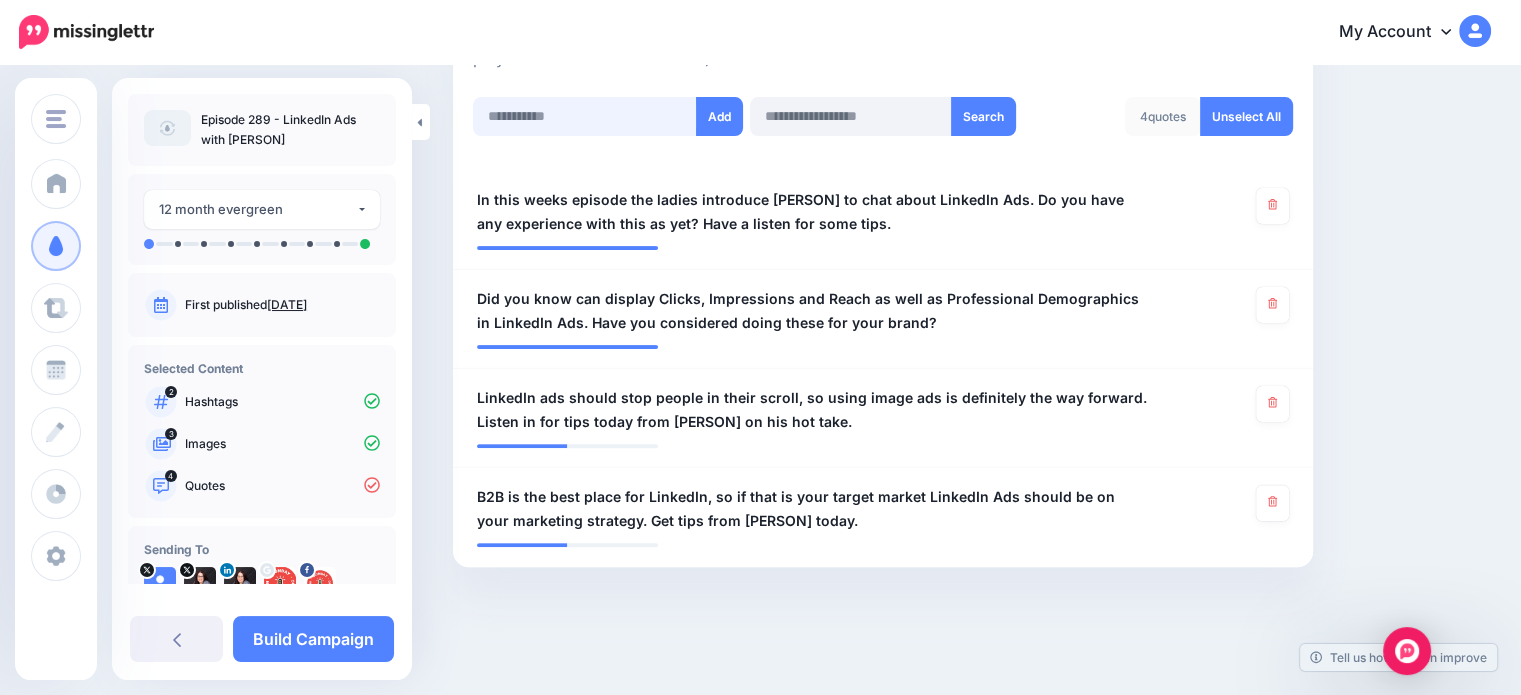 click at bounding box center (585, 116) 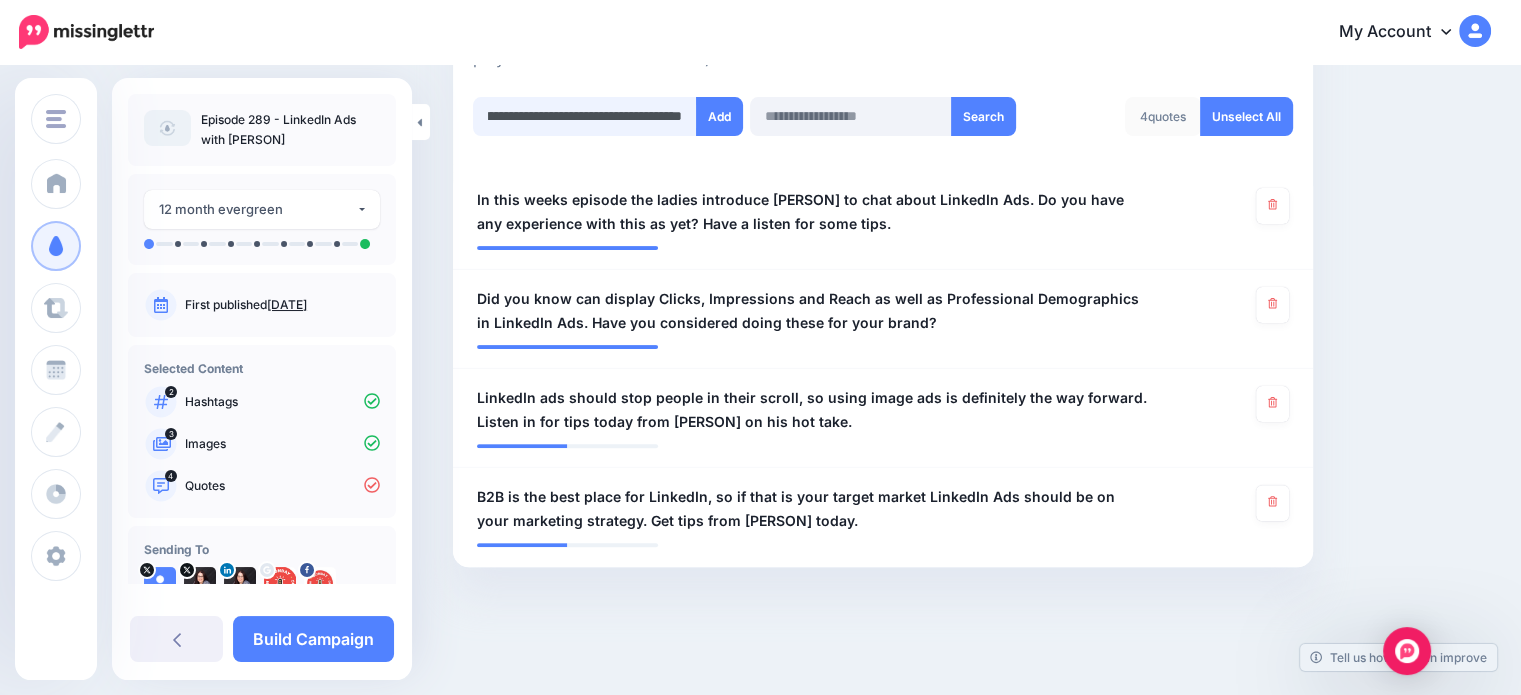 scroll, scrollTop: 0, scrollLeft: 689, axis: horizontal 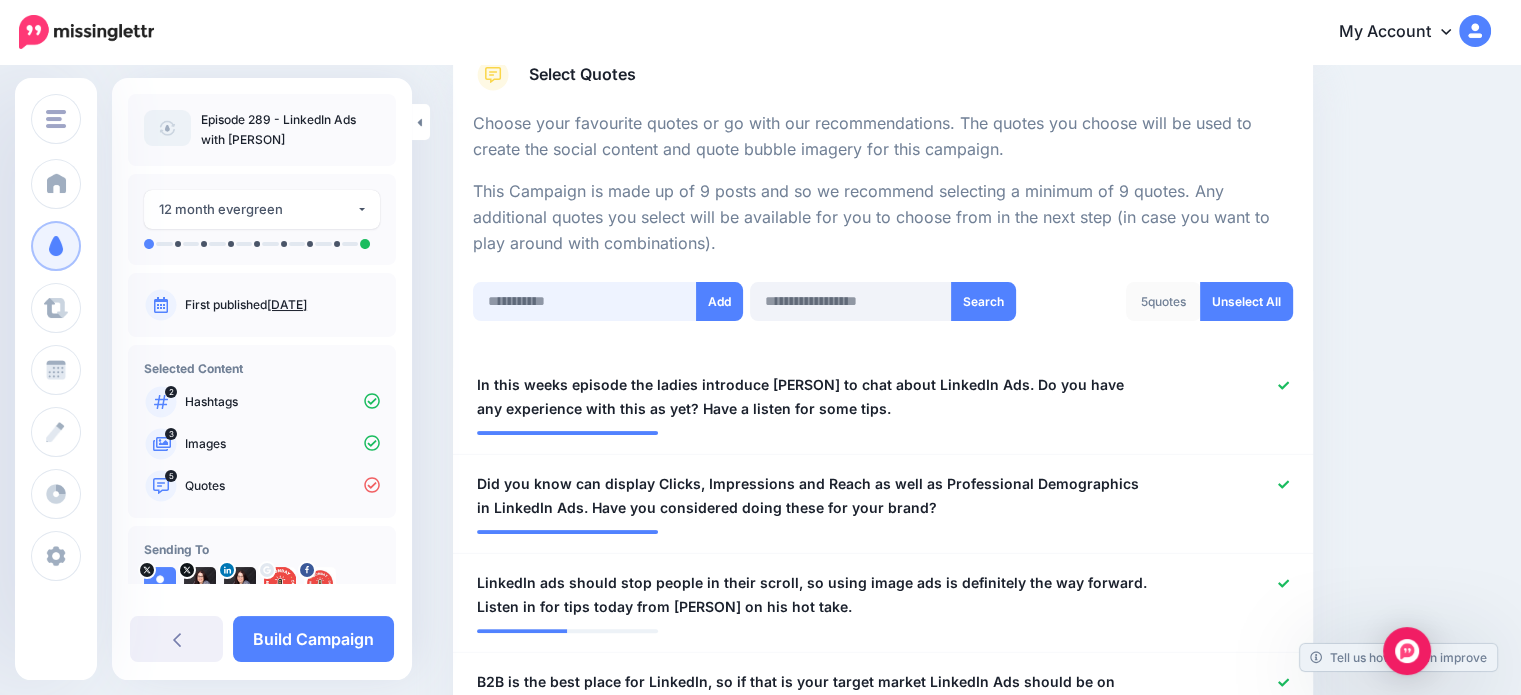click at bounding box center [585, 301] 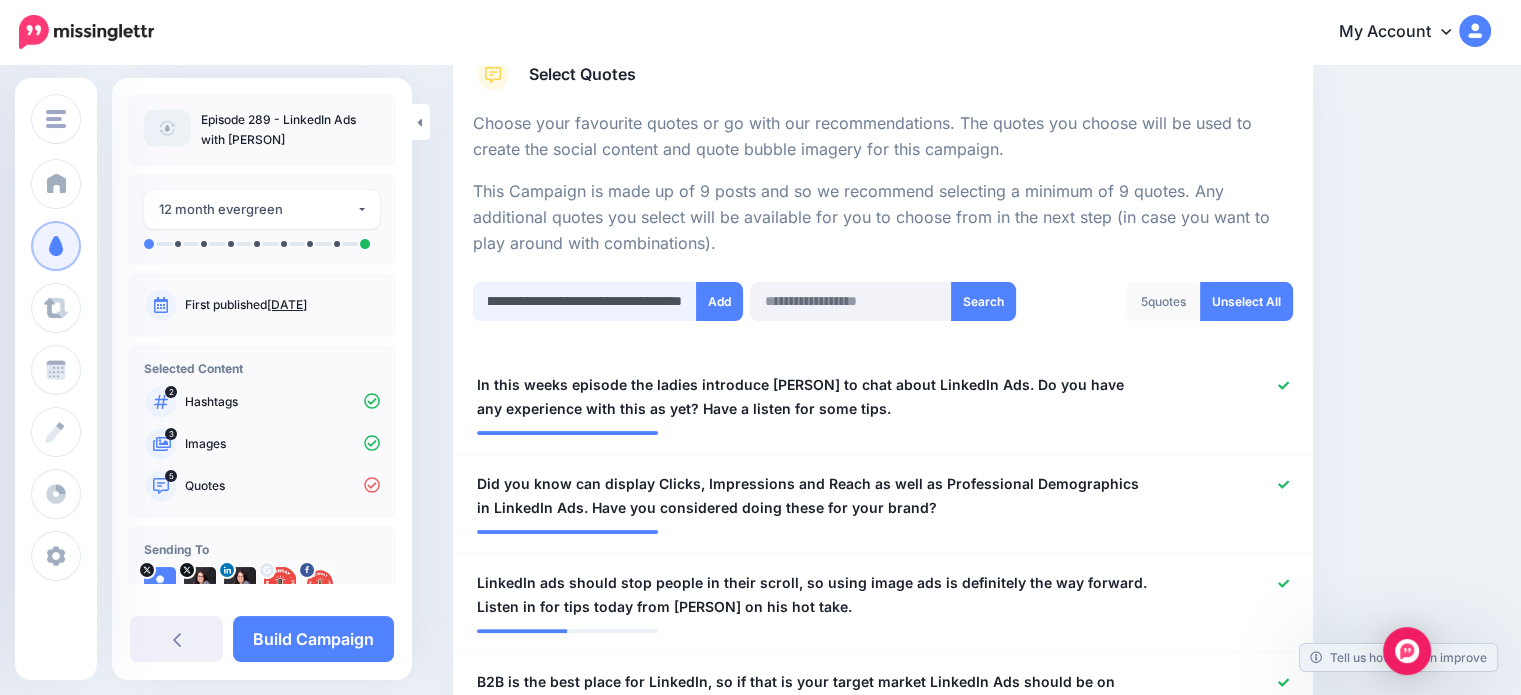 scroll, scrollTop: 0, scrollLeft: 268, axis: horizontal 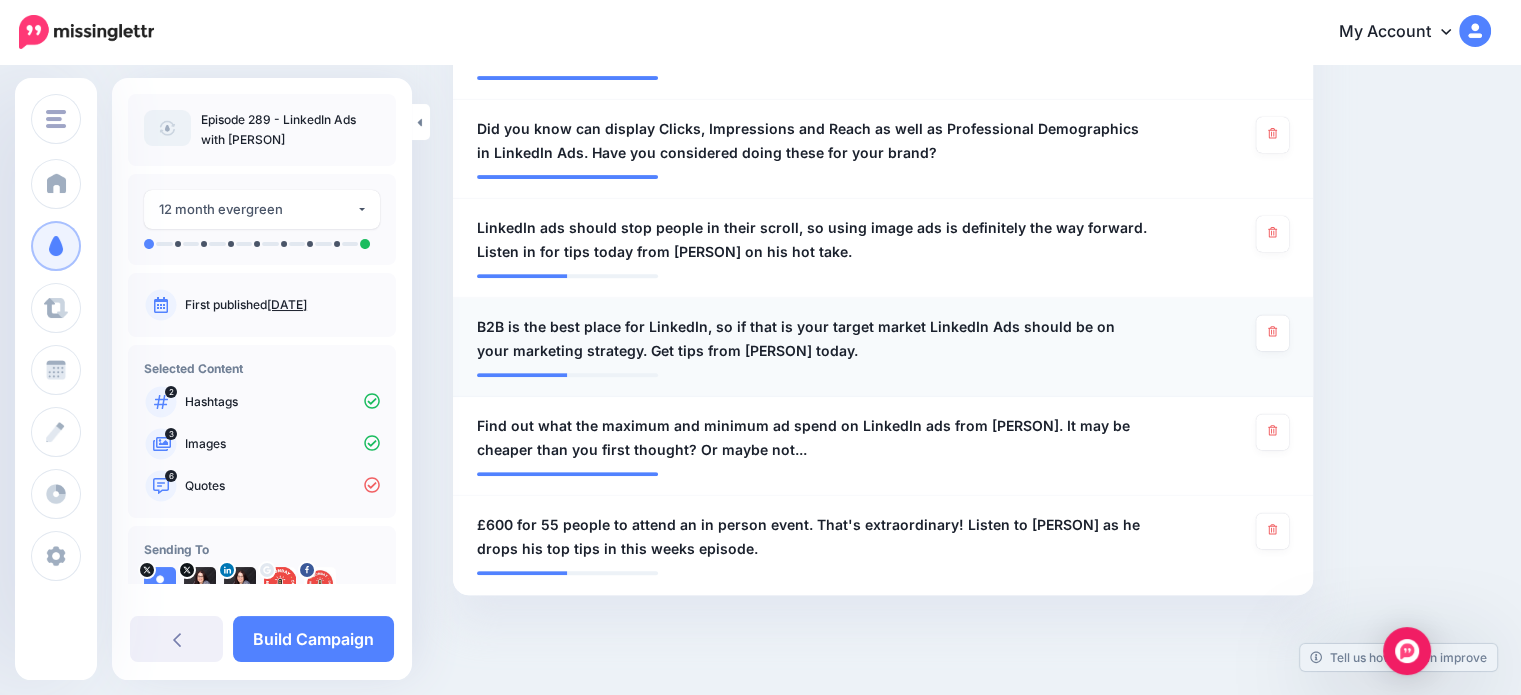 click on "**********" at bounding box center [883, 347] 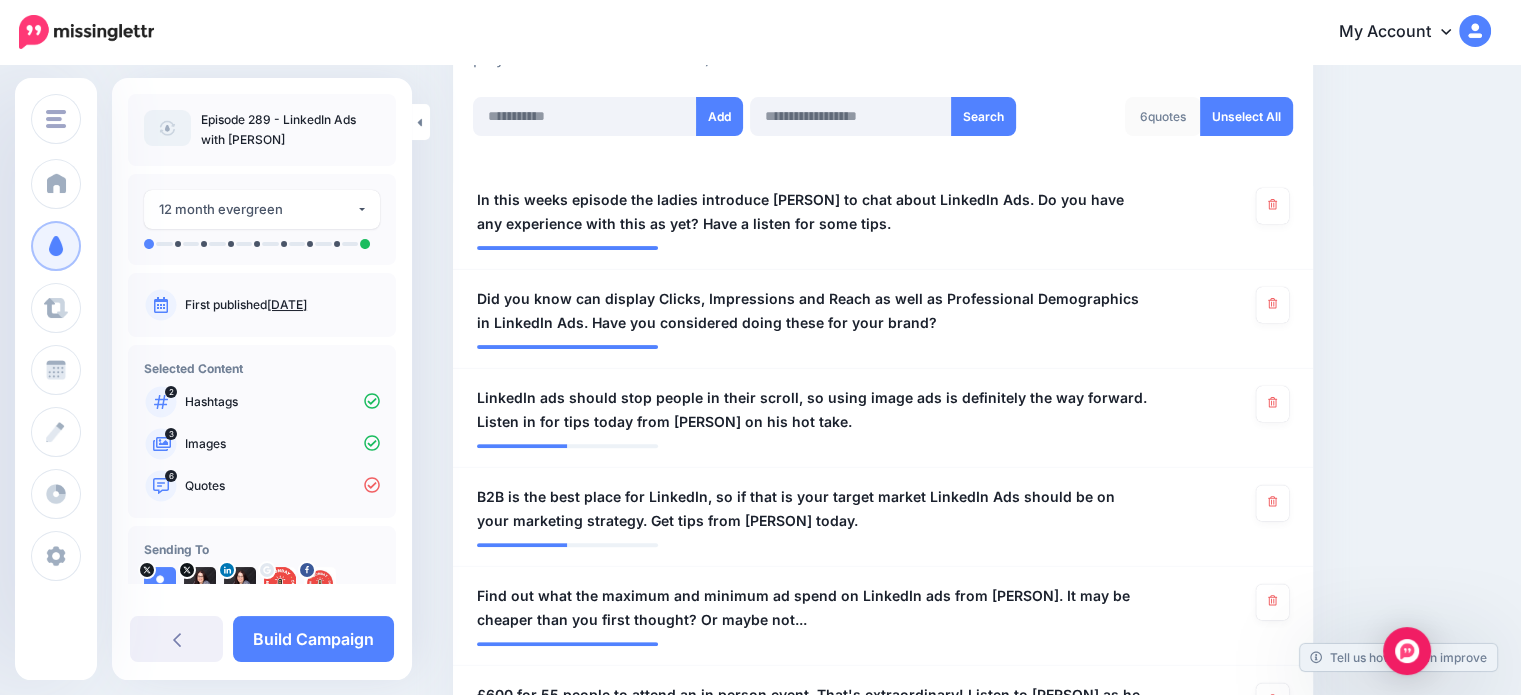 scroll, scrollTop: 90, scrollLeft: 0, axis: vertical 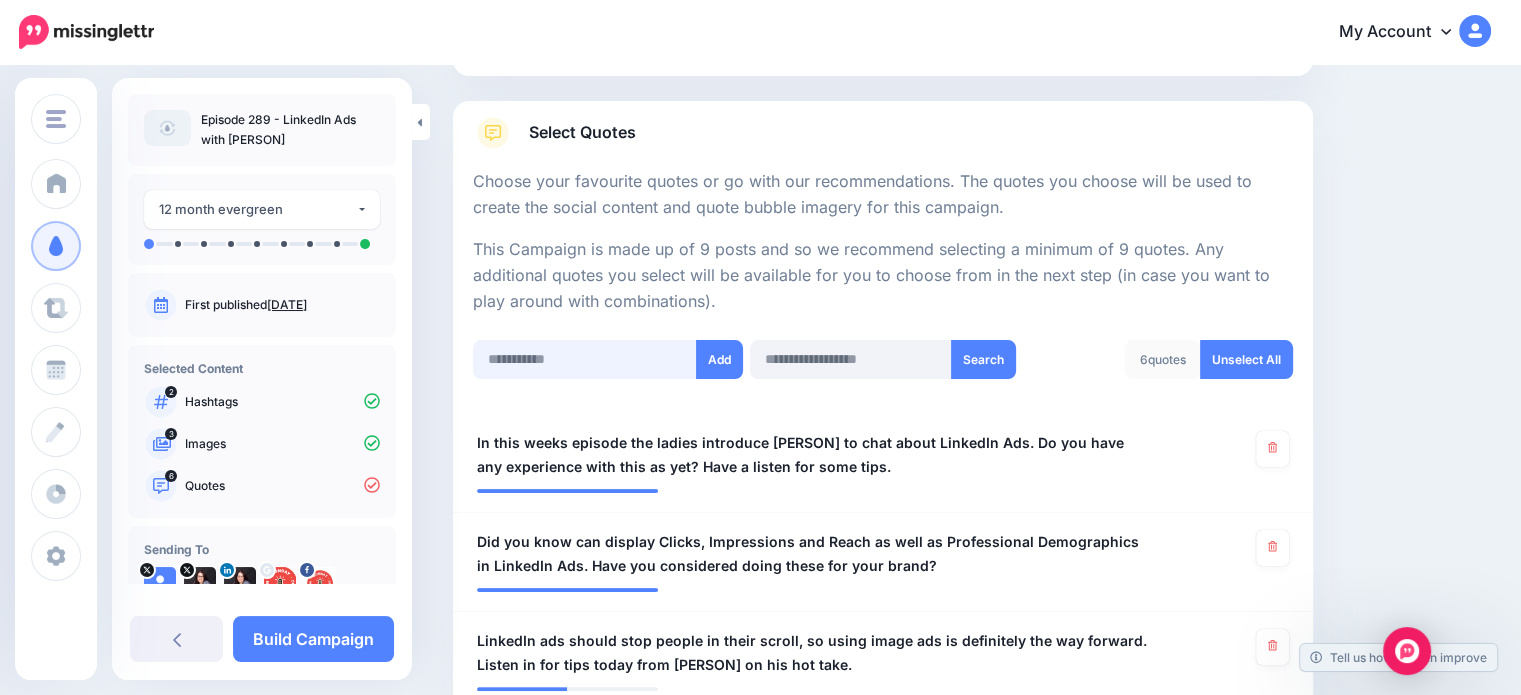 click at bounding box center (585, 359) 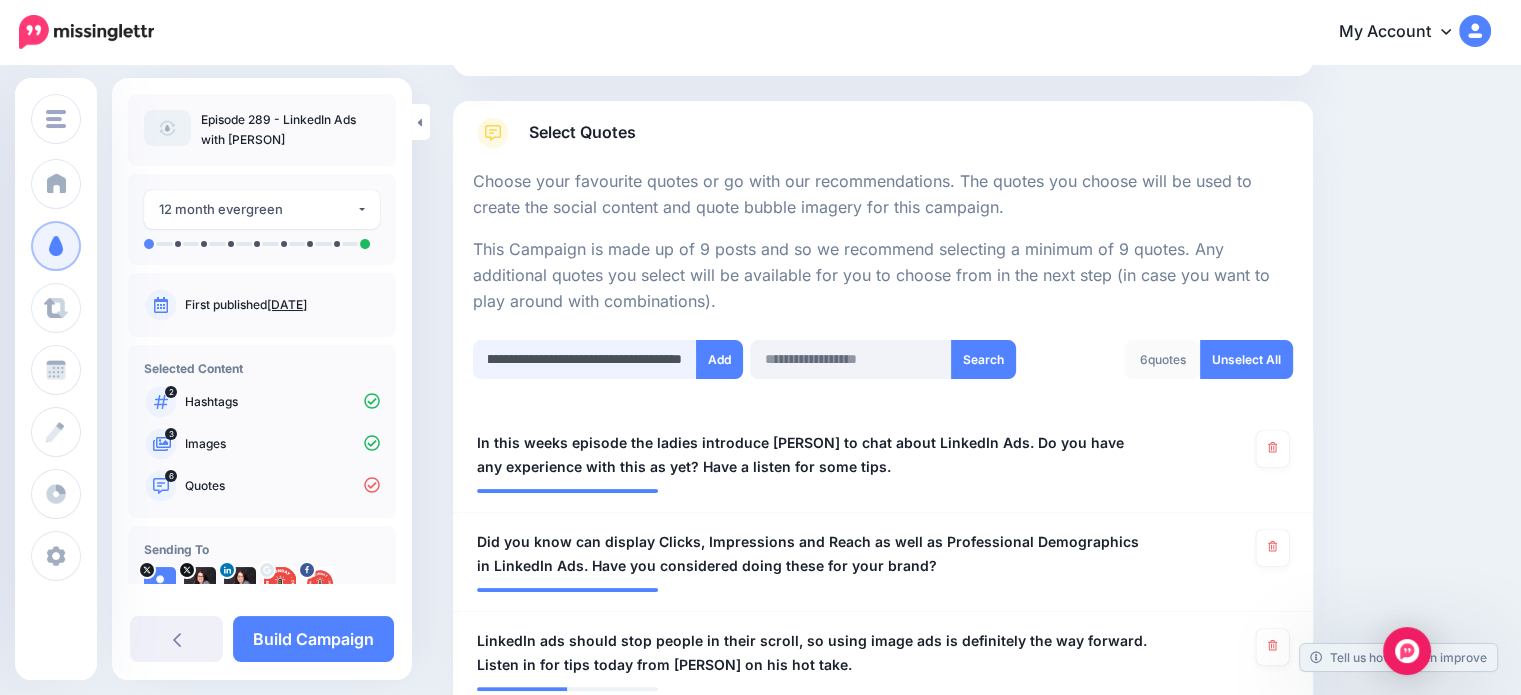 scroll, scrollTop: 0, scrollLeft: 576, axis: horizontal 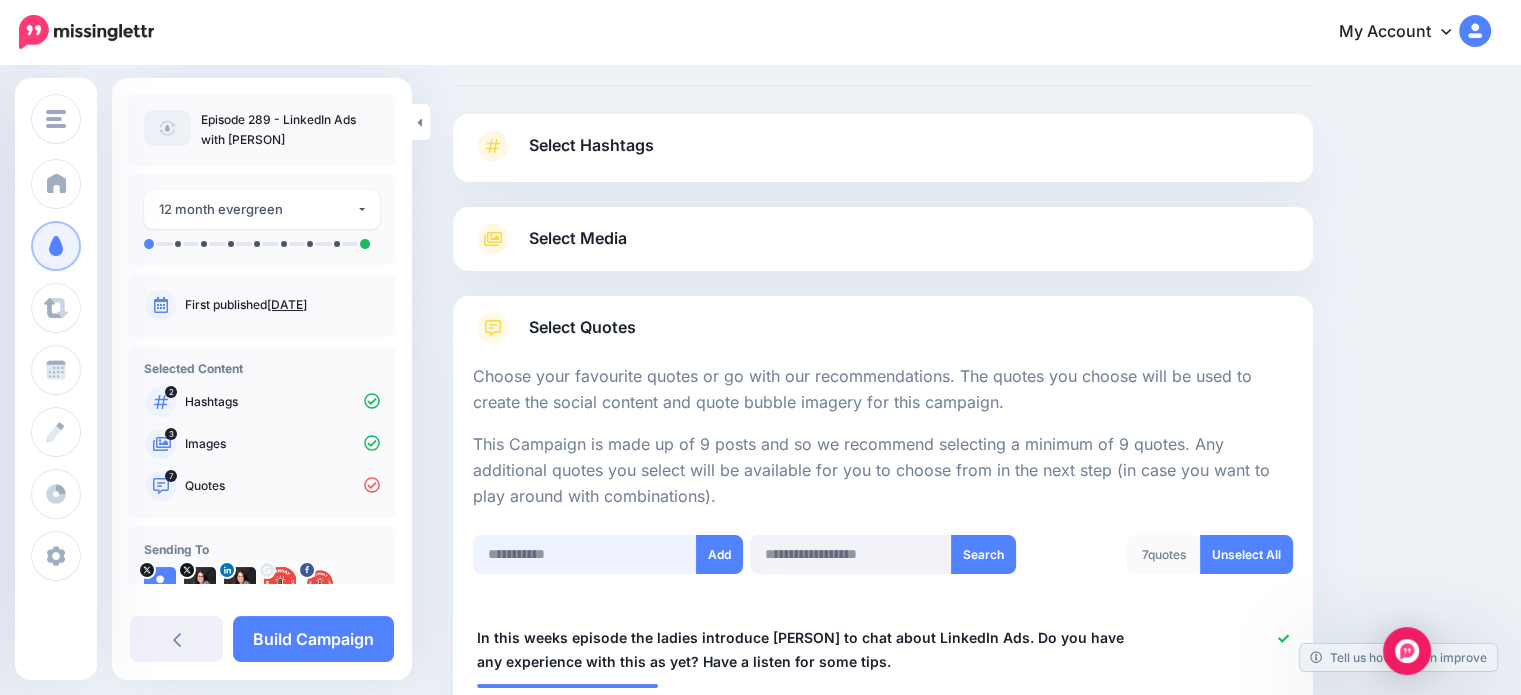click at bounding box center [585, 554] 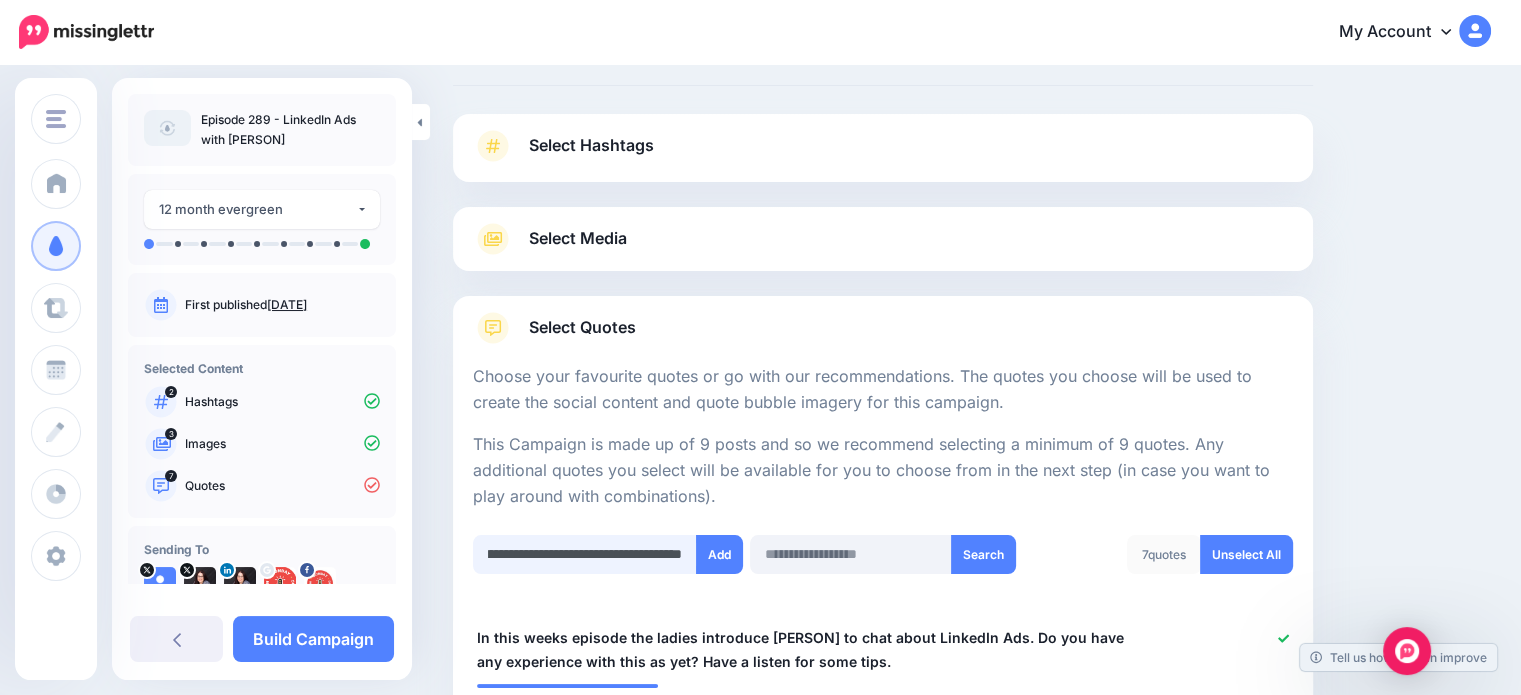 scroll, scrollTop: 0, scrollLeft: 348, axis: horizontal 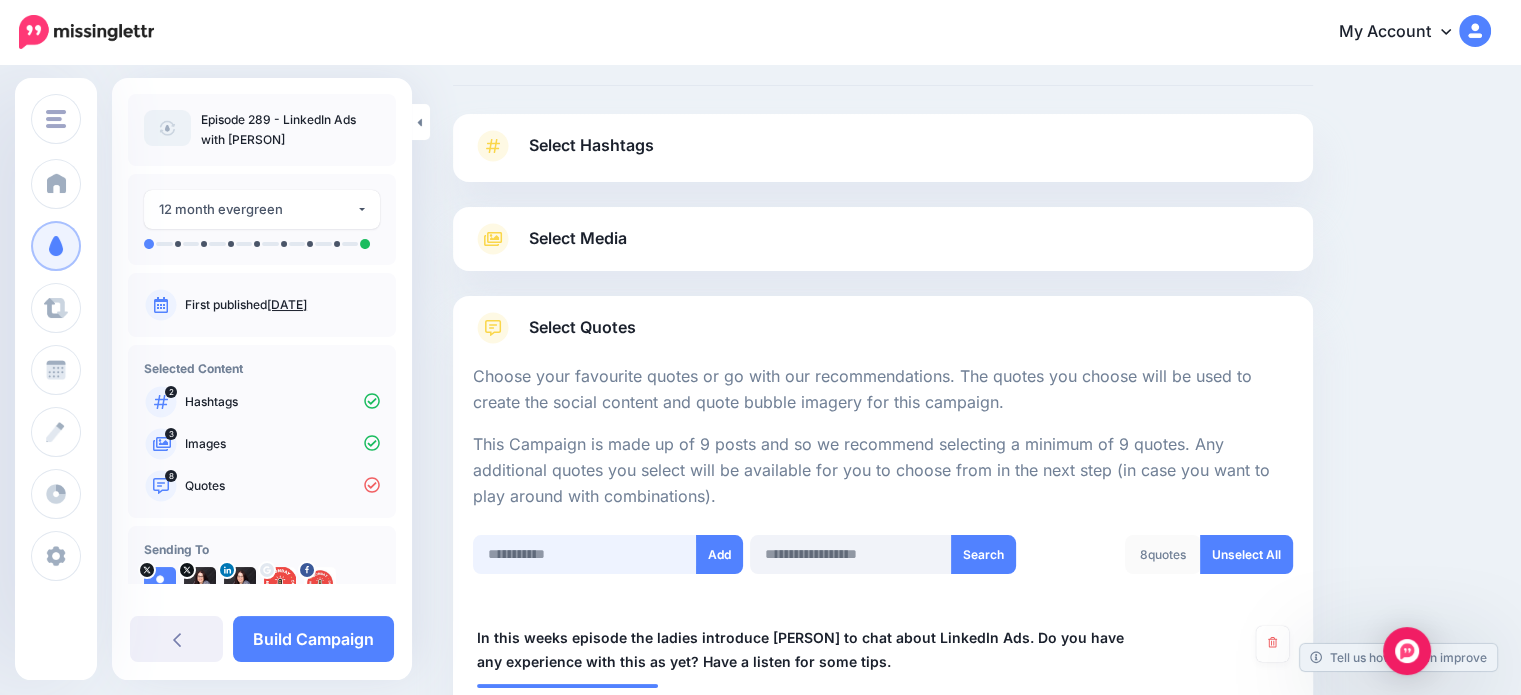 click at bounding box center [585, 554] 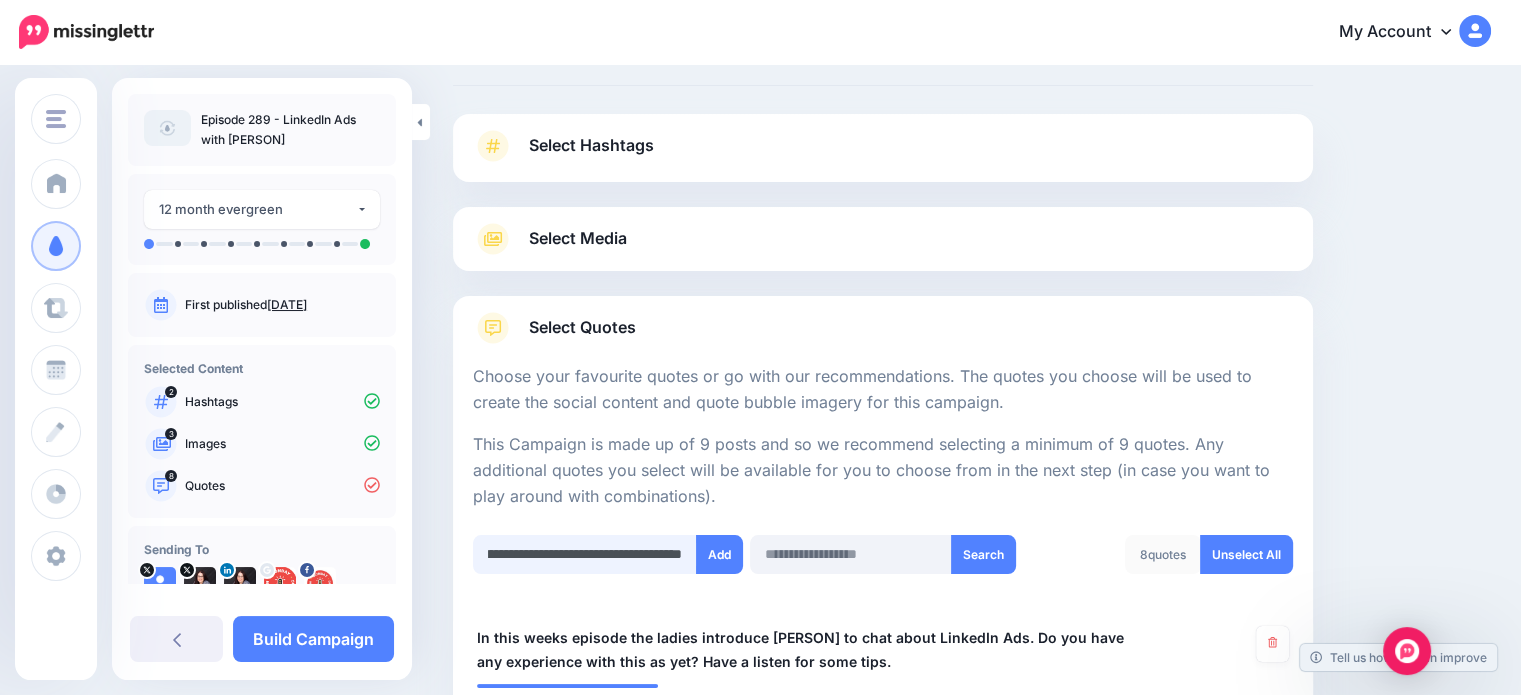 scroll, scrollTop: 0, scrollLeft: 700, axis: horizontal 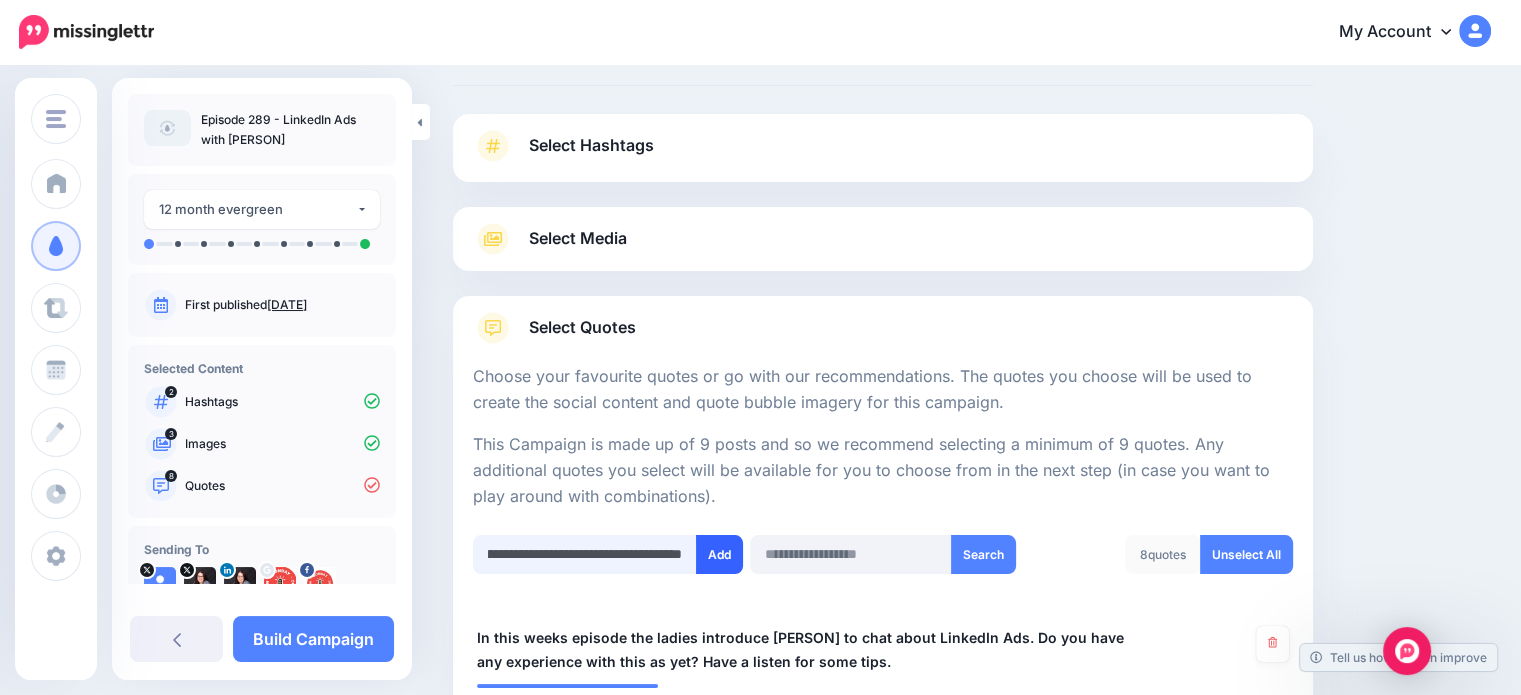 type on "**********" 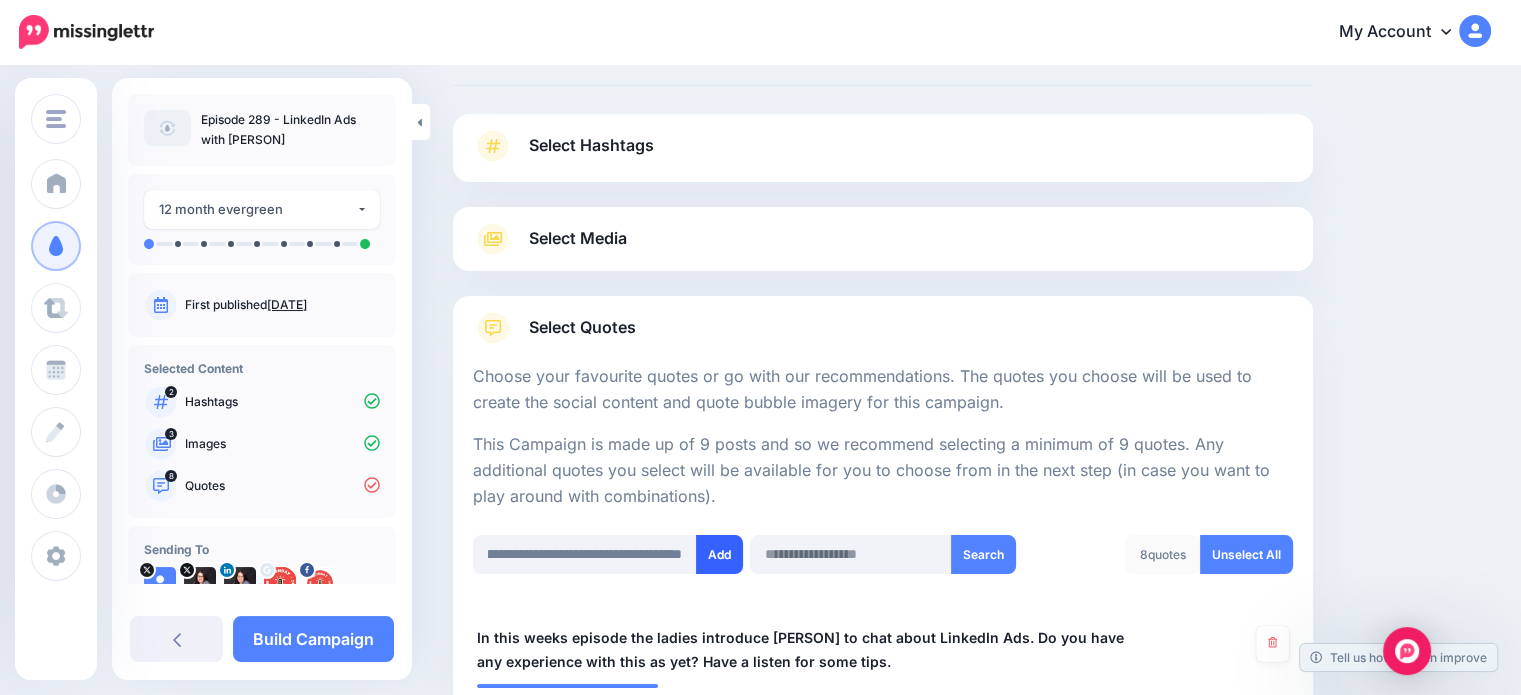 scroll, scrollTop: 0, scrollLeft: 0, axis: both 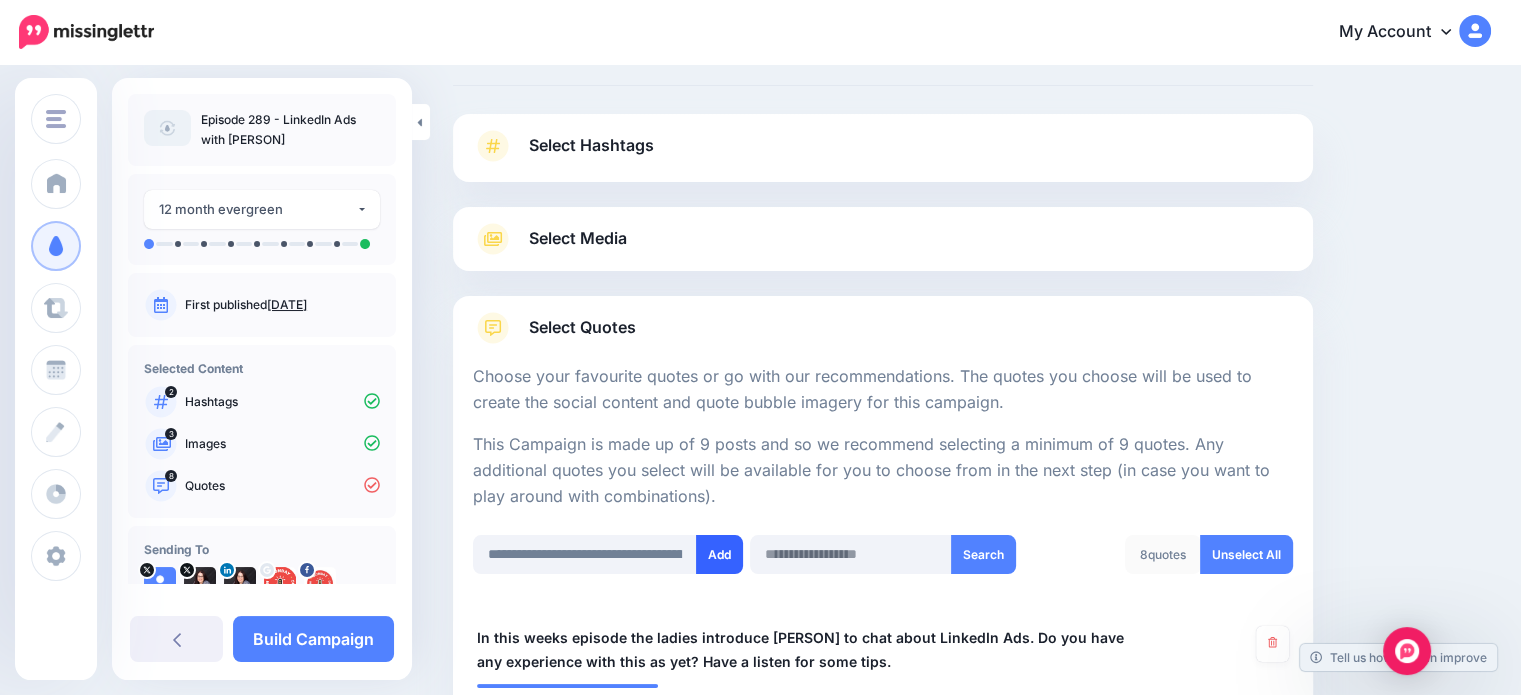 click on "Add" at bounding box center [719, 554] 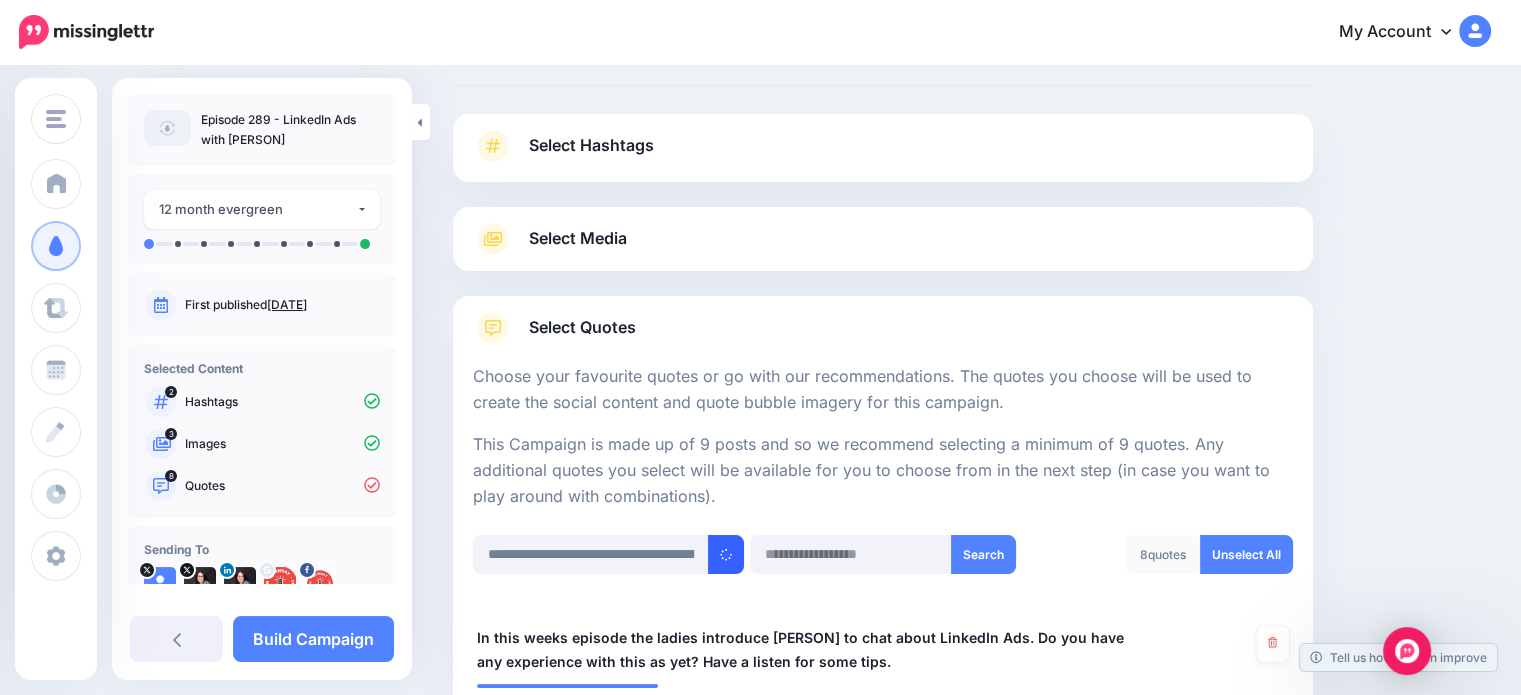type 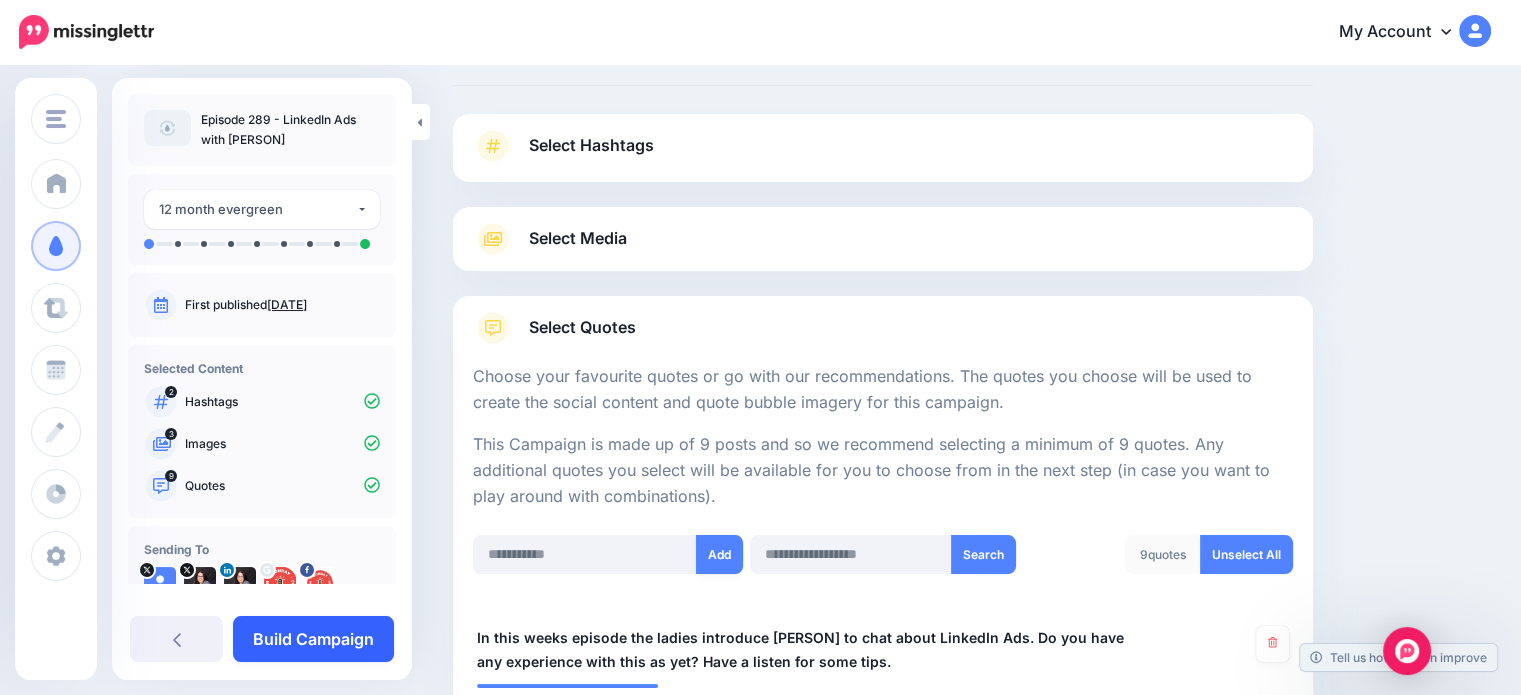 scroll, scrollTop: 698, scrollLeft: 0, axis: vertical 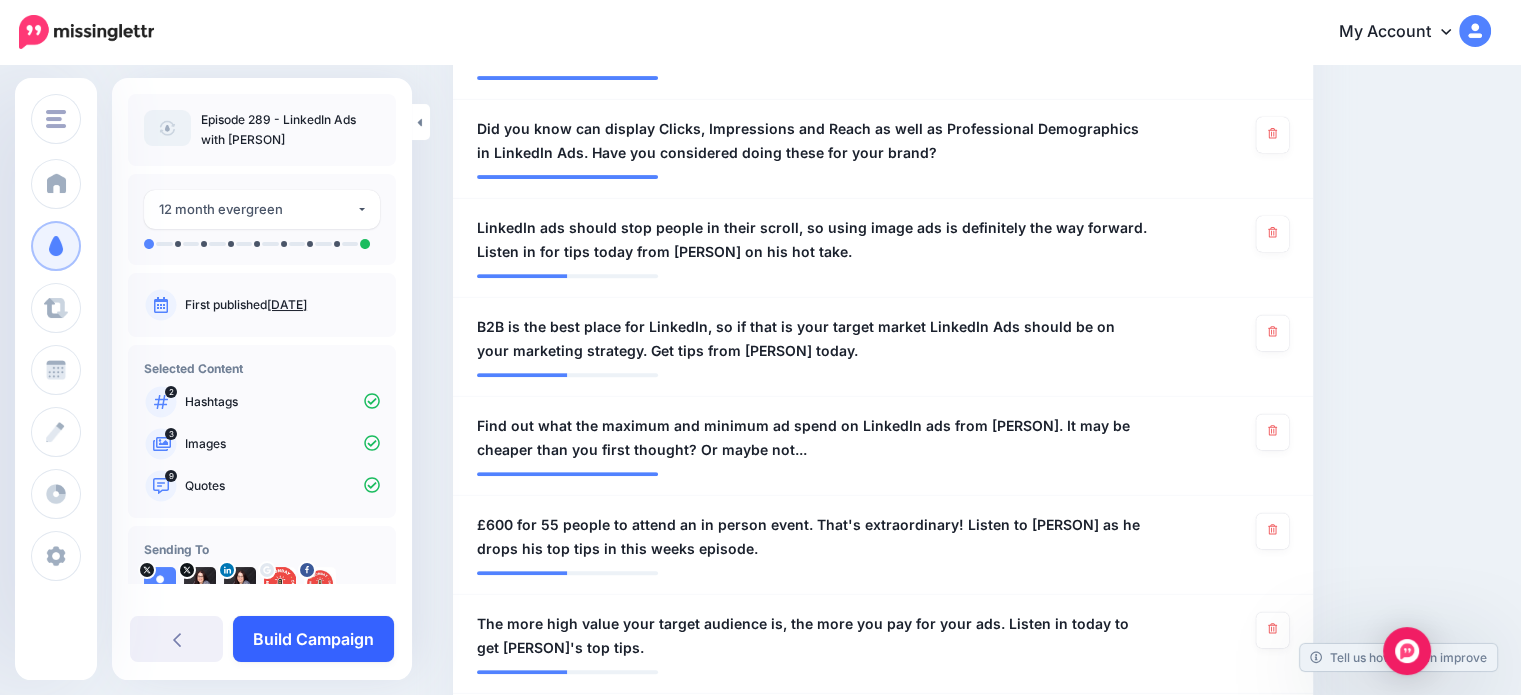click on "Build Campaign" at bounding box center [313, 639] 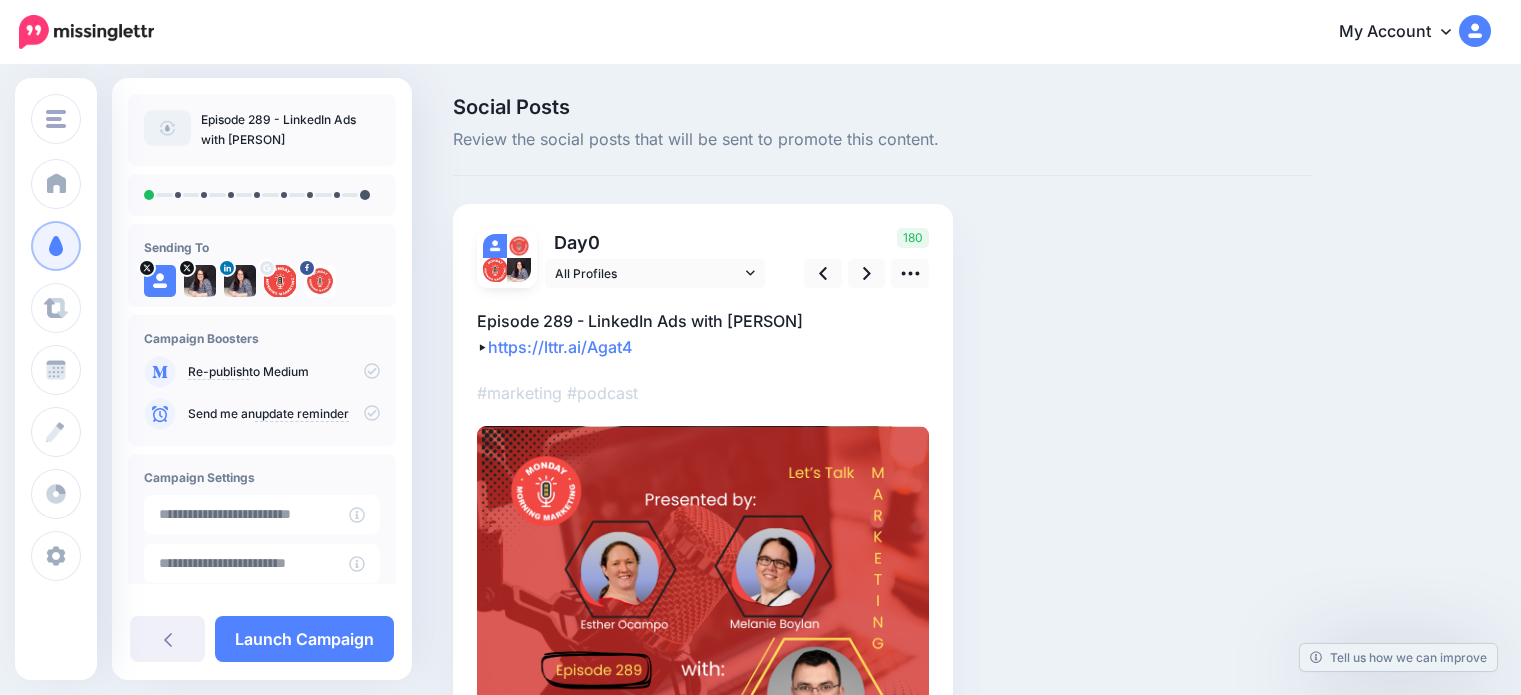 scroll, scrollTop: 0, scrollLeft: 0, axis: both 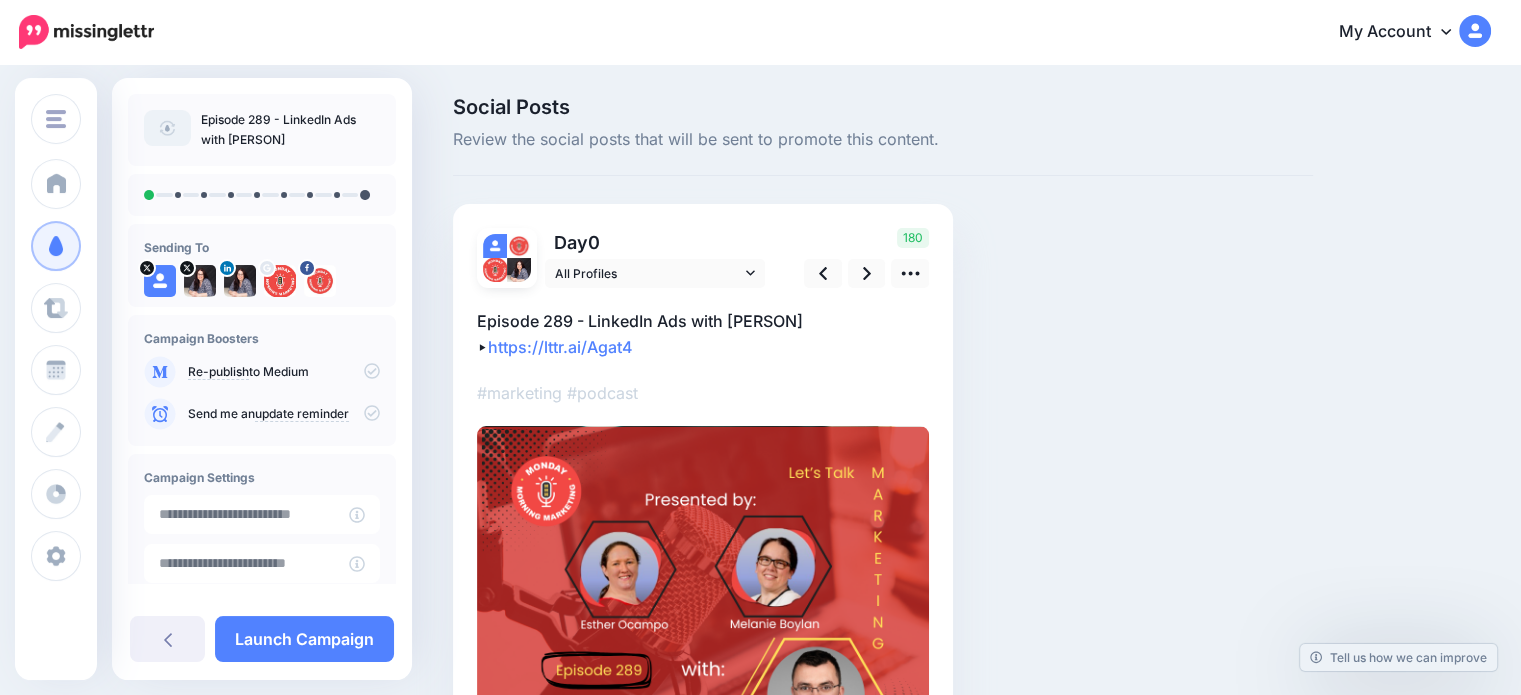 click on "Episode 289 - LinkedIn Ads with Kristian Downer ▸  https://lttr.ai/Agat4" at bounding box center [703, 334] 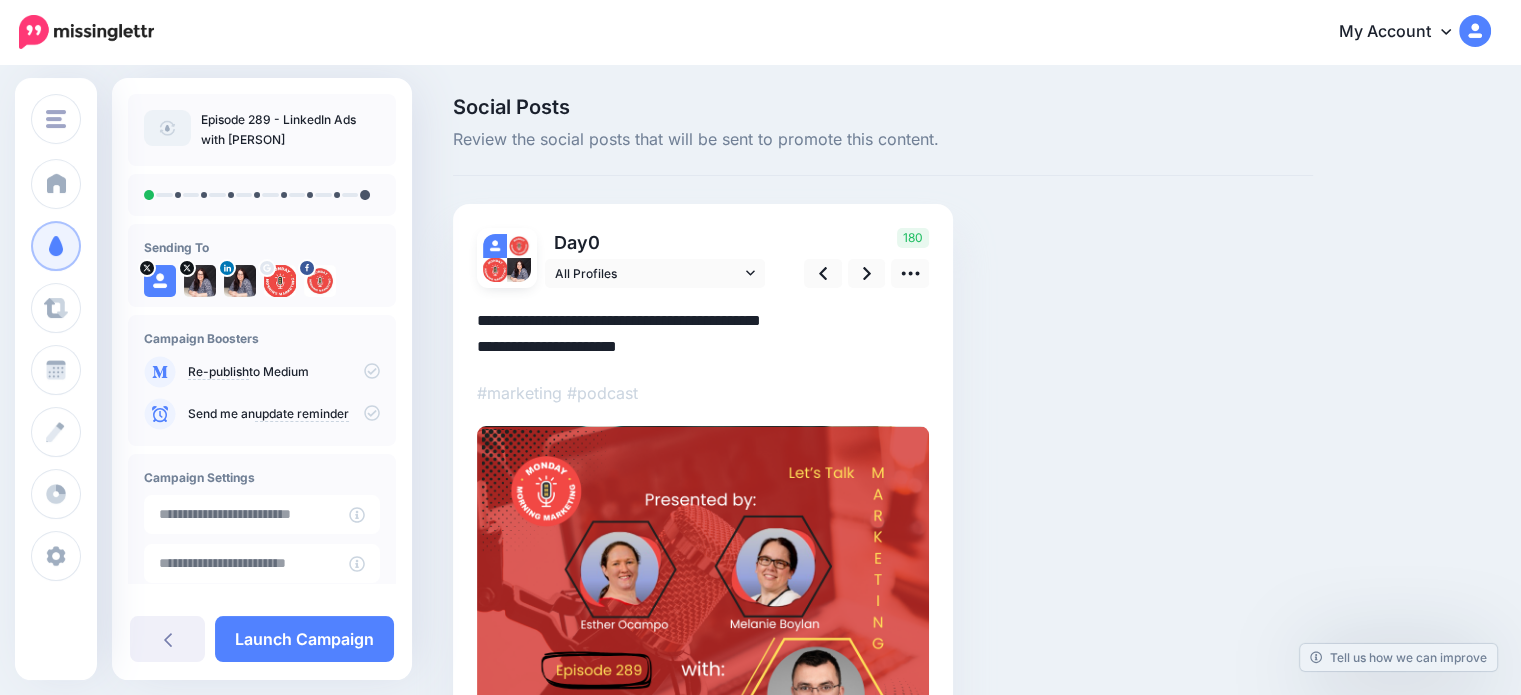 click on "**********" at bounding box center (703, 334) 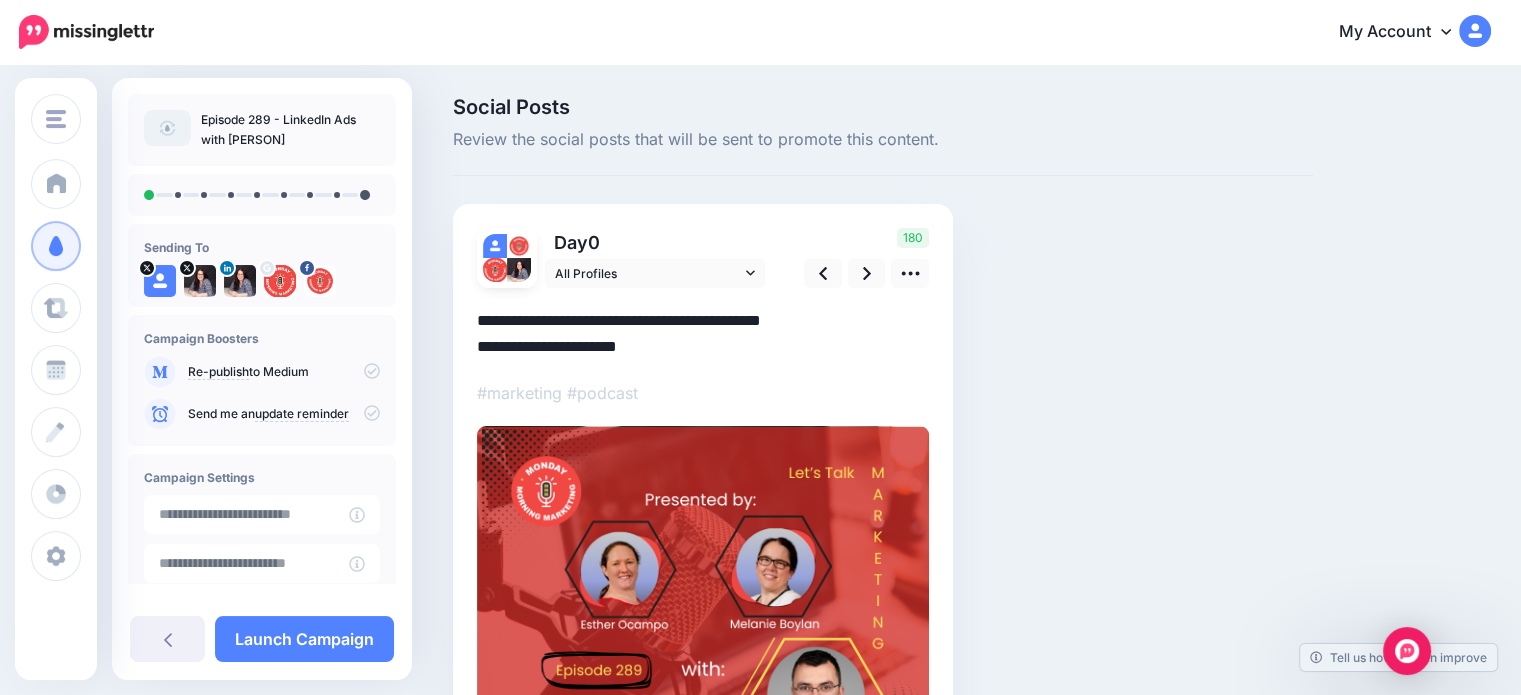 click on "**********" at bounding box center [703, 334] 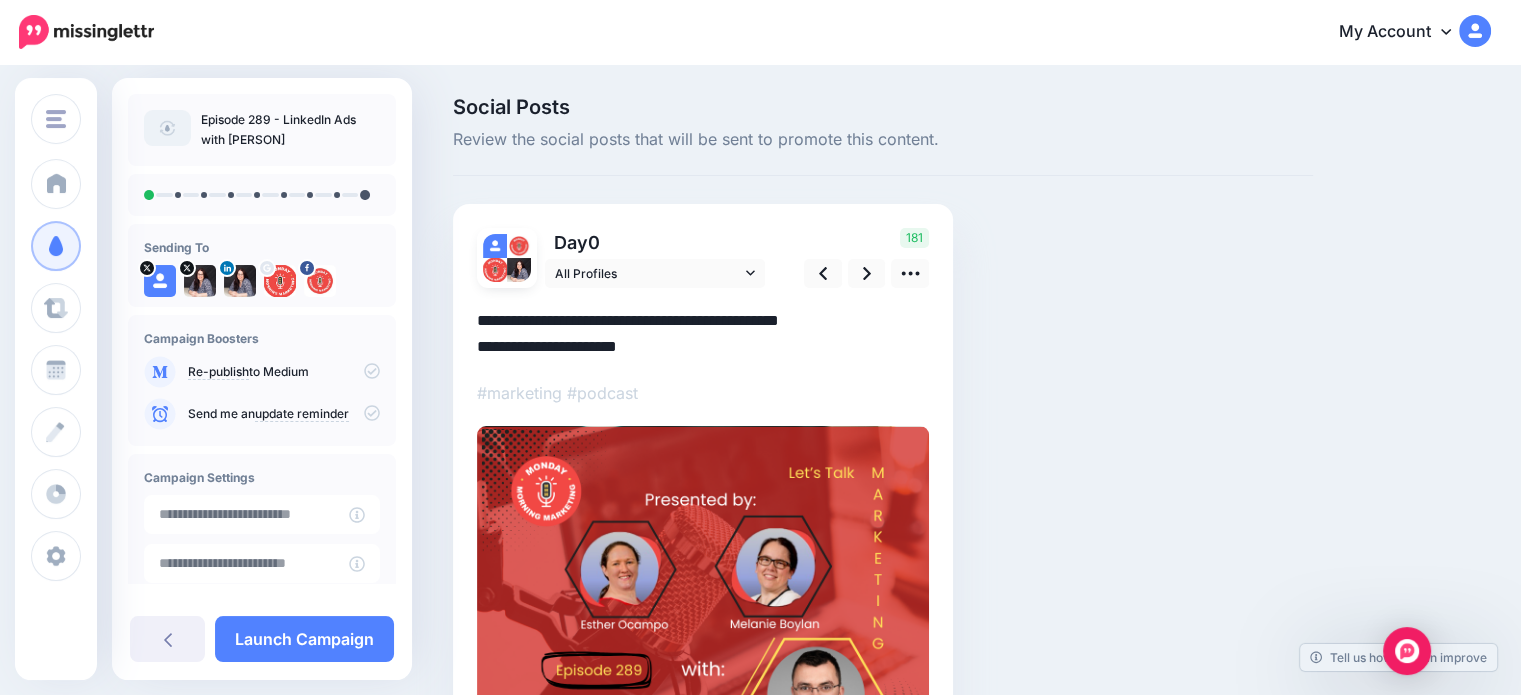 click on "**********" at bounding box center [703, 334] 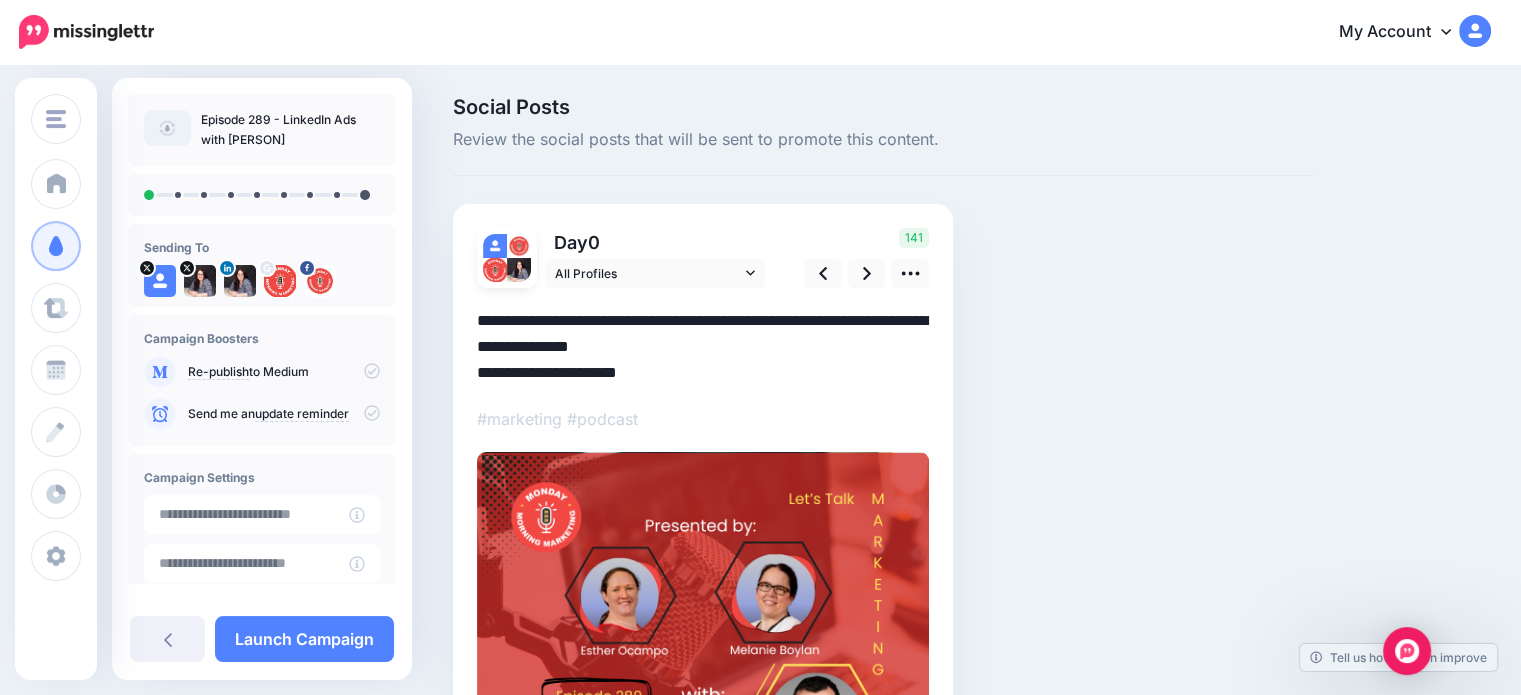 click on "**********" at bounding box center (0, 0) 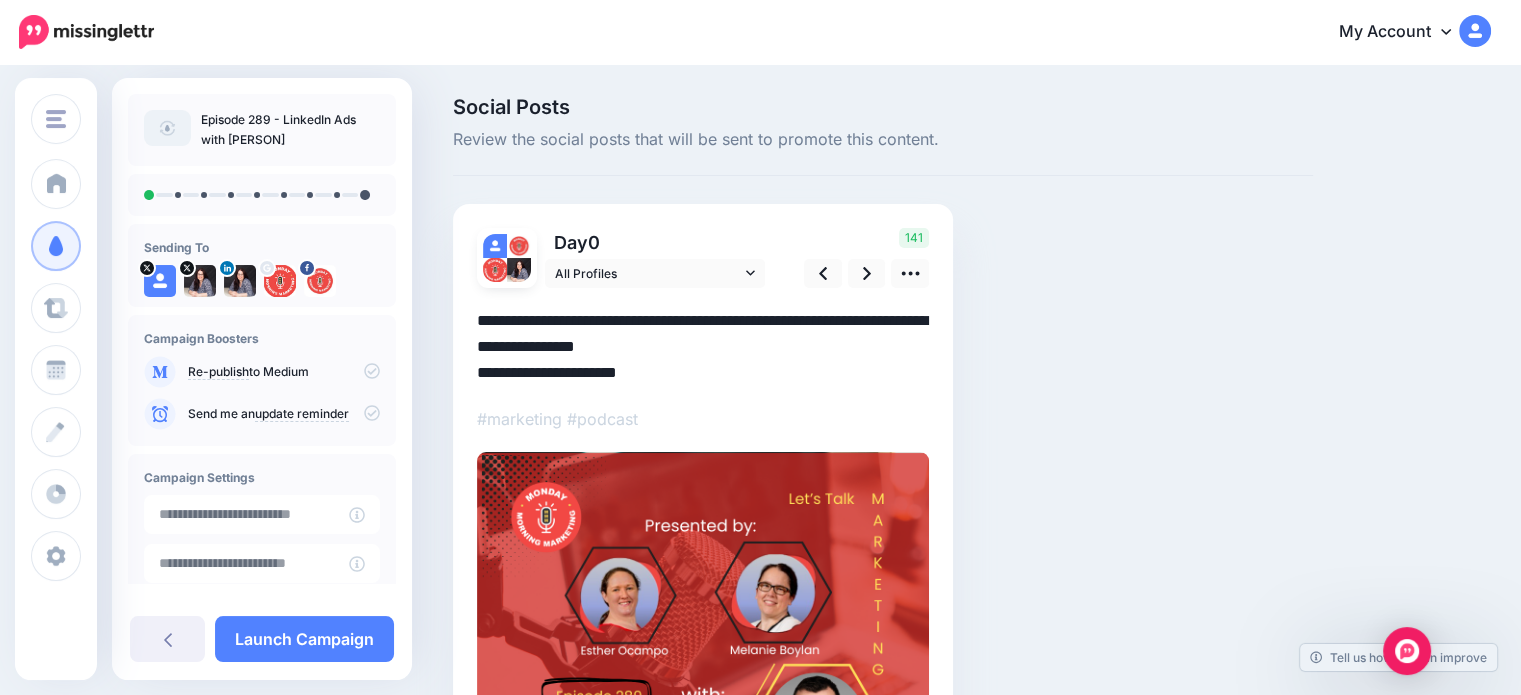 click on "**********" at bounding box center [703, 347] 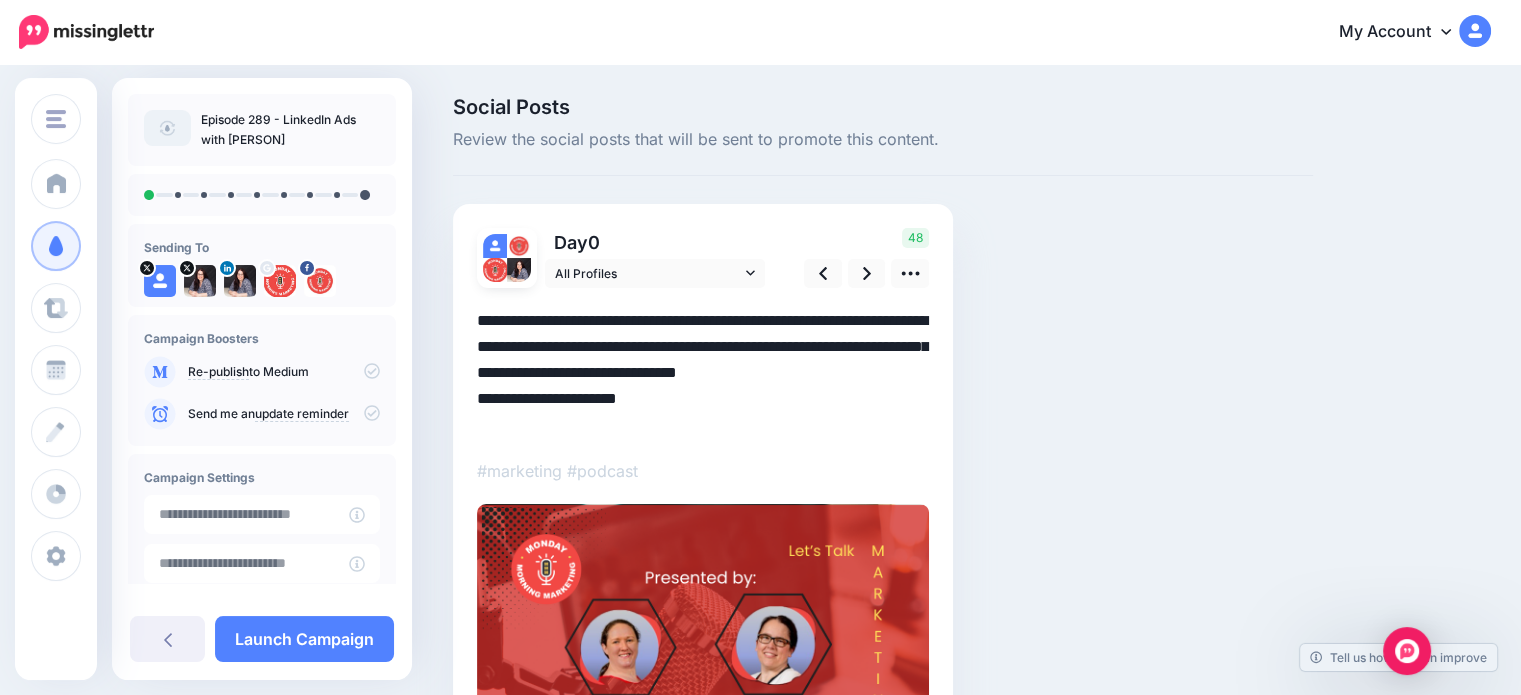 click on "******" at bounding box center [0, 0] 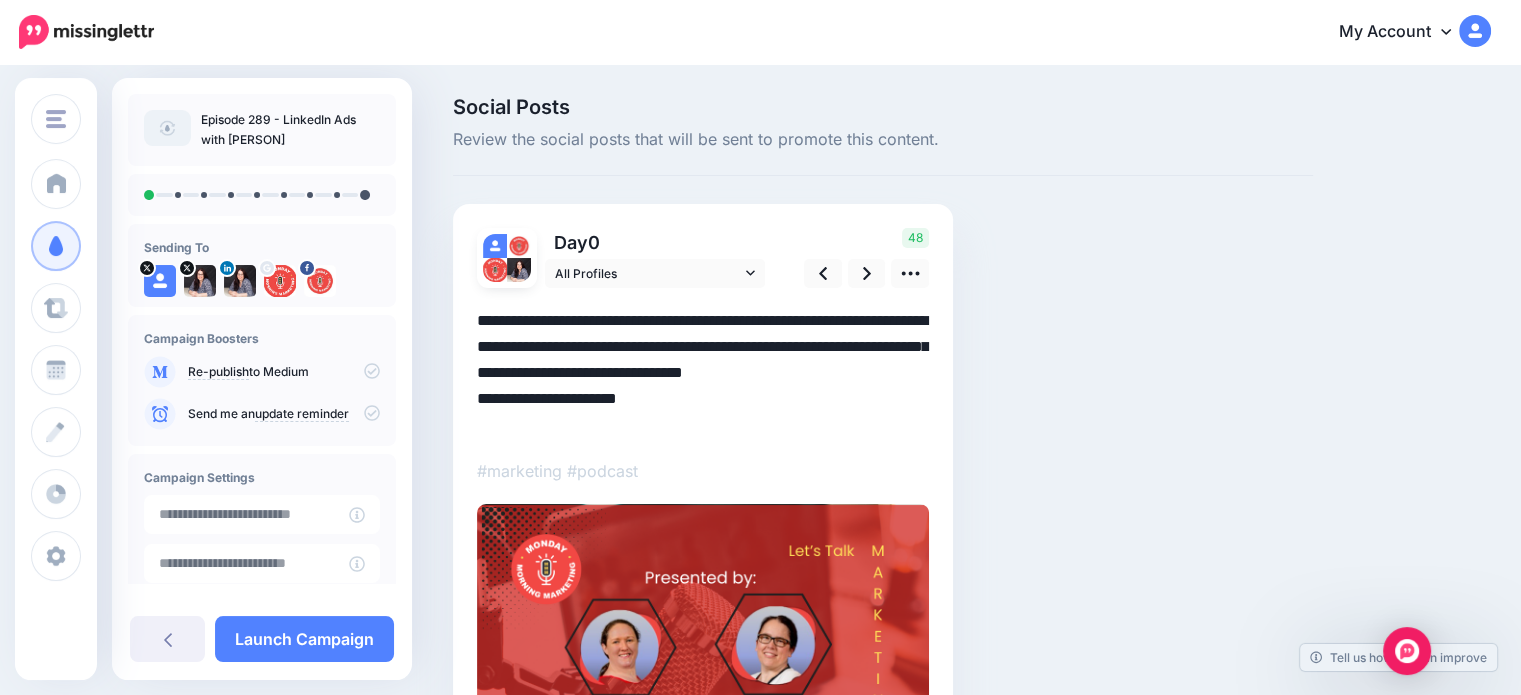 click on "**********" at bounding box center (703, 373) 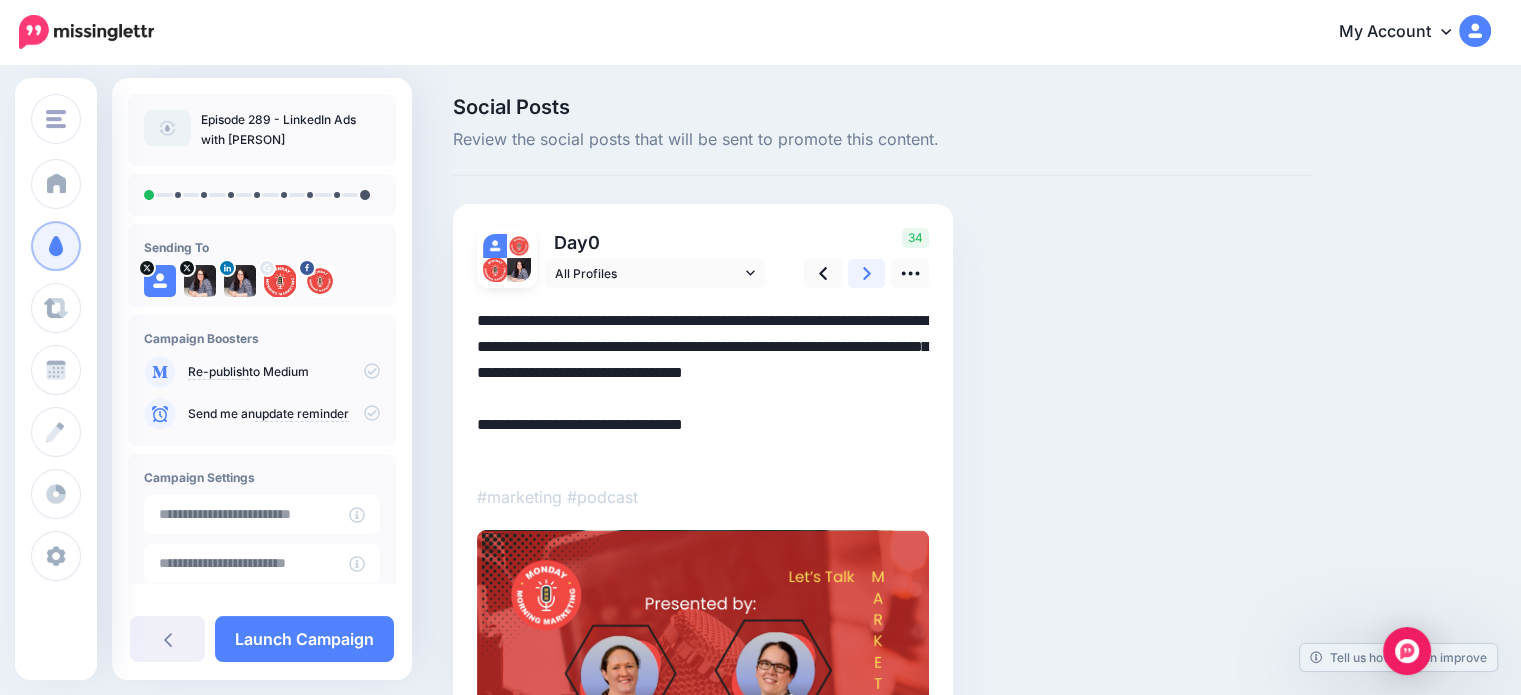 click 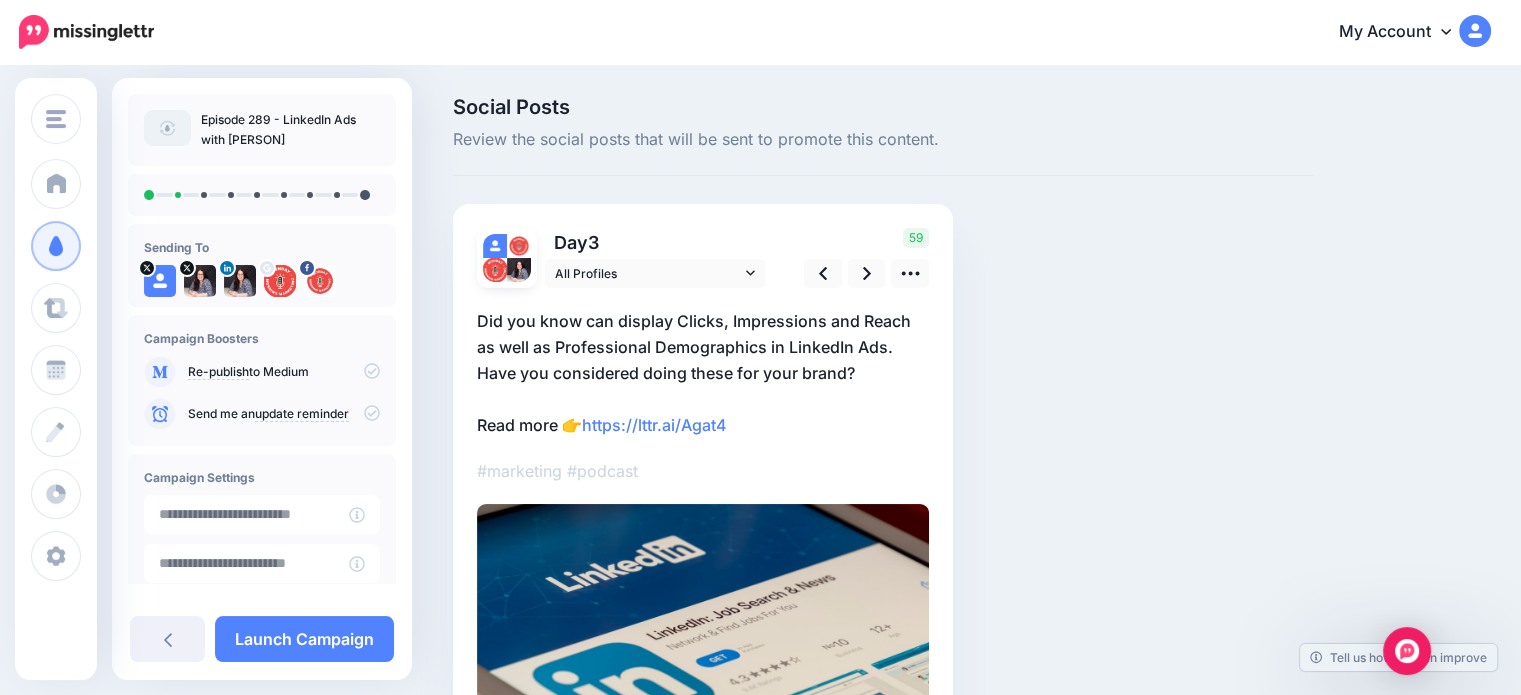 click on "Did you know can display Clicks, Impressions and Reach as well as Professional Demographics in LinkedIn Ads. Have you considered doing these for your brand? Read more 👉  https://lttr.ai/Agat4" at bounding box center [703, 373] 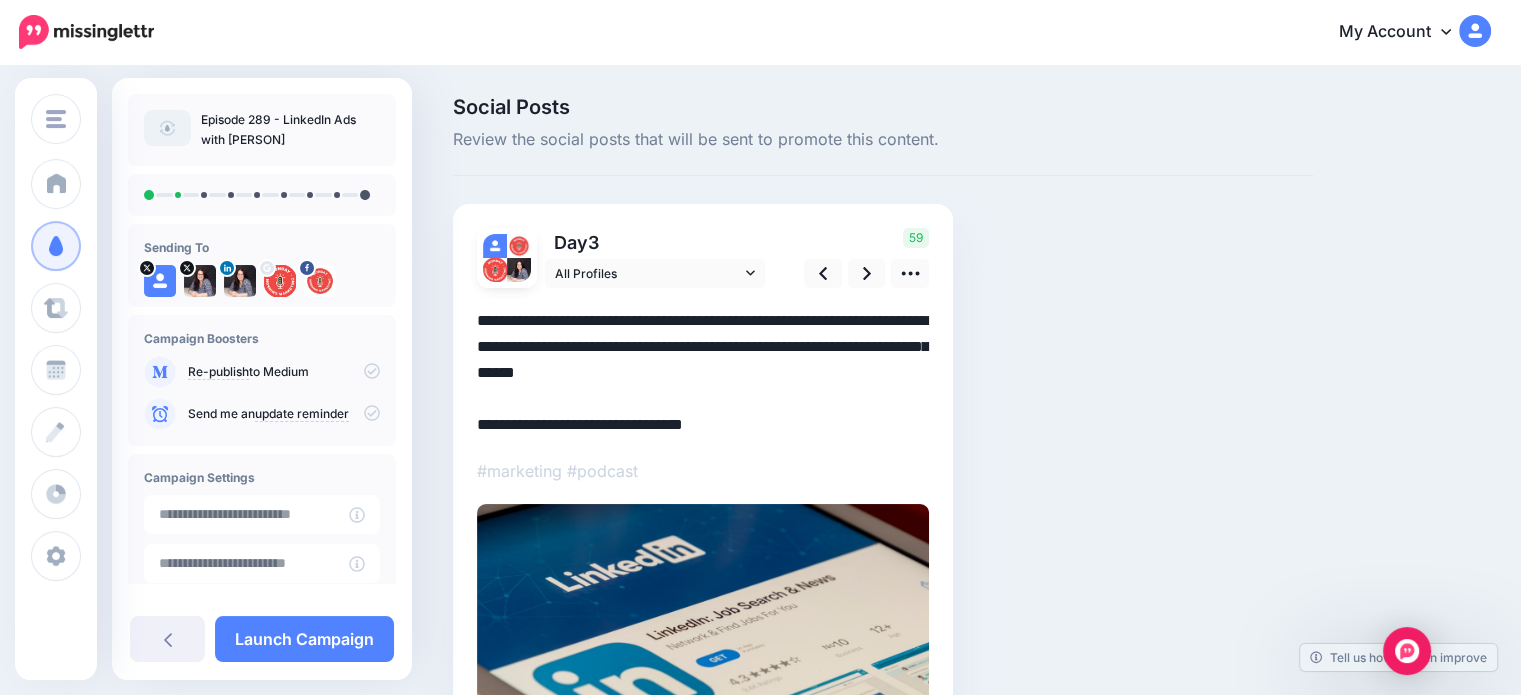 click on "**********" at bounding box center (703, 373) 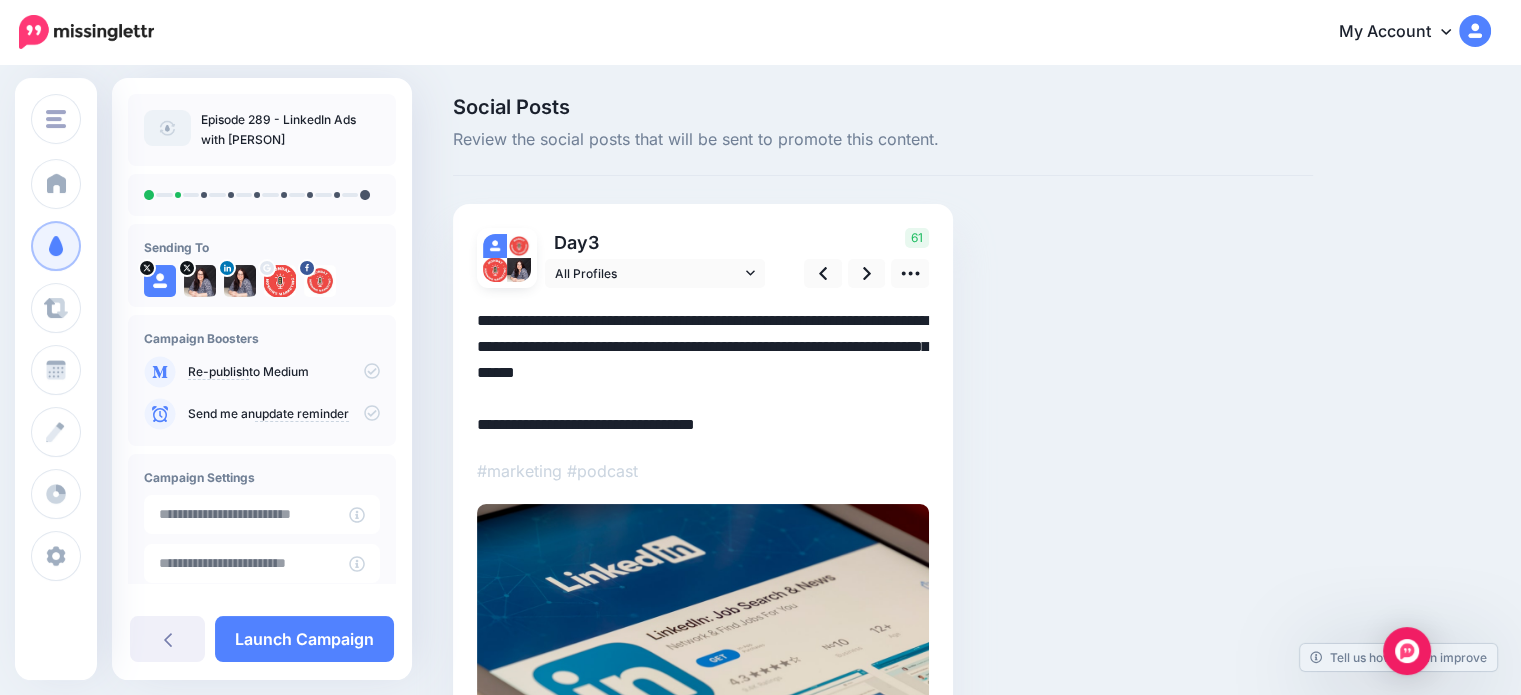 drag, startPoint x: 562, startPoint y: 422, endPoint x: 475, endPoint y: 416, distance: 87.20665 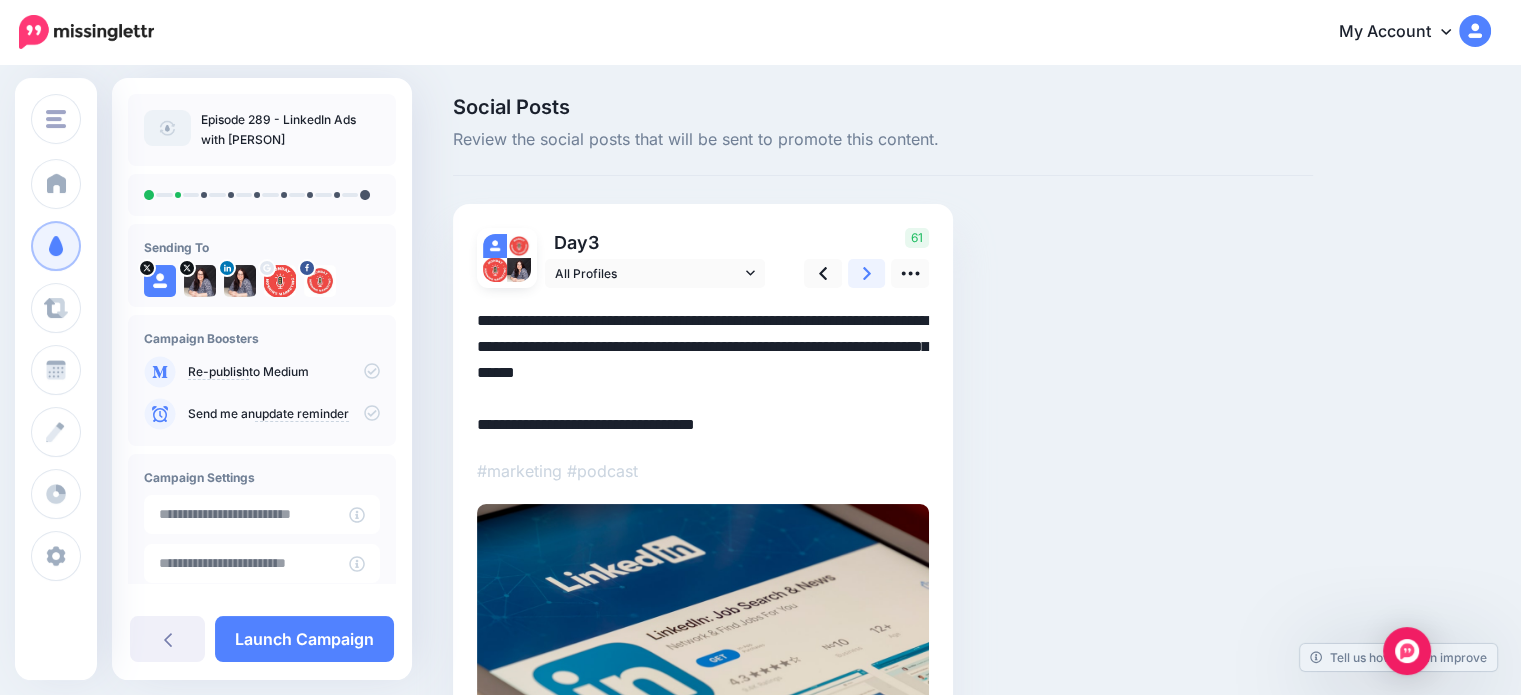 click at bounding box center [867, 273] 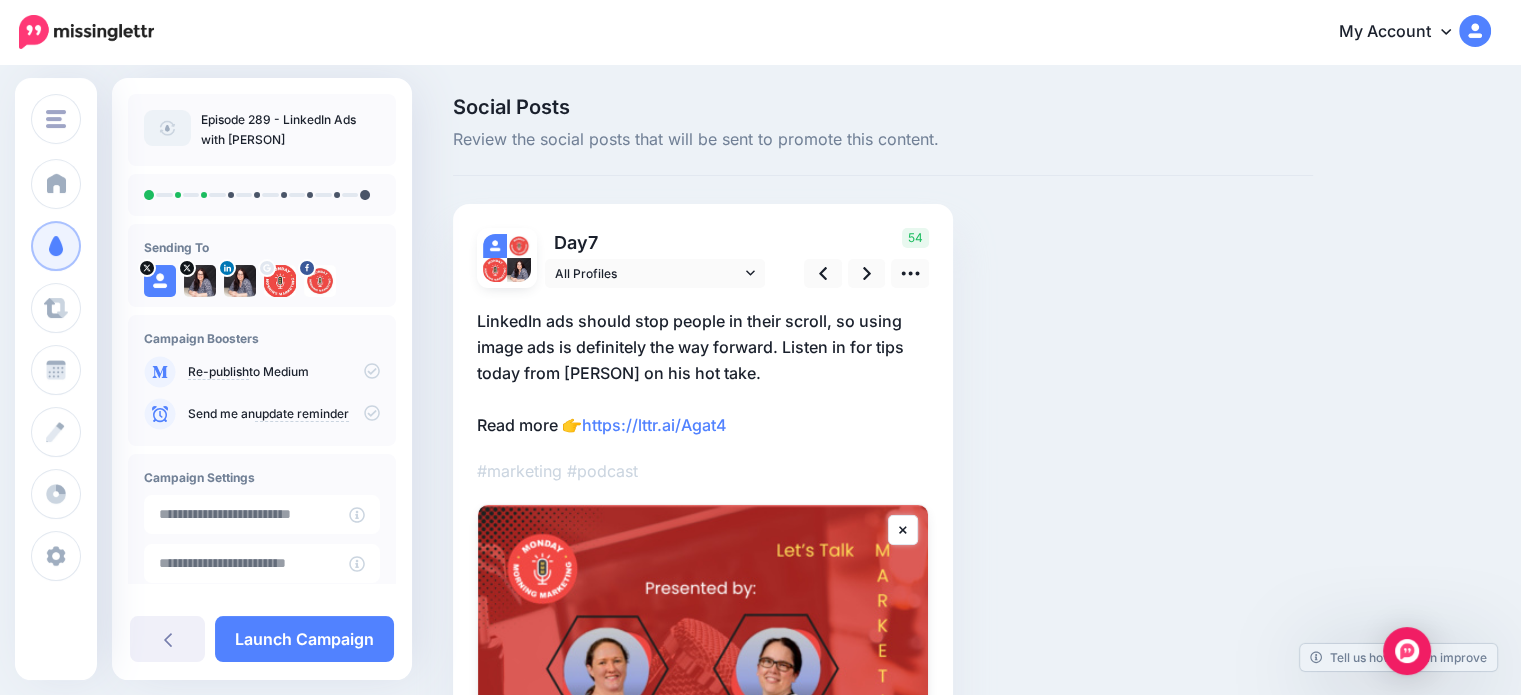 click on "LinkedIn ads should stop people in their scroll, so using image ads is definitely the way forward. Listen in for tips today from Kristian Downer on his hot take. Read more 👉  https://lttr.ai/Agat4" at bounding box center (703, 373) 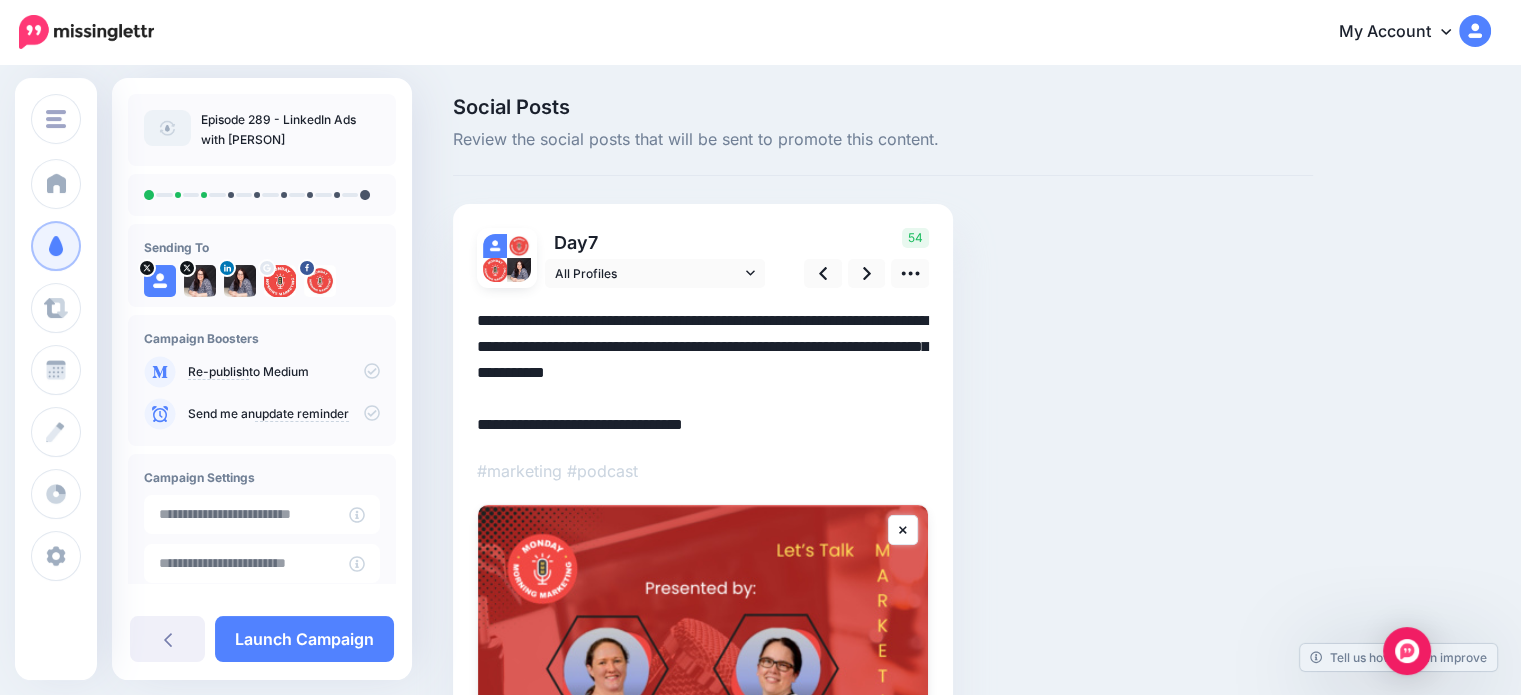 click on "**********" at bounding box center (703, 373) 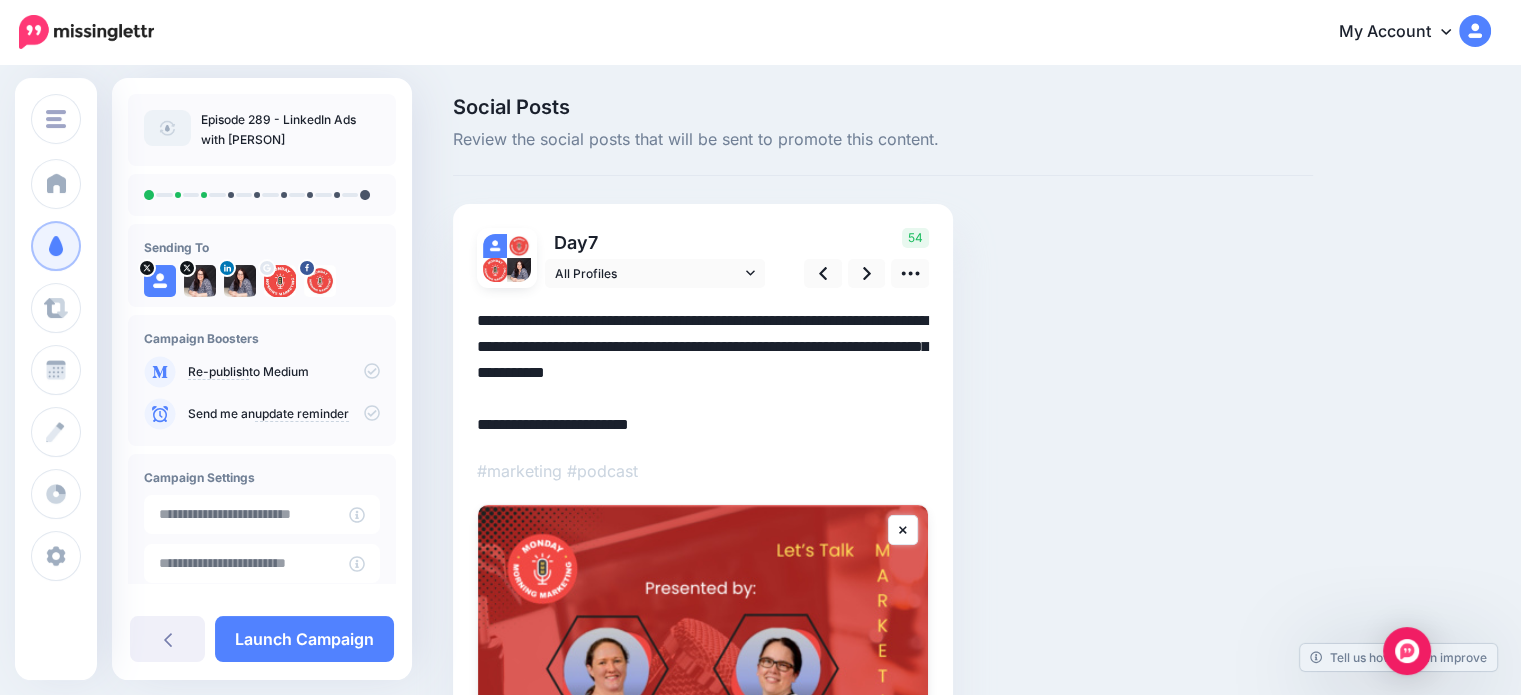 paste on "**********" 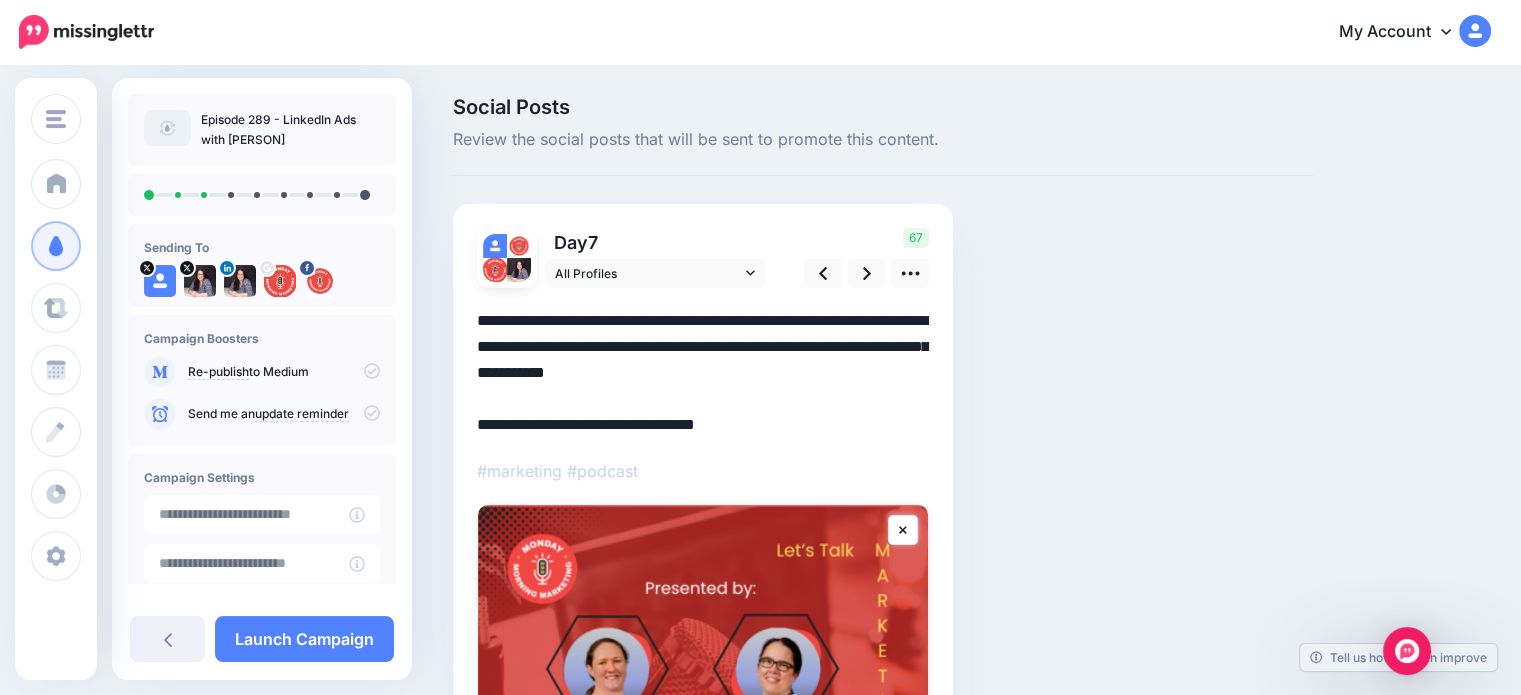 click at bounding box center (703, 659) 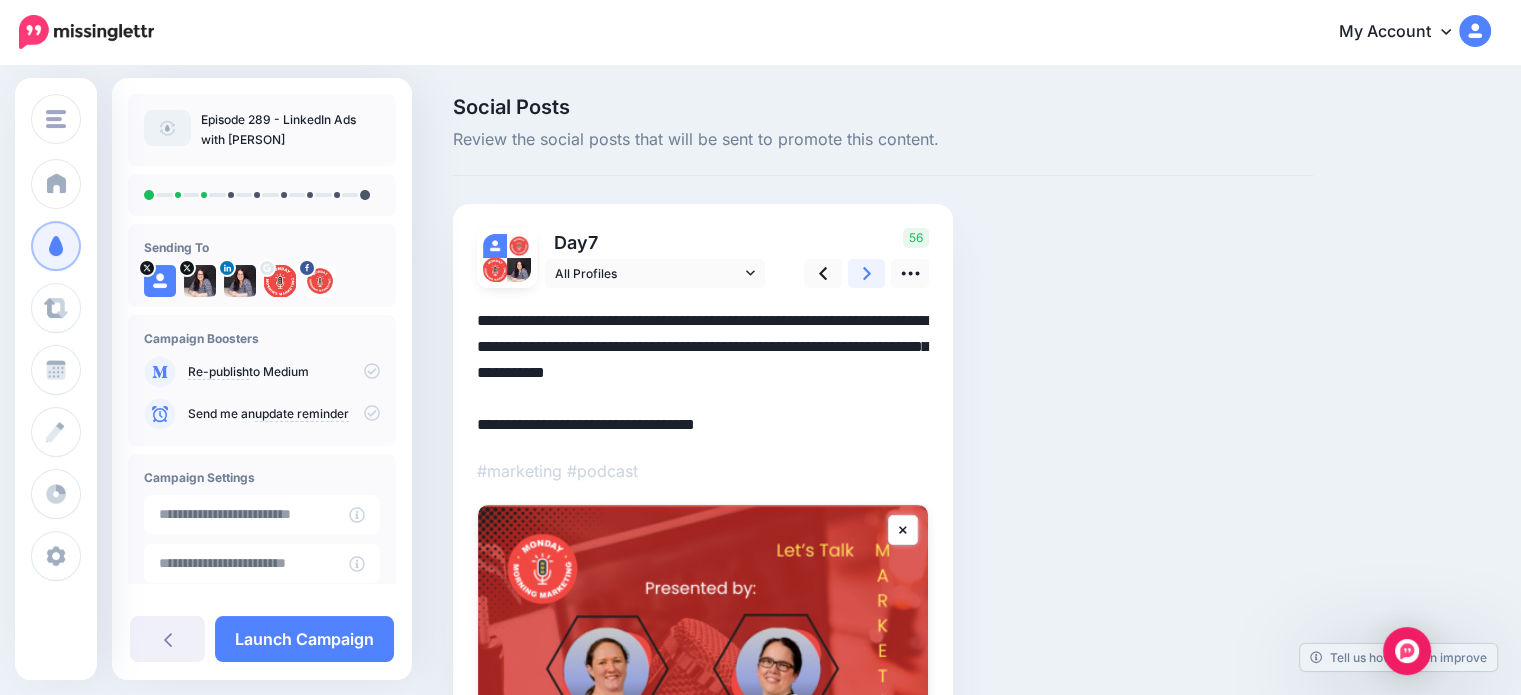 click at bounding box center (867, 273) 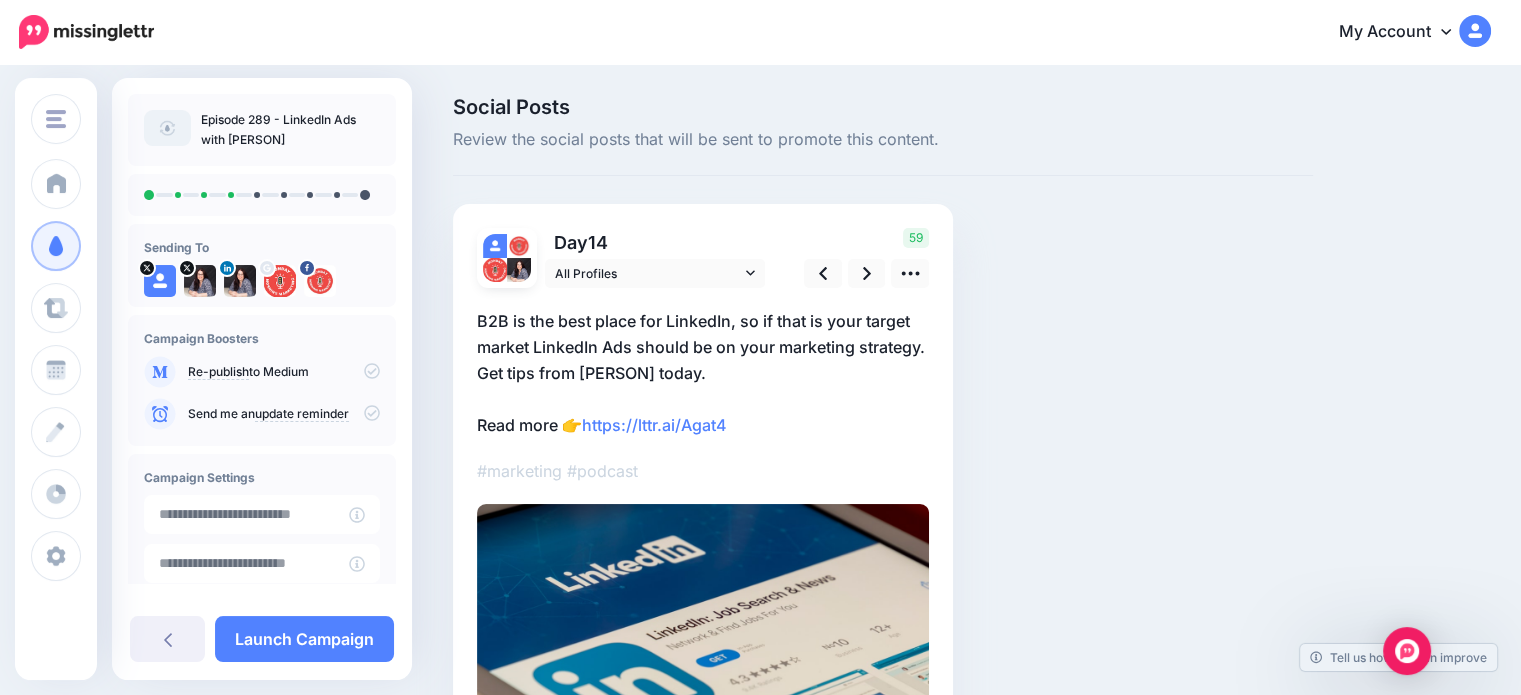 click on "B2B is the best place for LinkedIn, so if that is your target market LinkedIn Ads should be on your marketing strategy. Get tips from Kristian Downer today. Read more 👉  https://lttr.ai/Agat4" at bounding box center (703, 373) 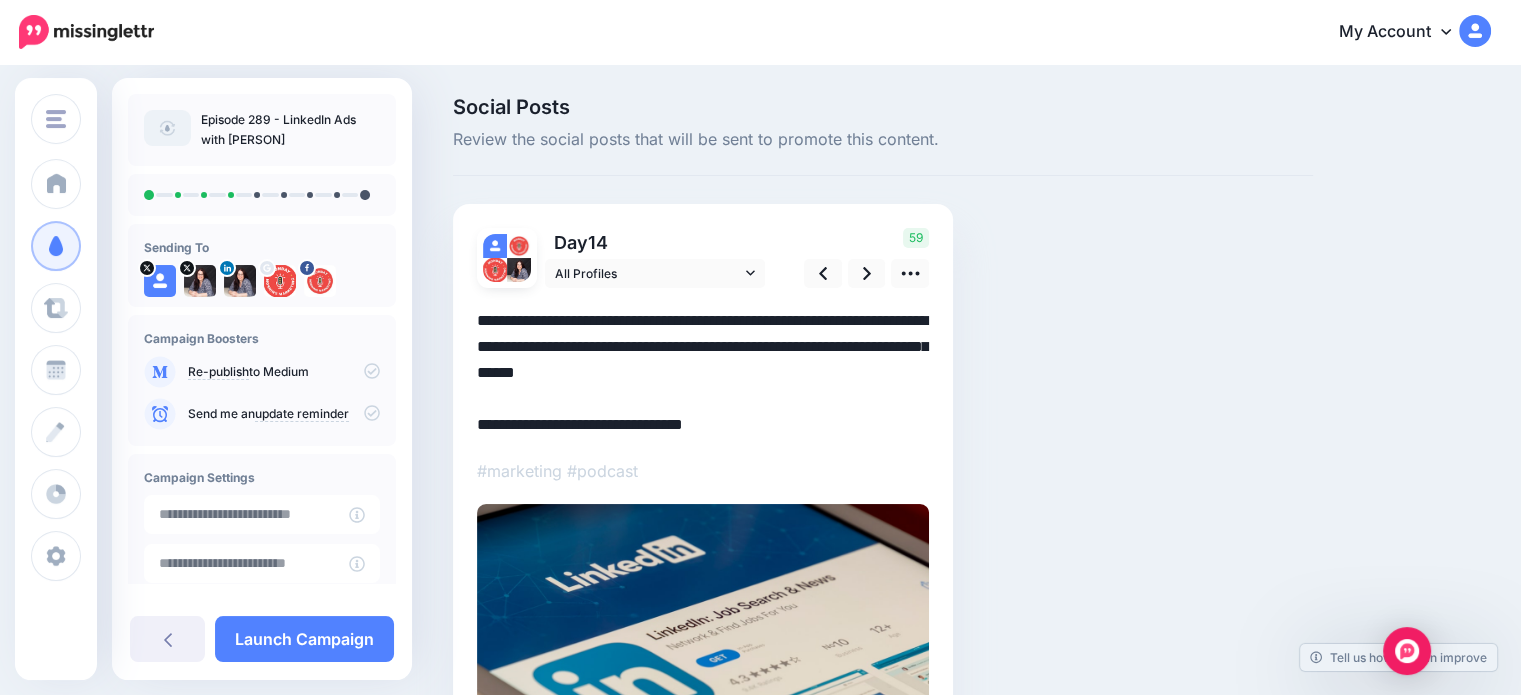 click on "**********" at bounding box center [703, 373] 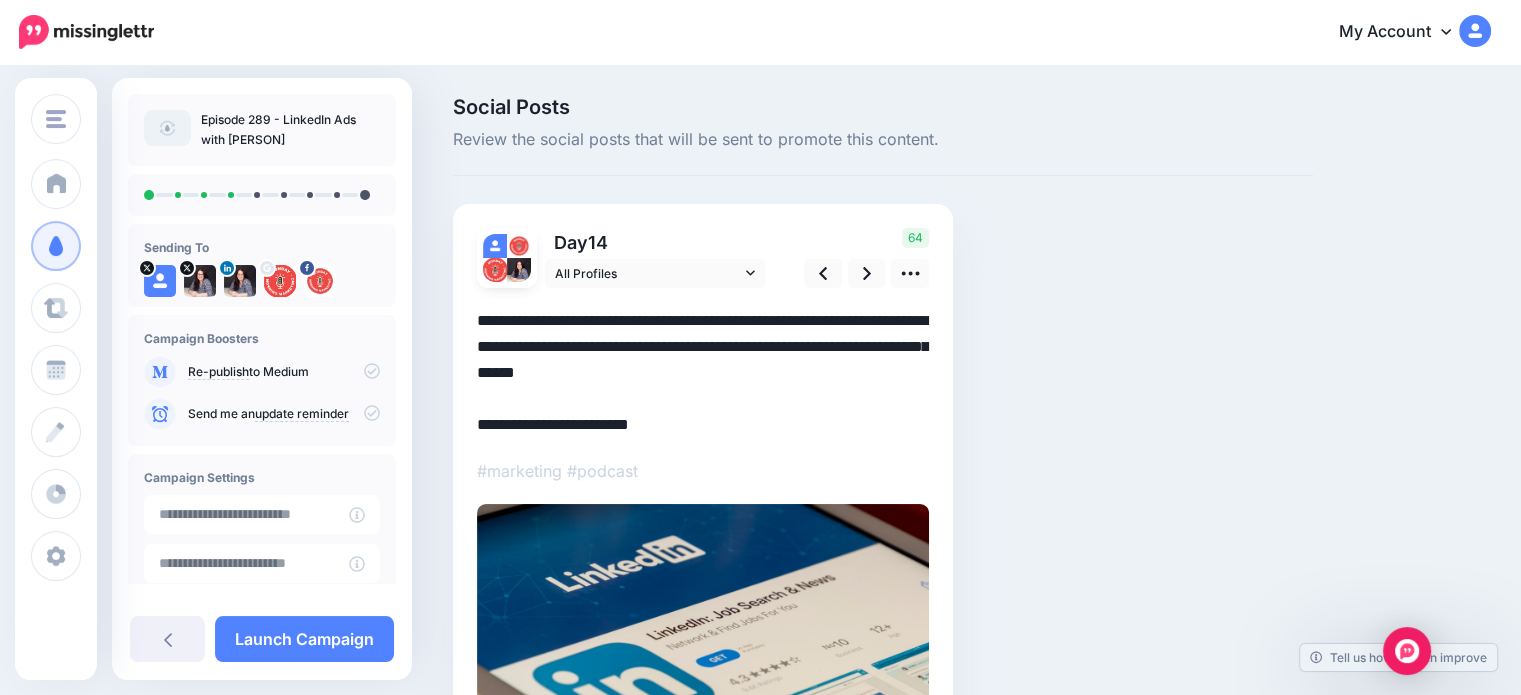 paste on "**********" 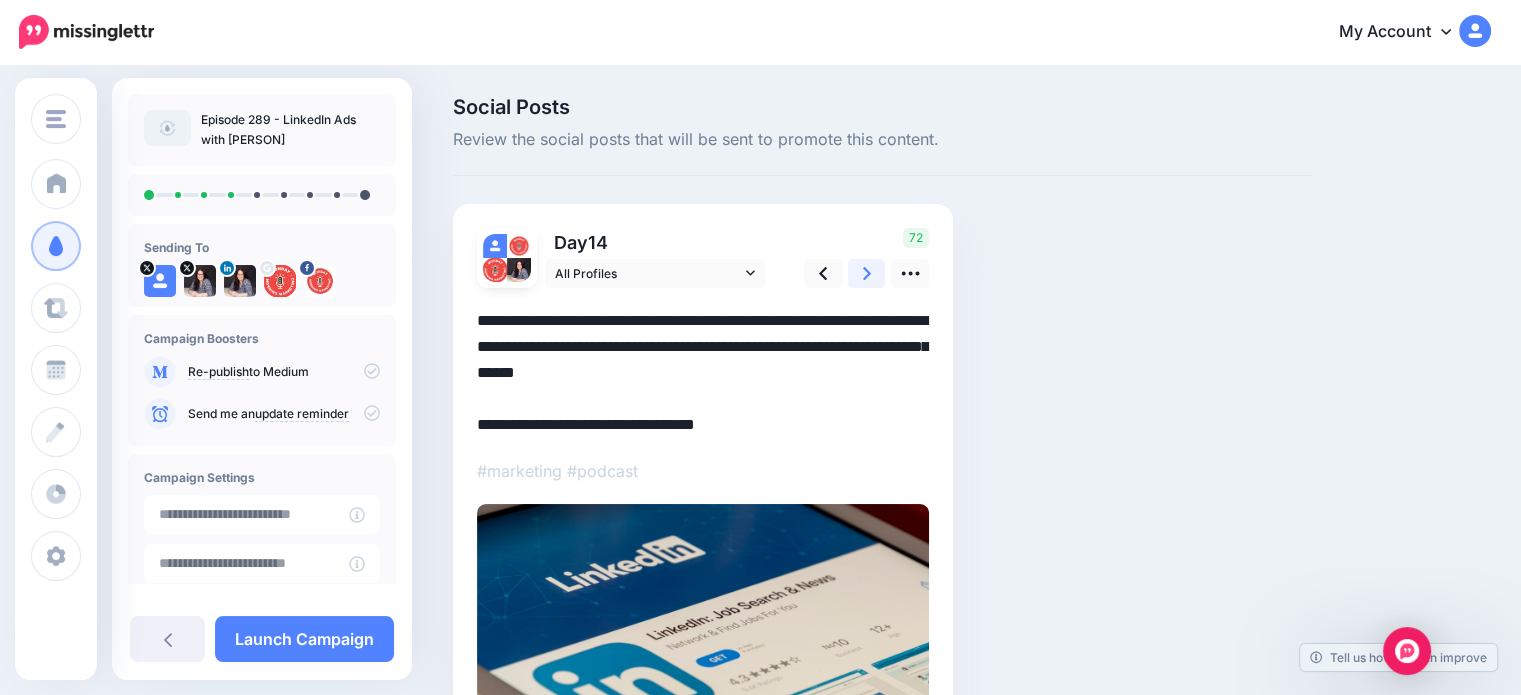 click at bounding box center [867, 273] 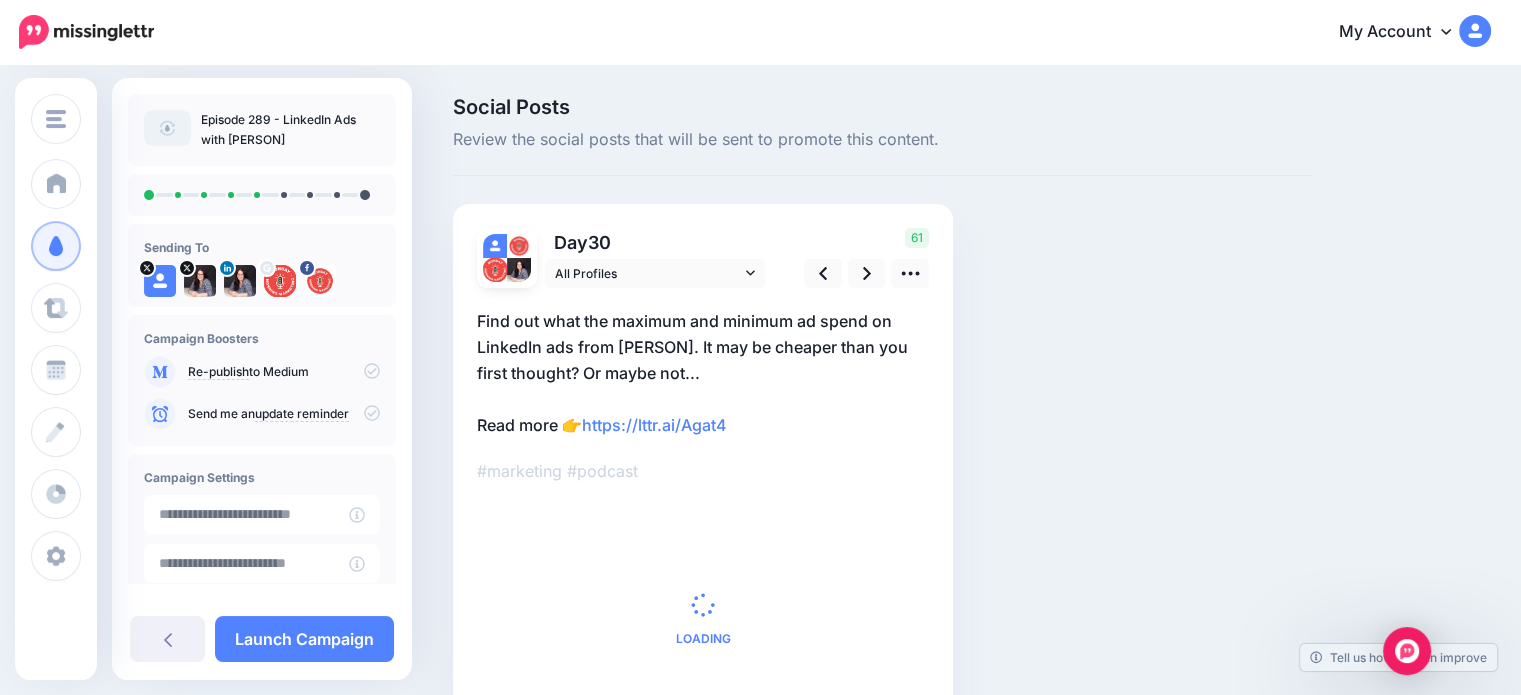 click on "Find out what the maximum and minimum ad spend on LinkedIn ads from Kristian Downer. It may be cheaper than you first thought? Or maybe not... Read more 👉  https://lttr.ai/Agat4" at bounding box center (703, 373) 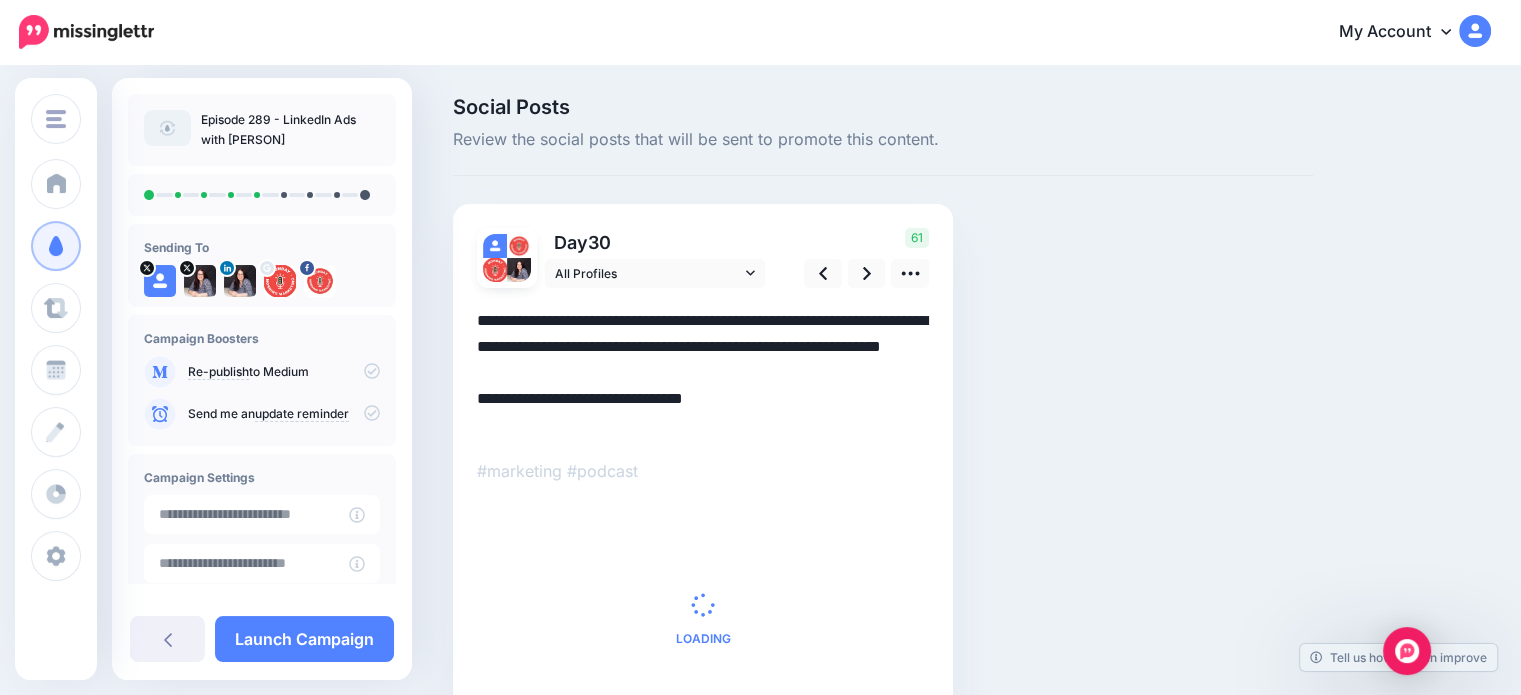 click on "**********" at bounding box center [703, 373] 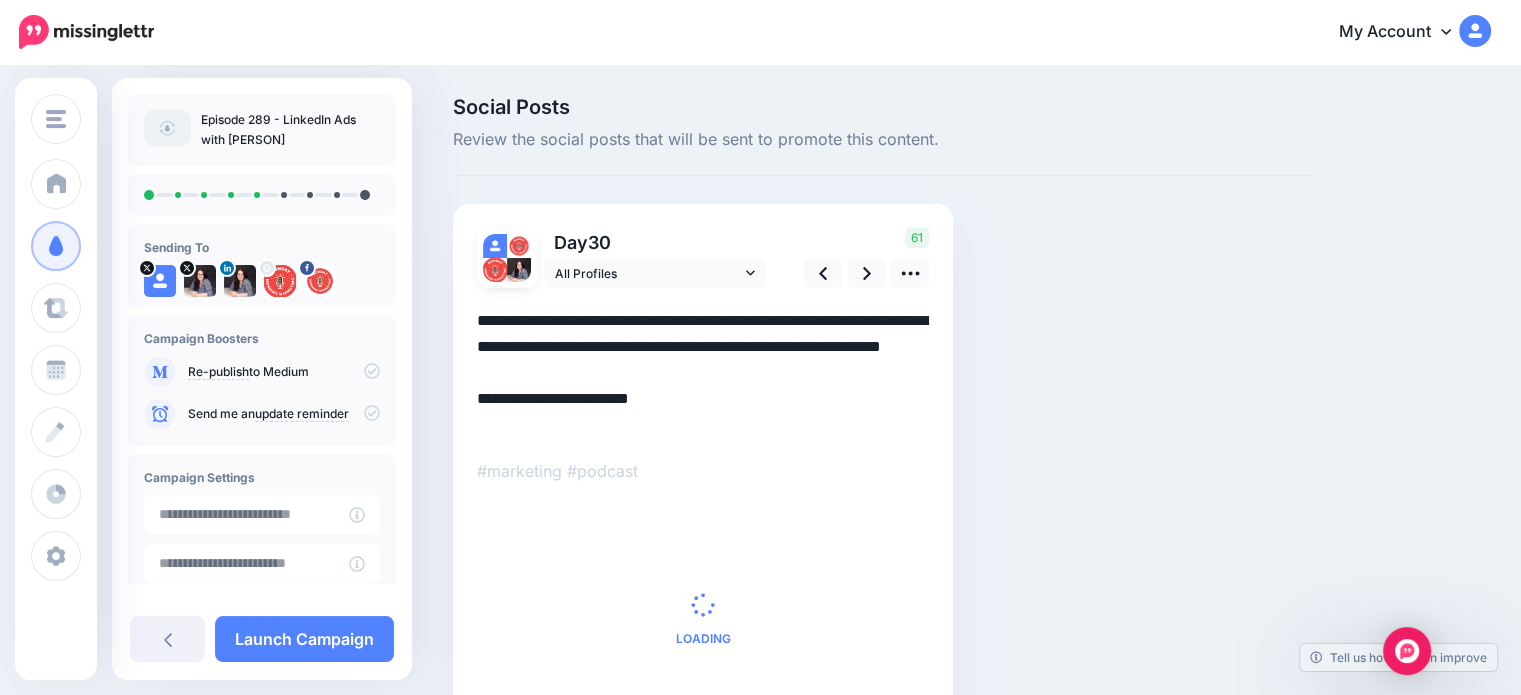 paste on "**********" 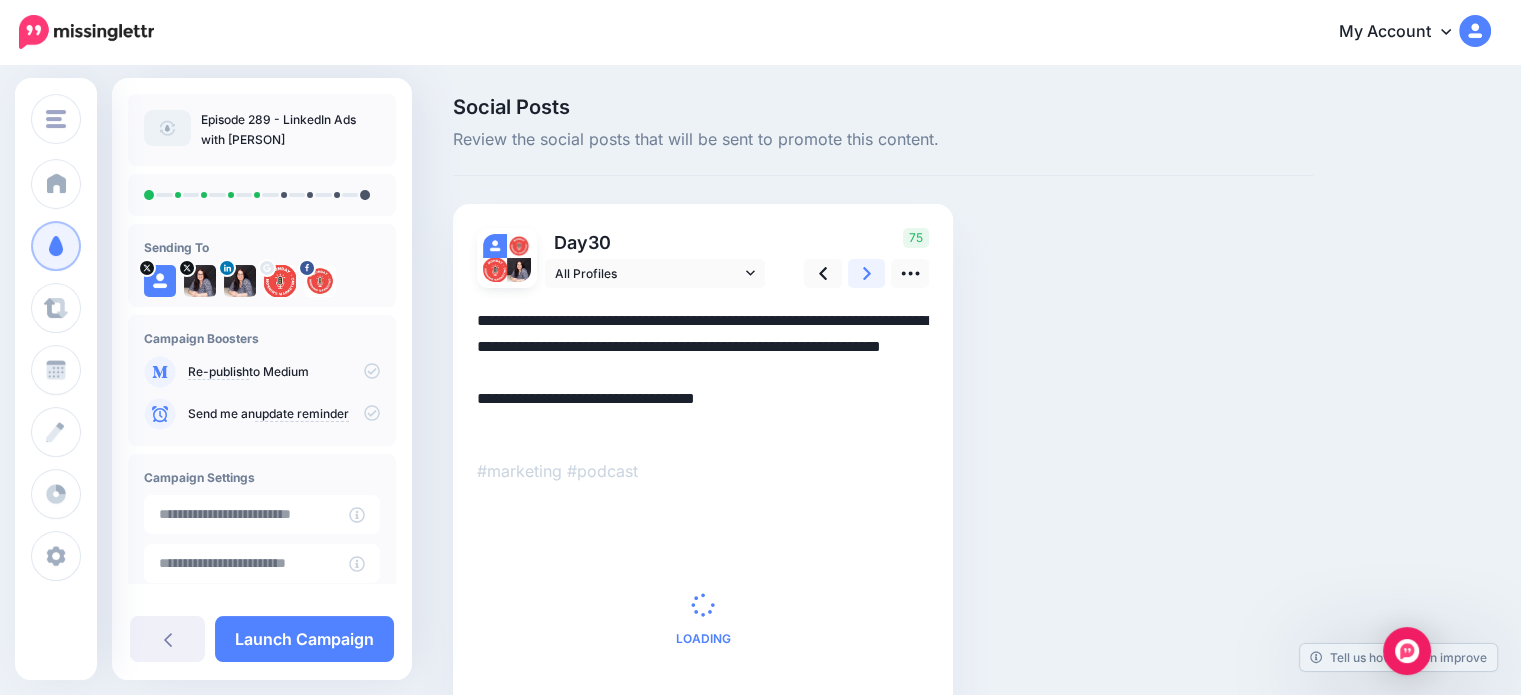 click at bounding box center (867, 273) 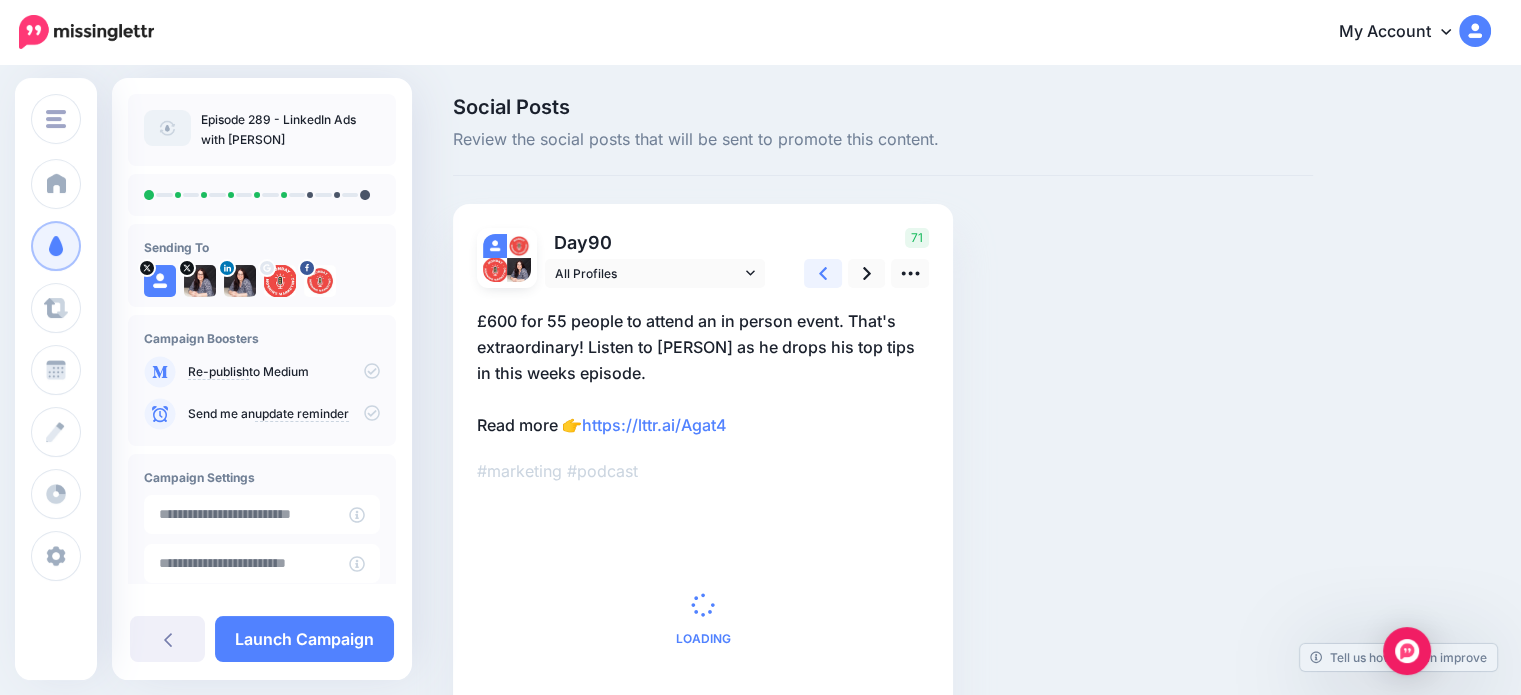click at bounding box center [823, 273] 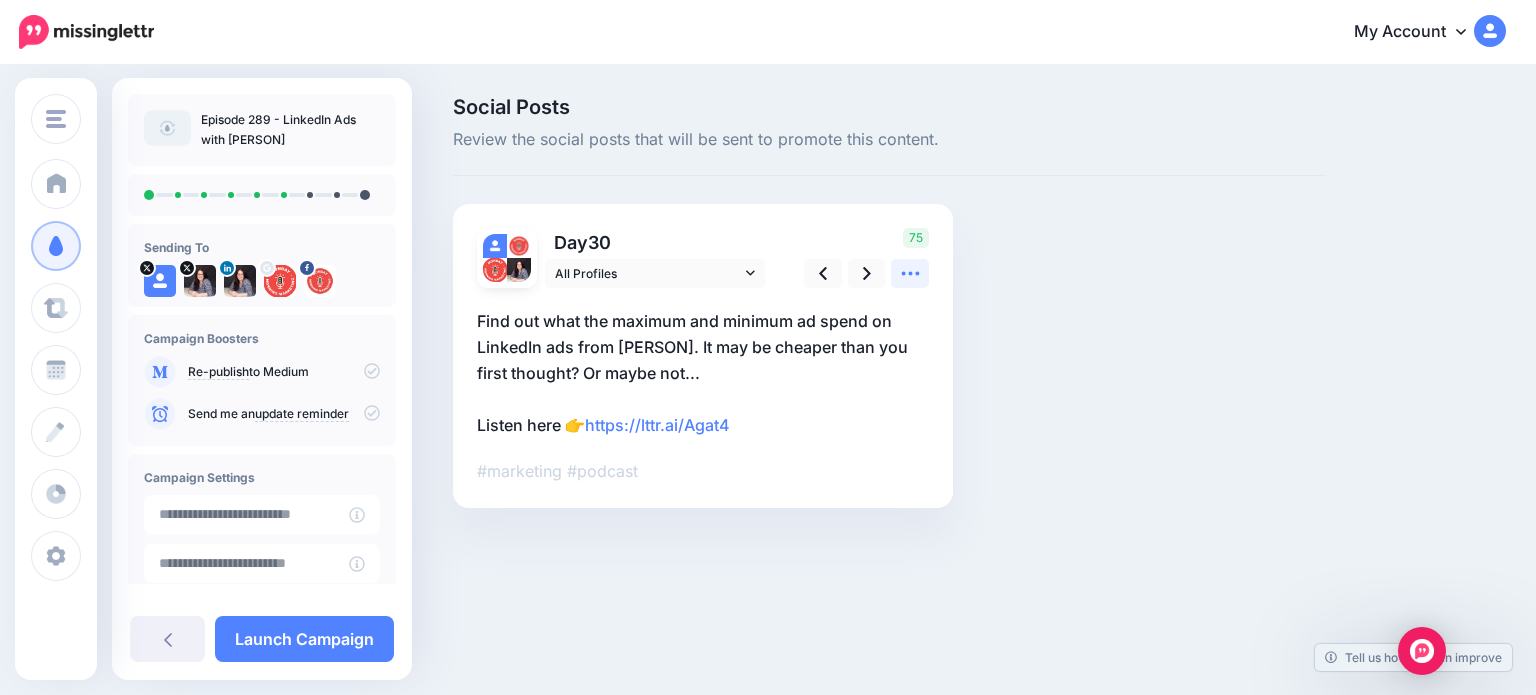 click 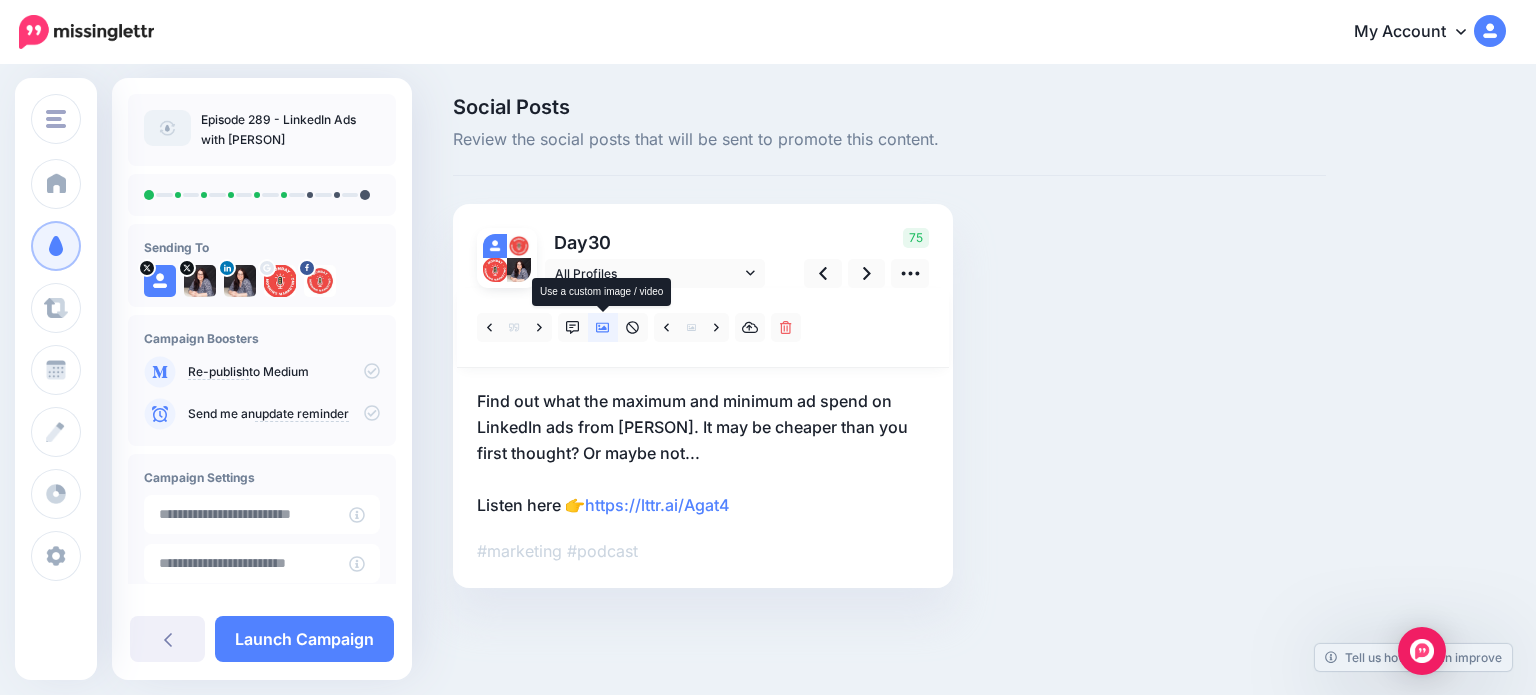 click 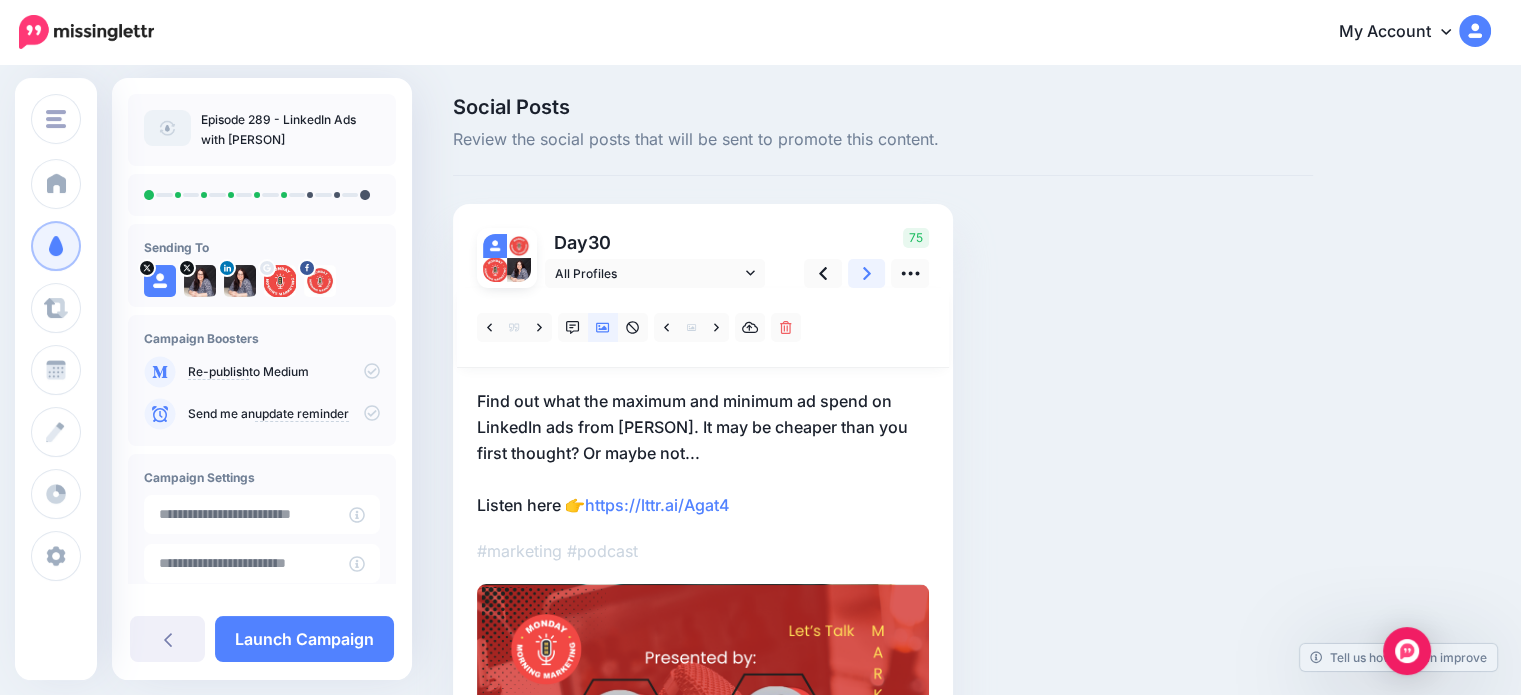 click at bounding box center [867, 273] 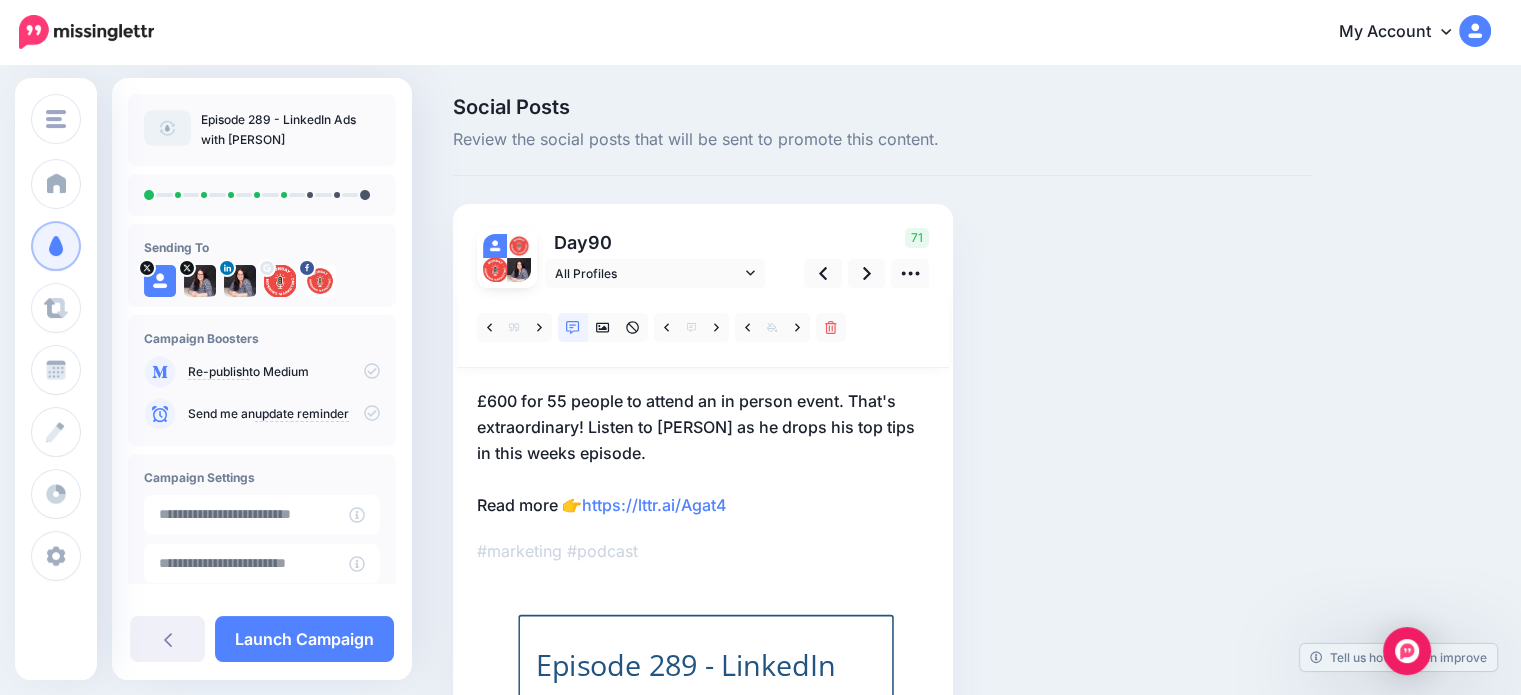 click on "£600 for 55 people to attend an in person event. That's extraordinary! Listen to Kristian Downer as he drops his top tips in this weeks episode. Read more 👉  https://lttr.ai/Agat4" at bounding box center [703, 453] 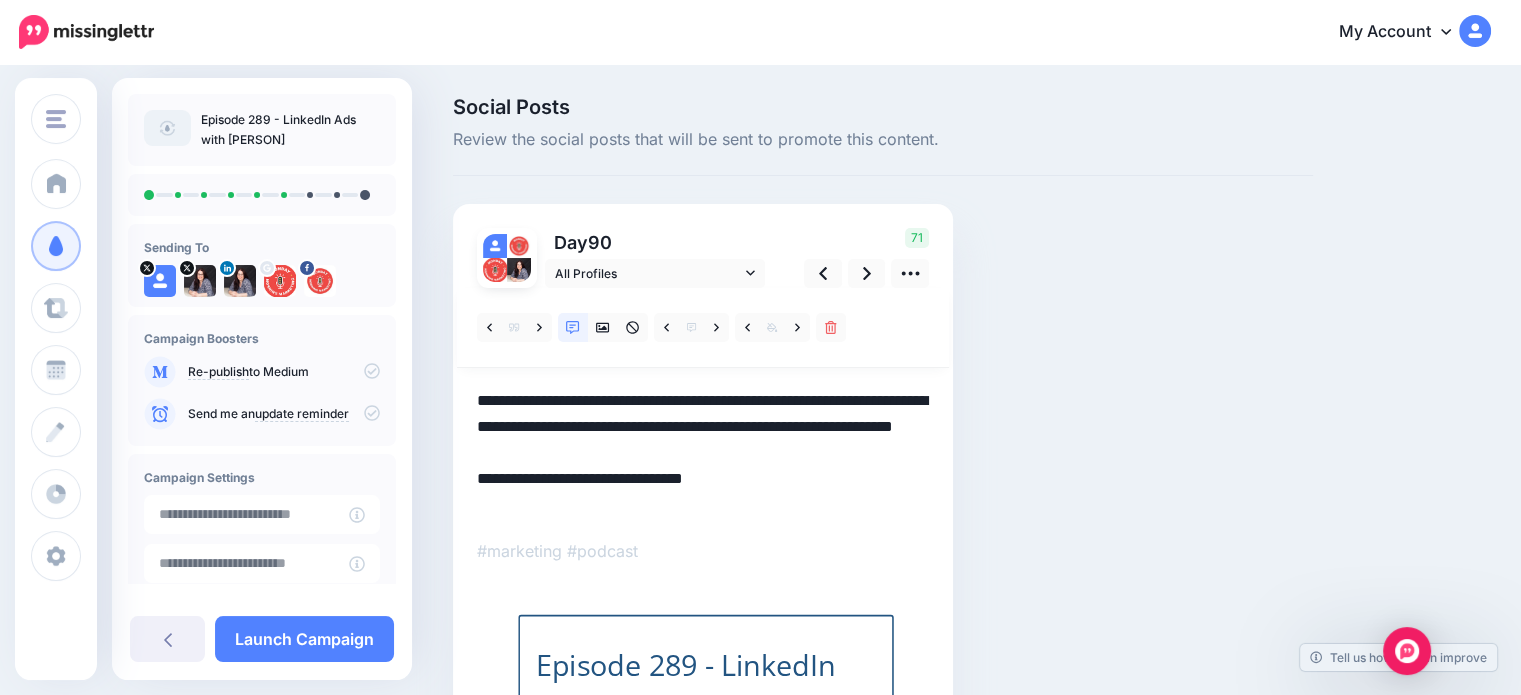 drag, startPoint x: 555, startPoint y: 503, endPoint x: 482, endPoint y: 503, distance: 73 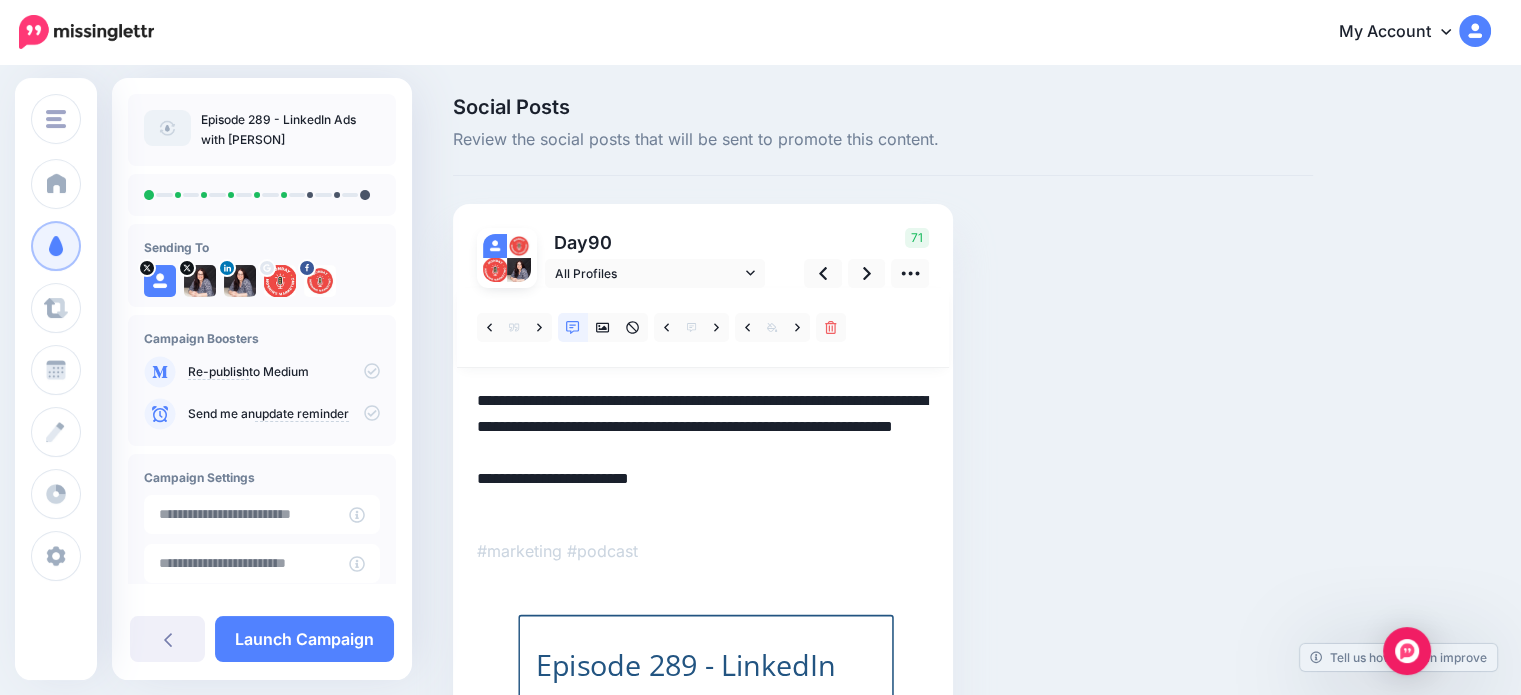 paste on "**********" 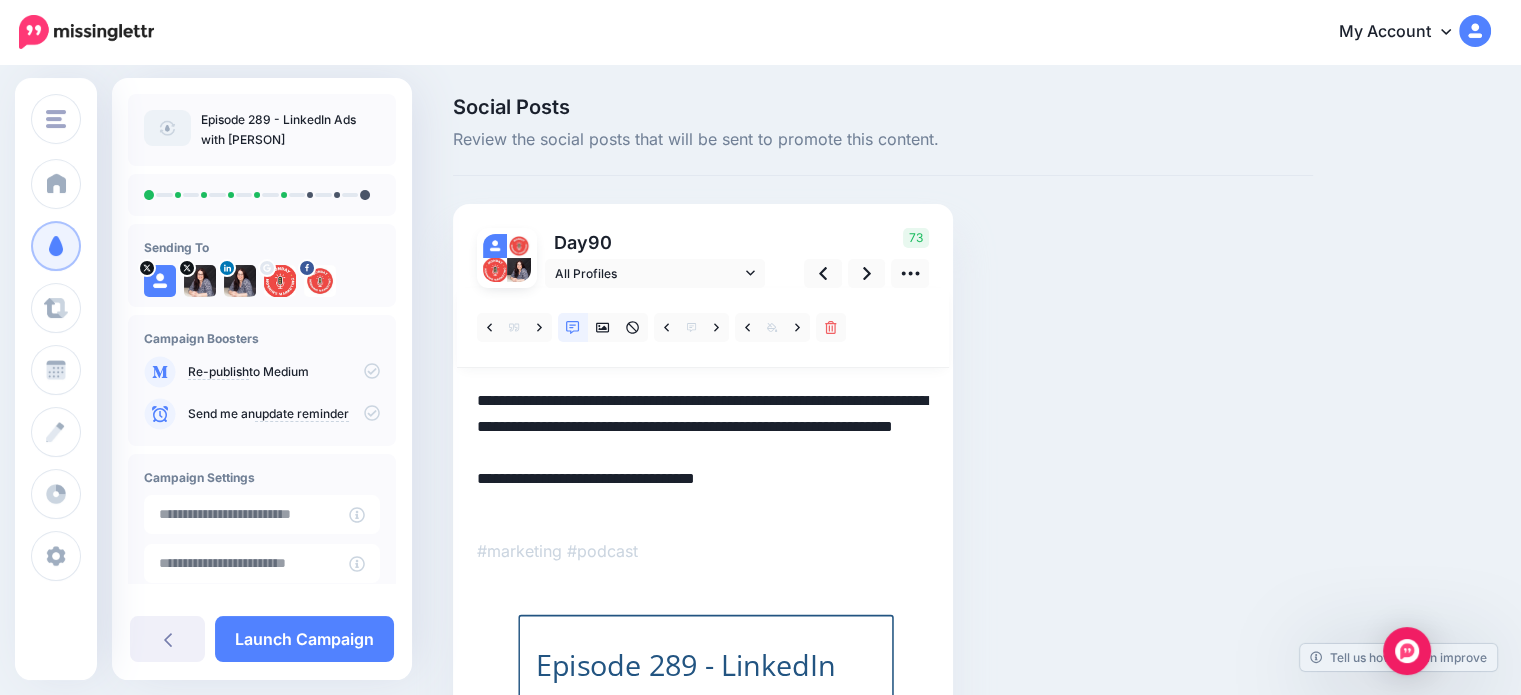 click on "******" at bounding box center [0, 0] 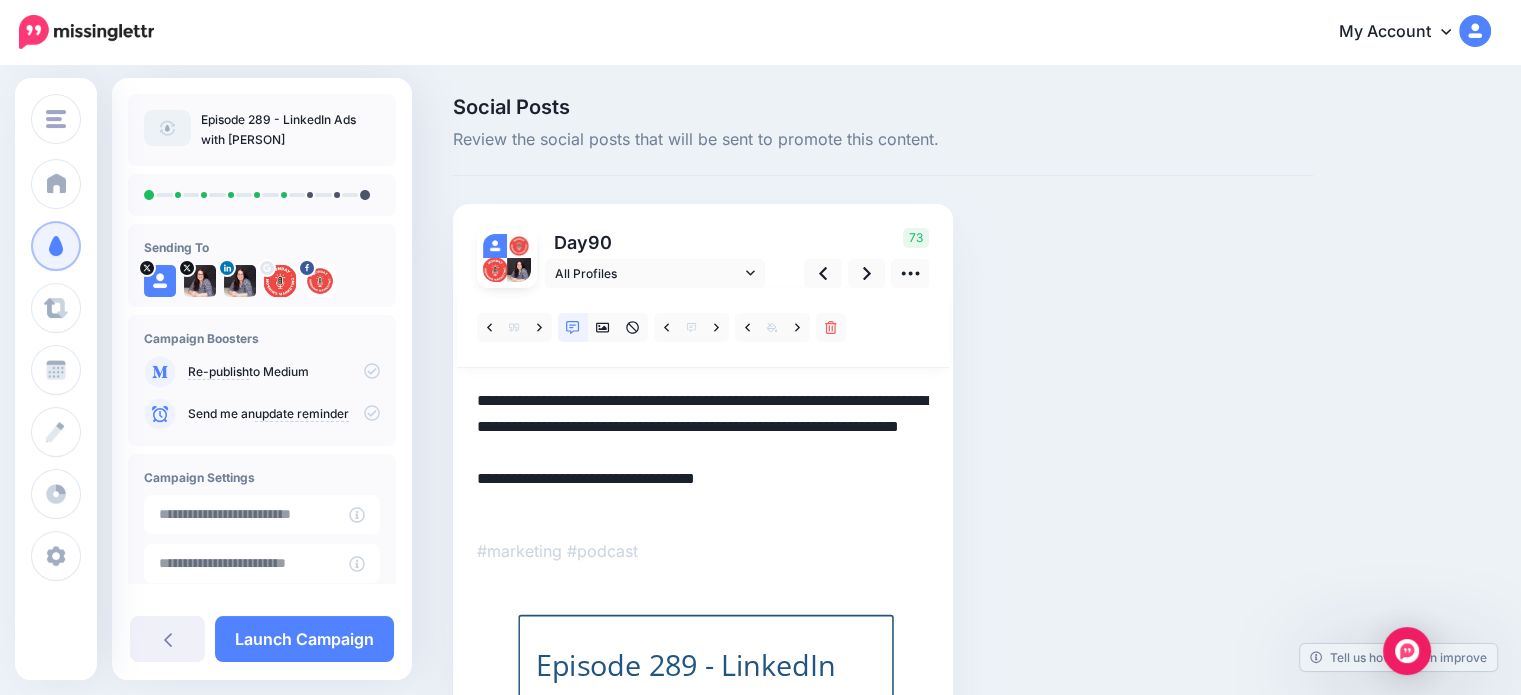 click on "**********" at bounding box center (703, 453) 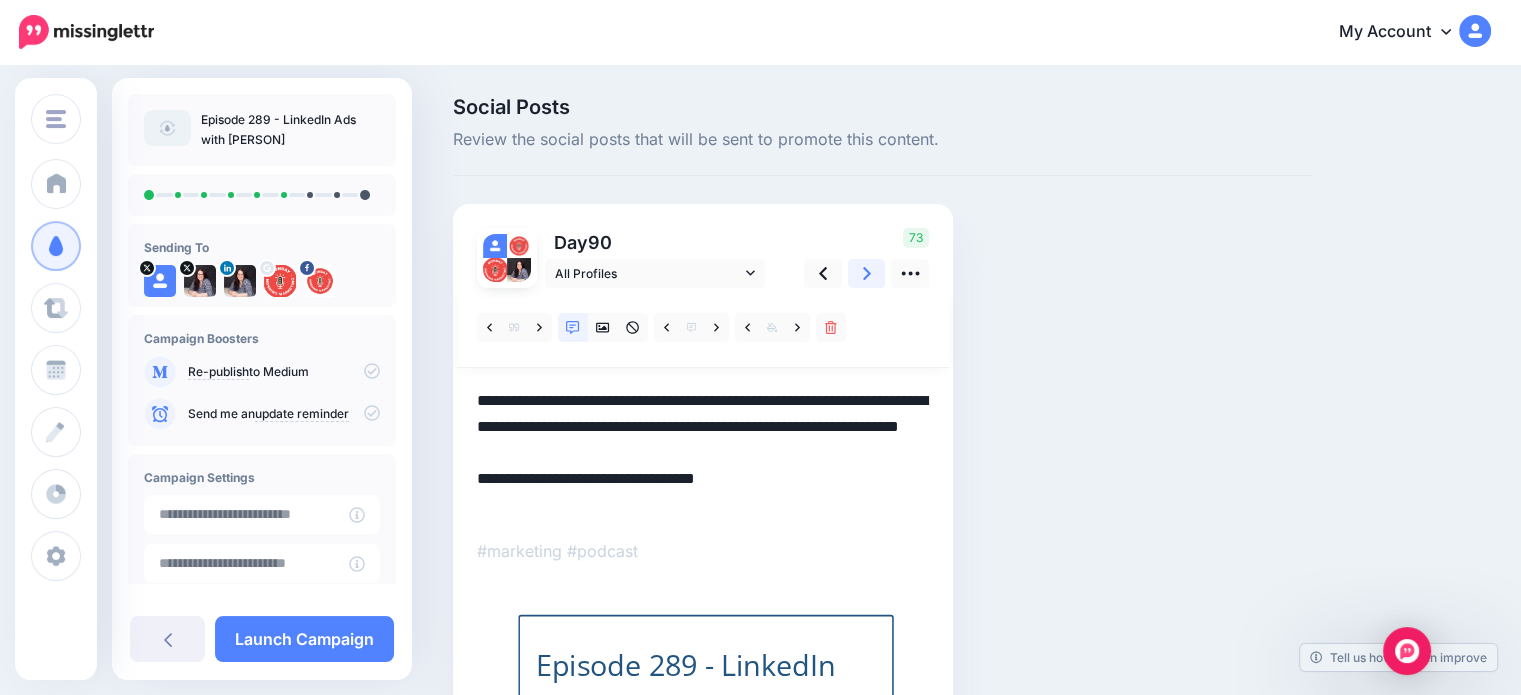 click at bounding box center [867, 273] 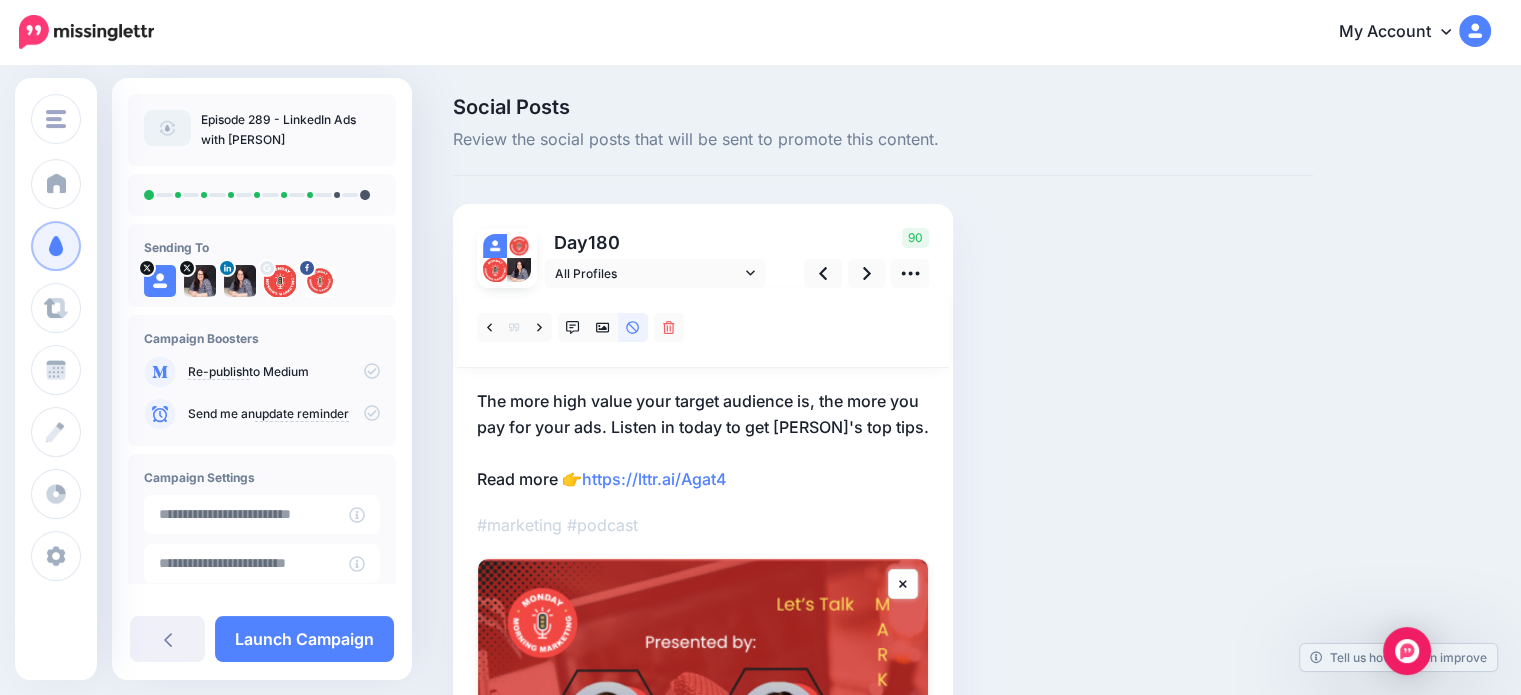 click on "The more high value your target audience is, the more you pay for your ads. Listen in today to get Kristian Downers top tips. Read more 👉  https://lttr.ai/Agat4" at bounding box center (703, 440) 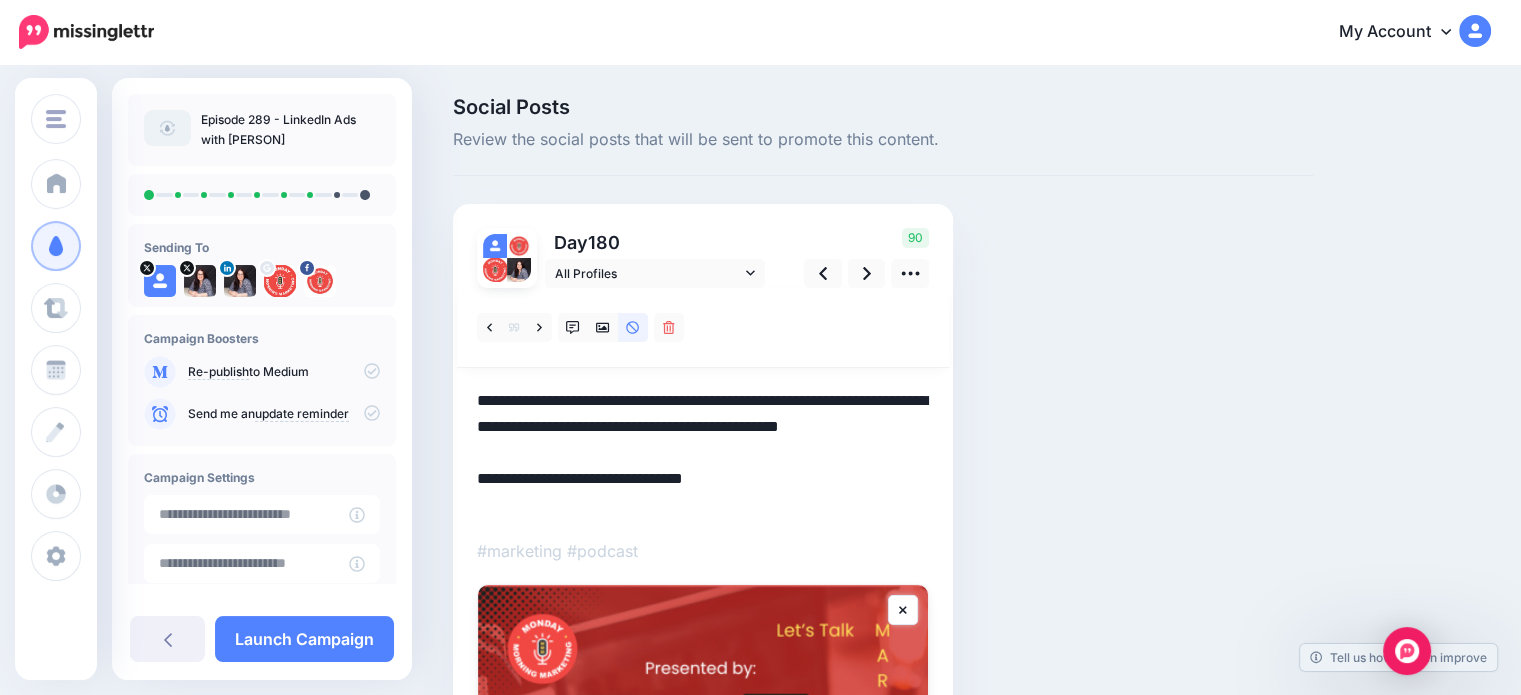click on "**********" at bounding box center [703, 453] 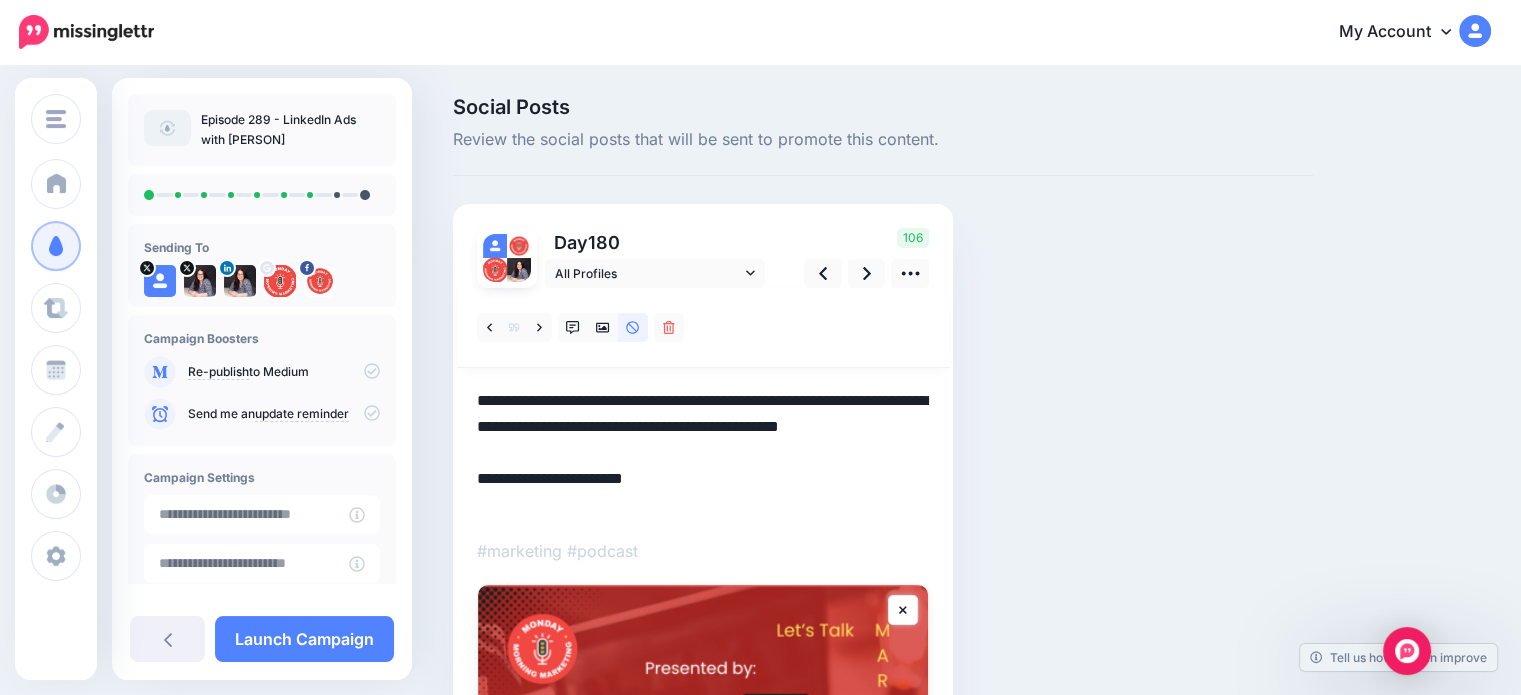paste on "**********" 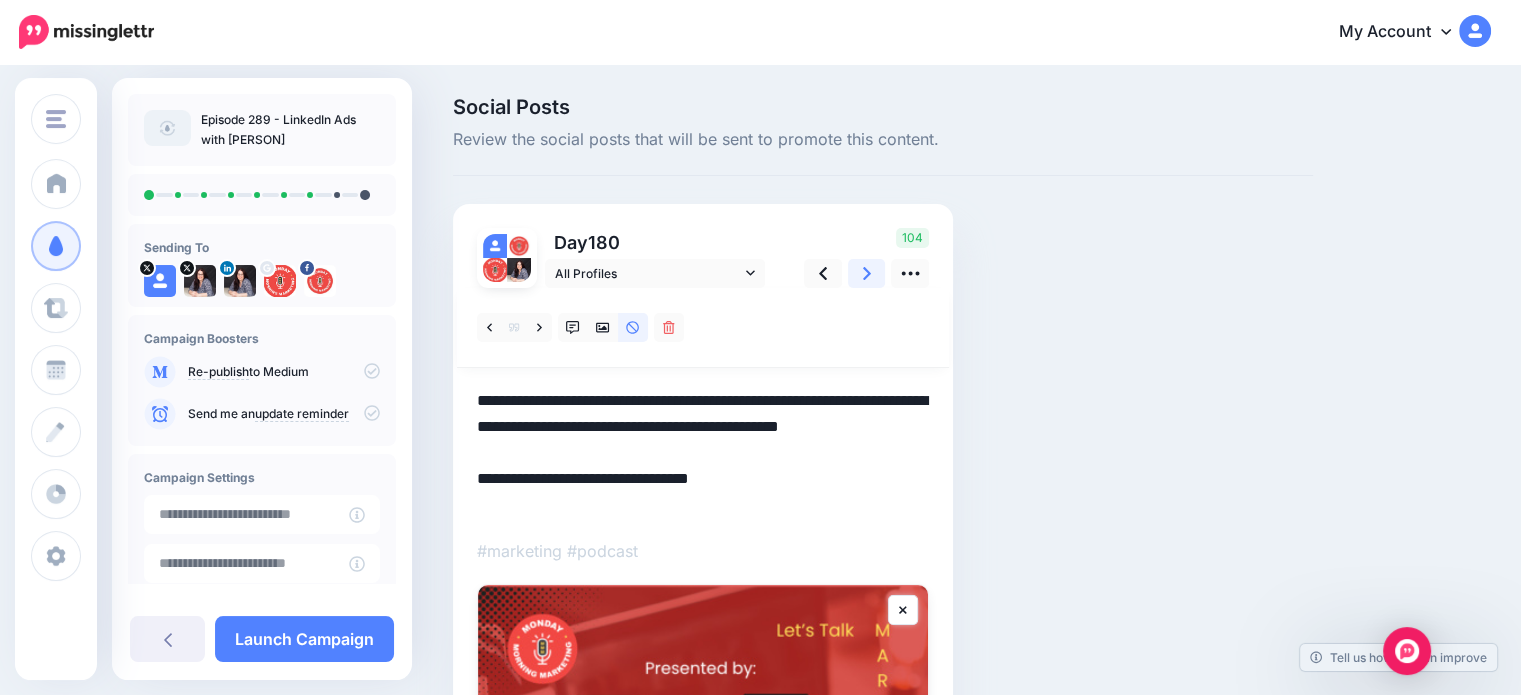 click 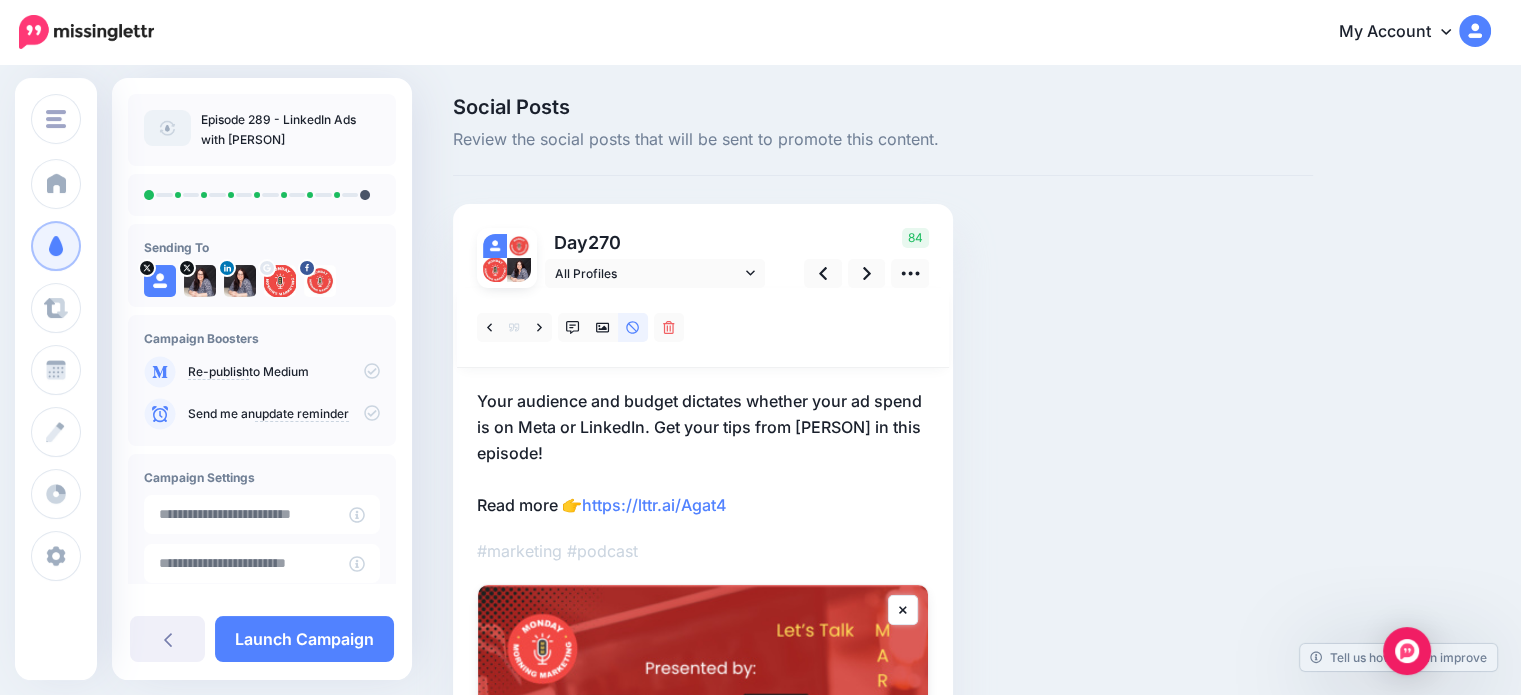 click on "Your audience and budget dictates whether your ad spend is on Meta or LinkedIn. Get your tips from Kristian Downer in this episode! Read more 👉  https://lttr.ai/Agat4" at bounding box center [703, 453] 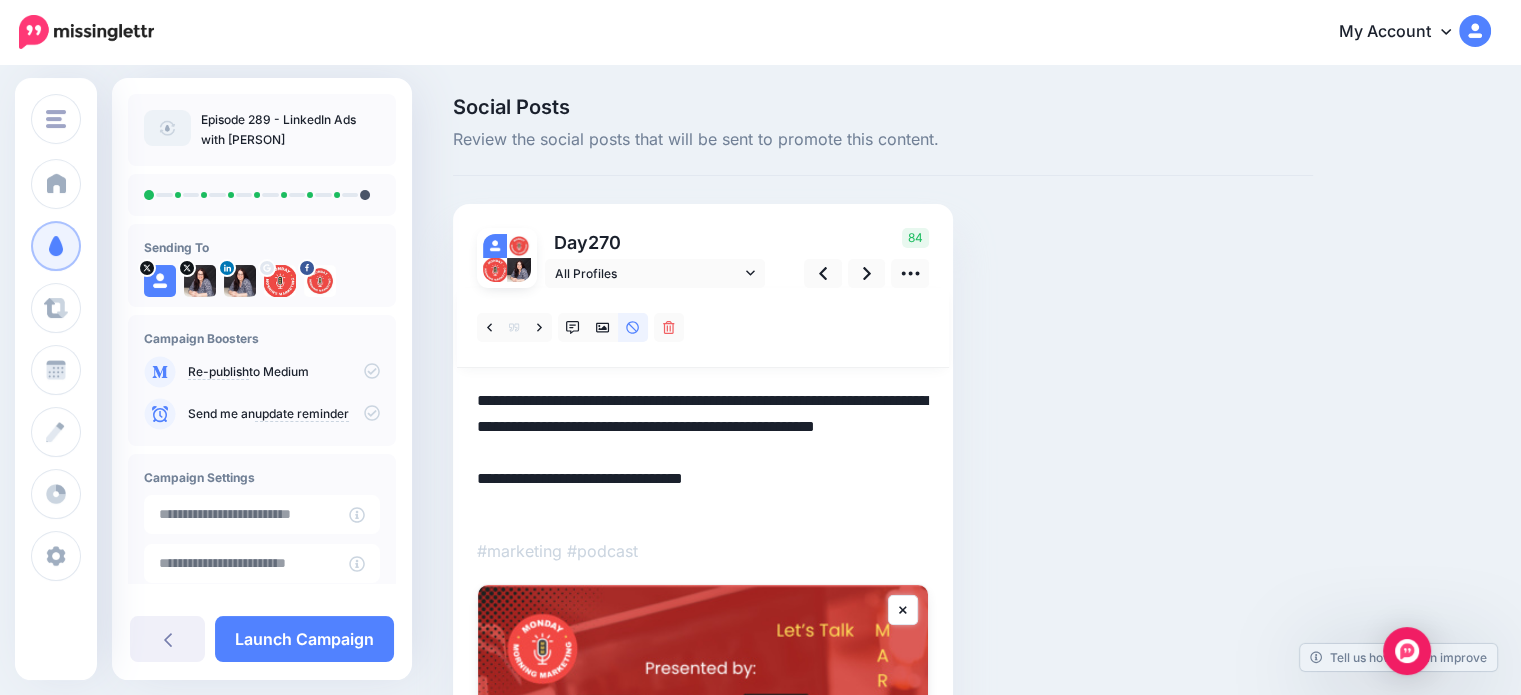 click on "**********" at bounding box center (703, 453) 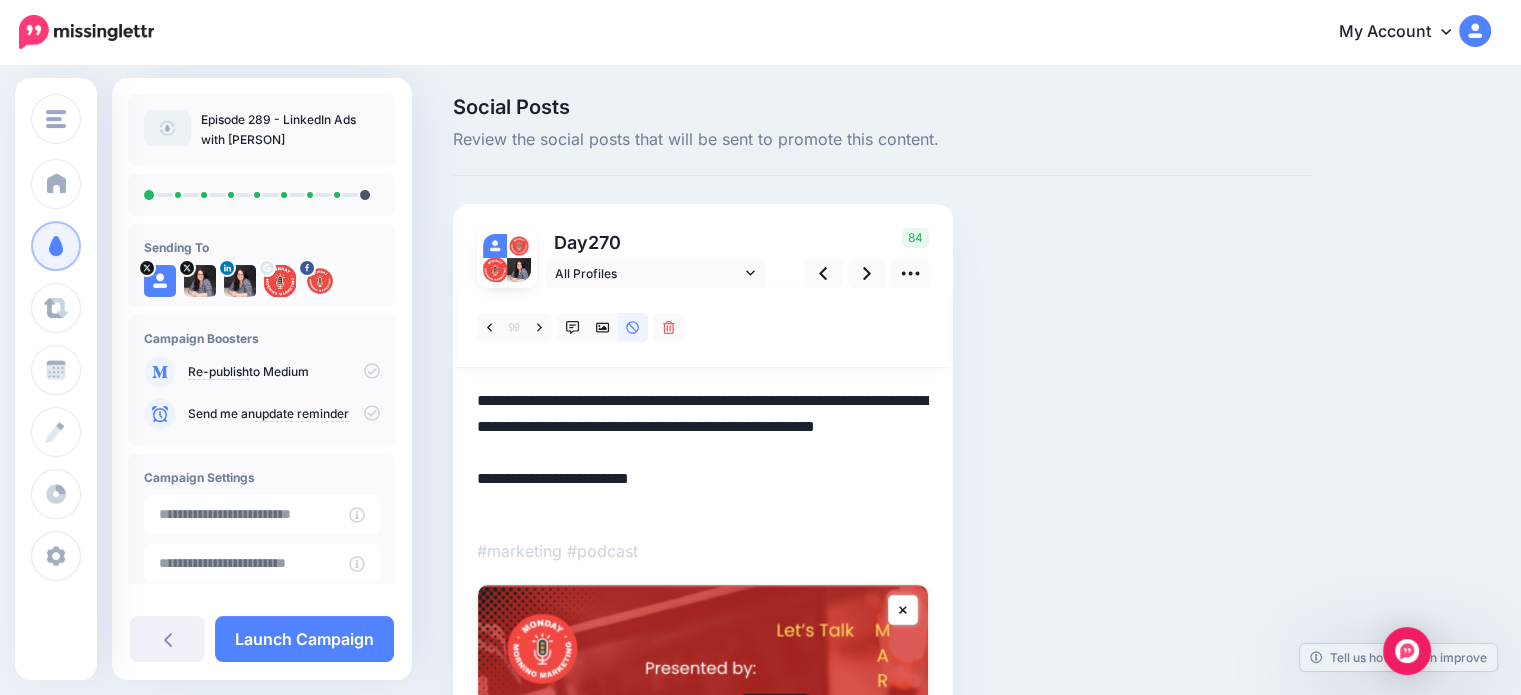 paste on "**********" 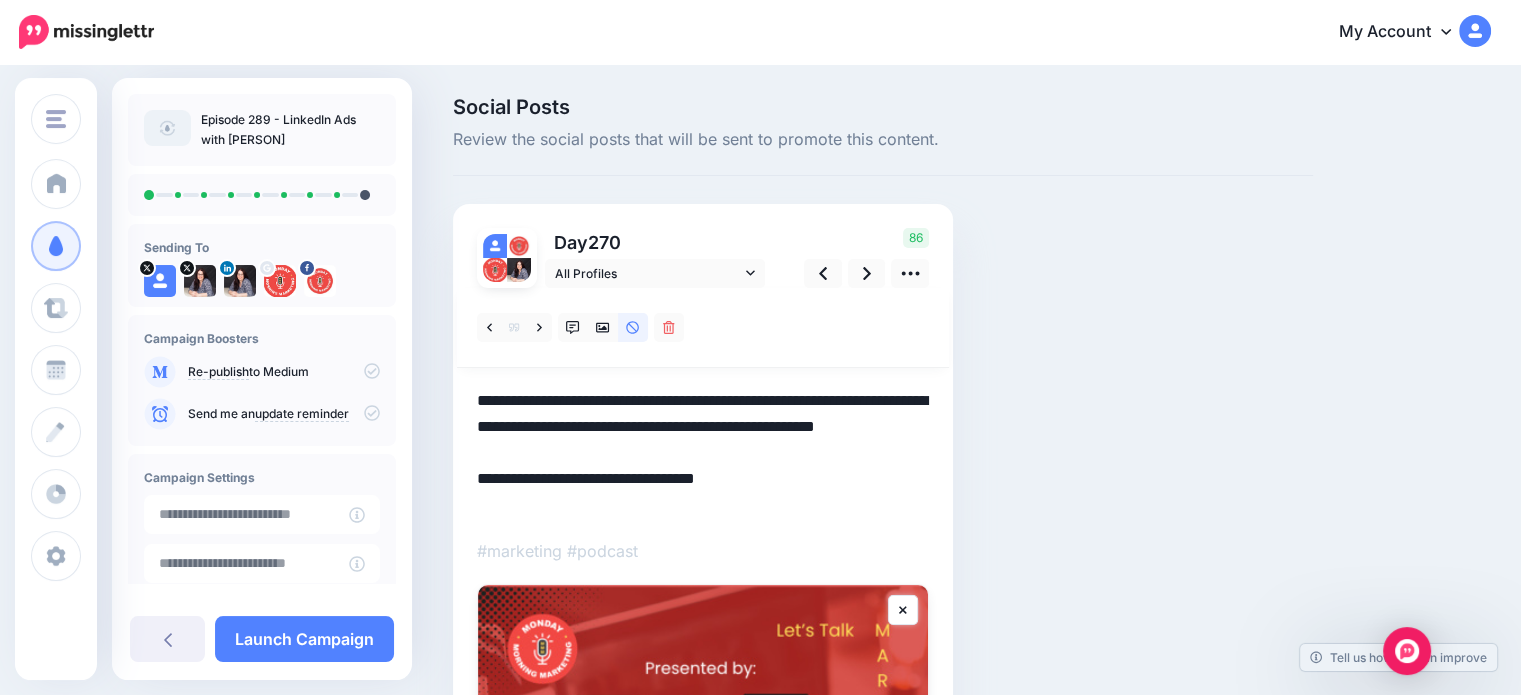 click on "*******" at bounding box center (0, 0) 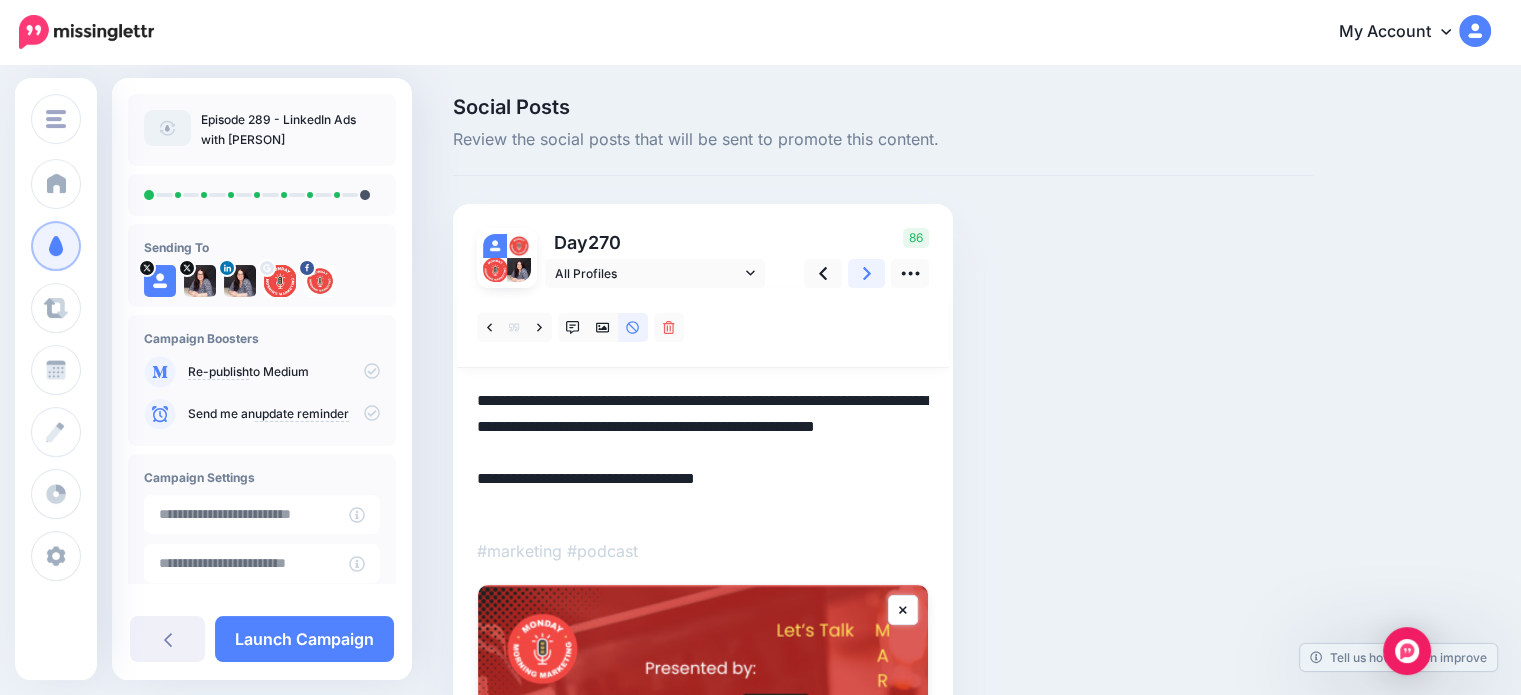 click at bounding box center (867, 273) 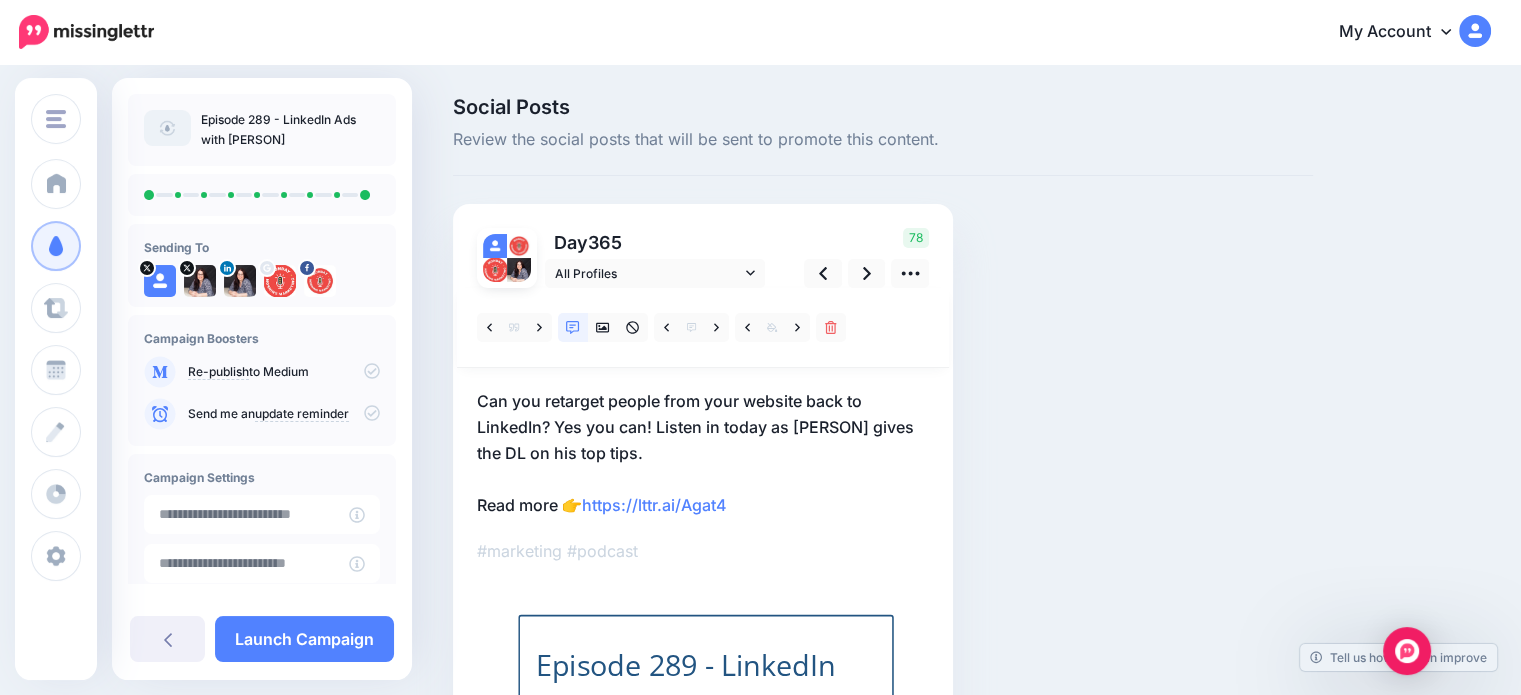 click on "Can you retarget people from your website back to LinkedIn? Yes you can! Listen in today as Kristian Downer gives the DL on his top tips. Read more 👉  https://lttr.ai/Agat4" at bounding box center [703, 453] 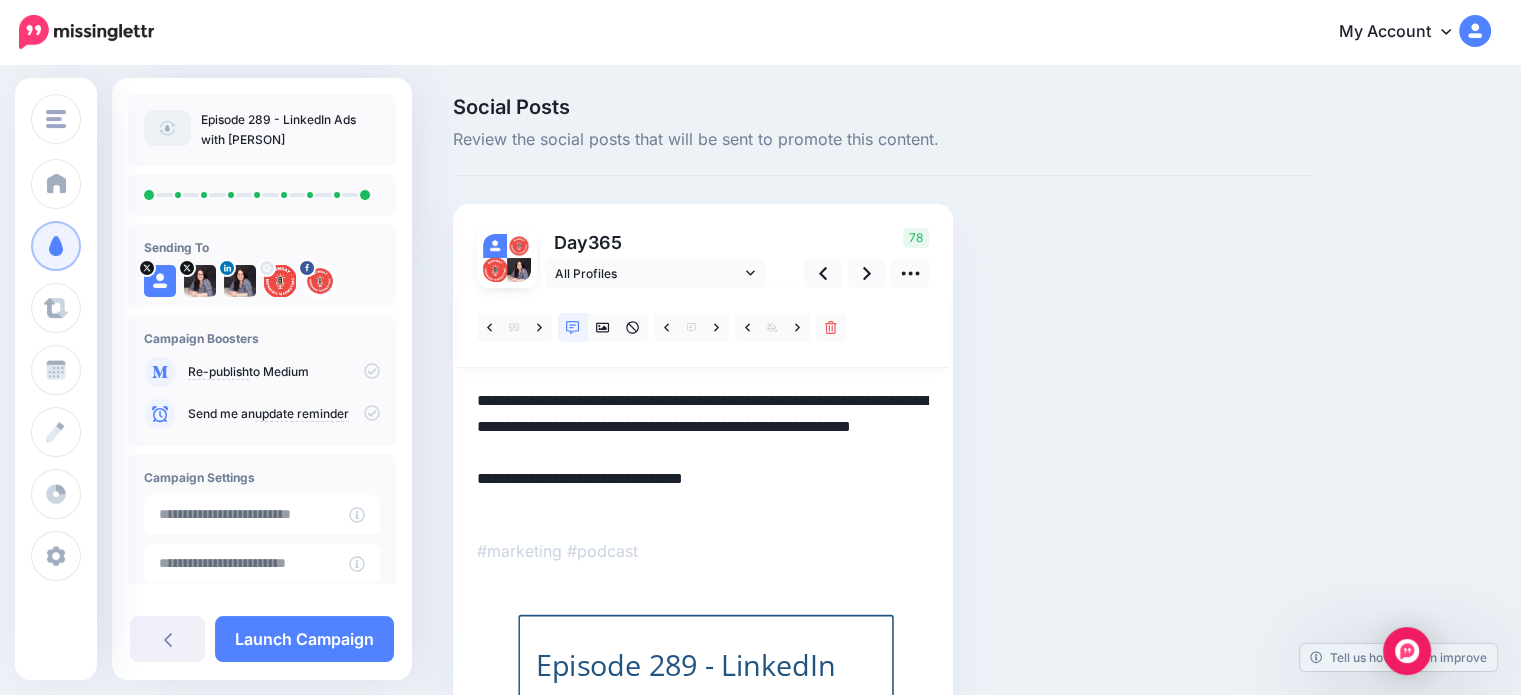 click on "**********" at bounding box center (703, 453) 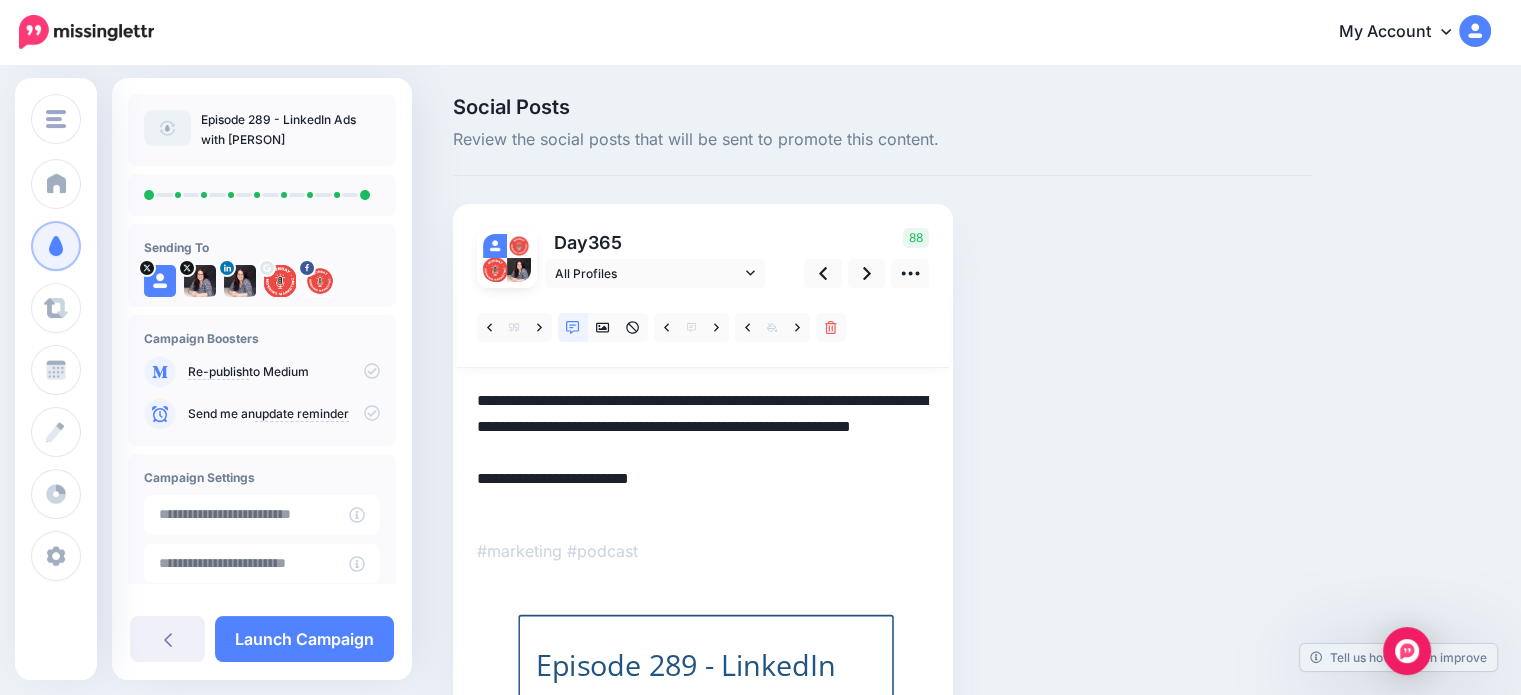 paste on "**********" 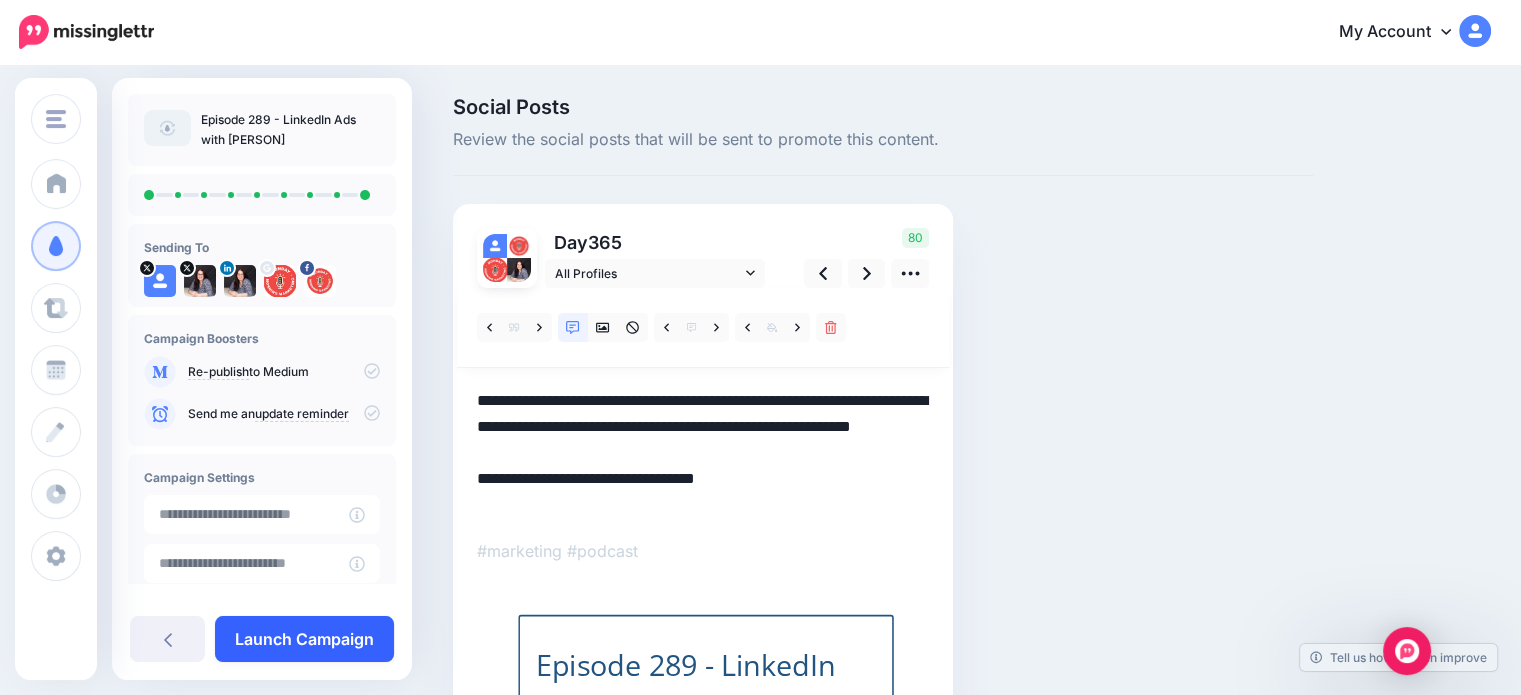 type on "**********" 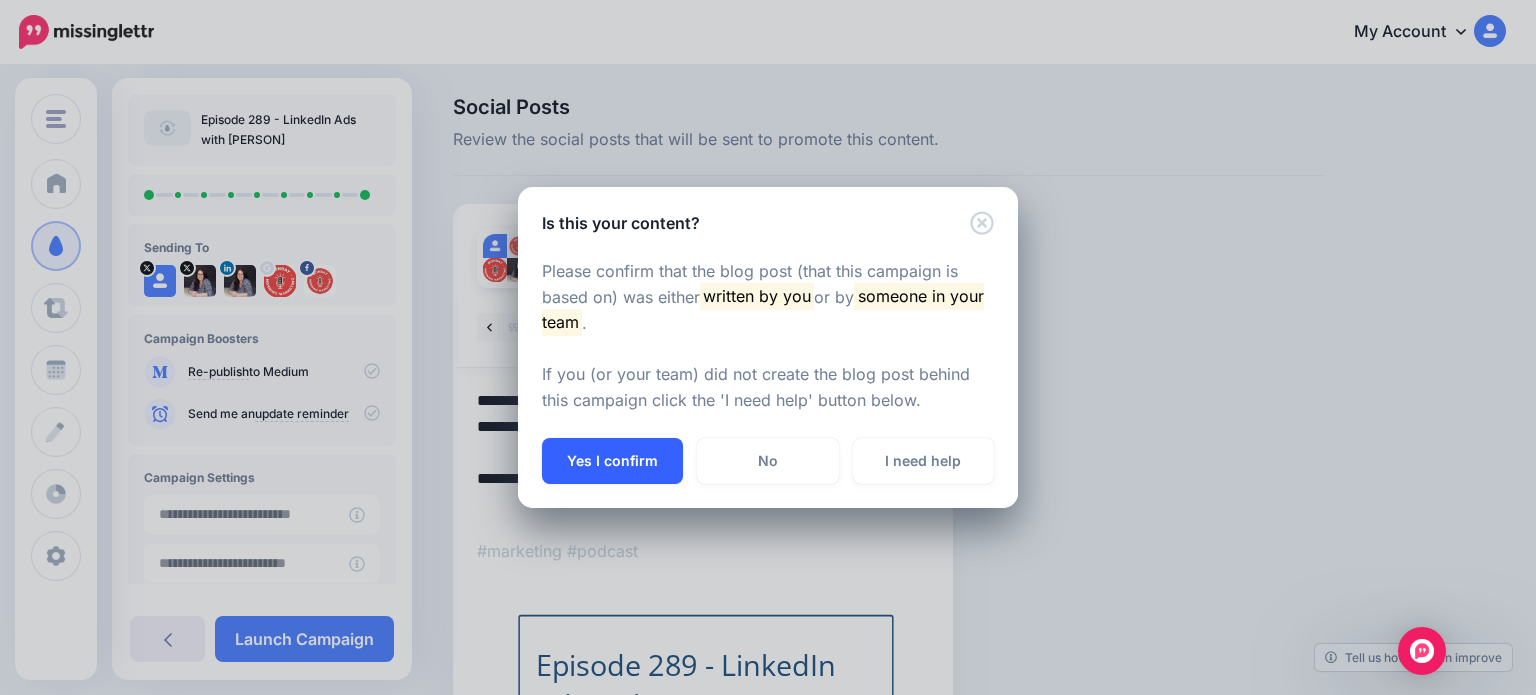 click on "Yes I confirm" at bounding box center [612, 461] 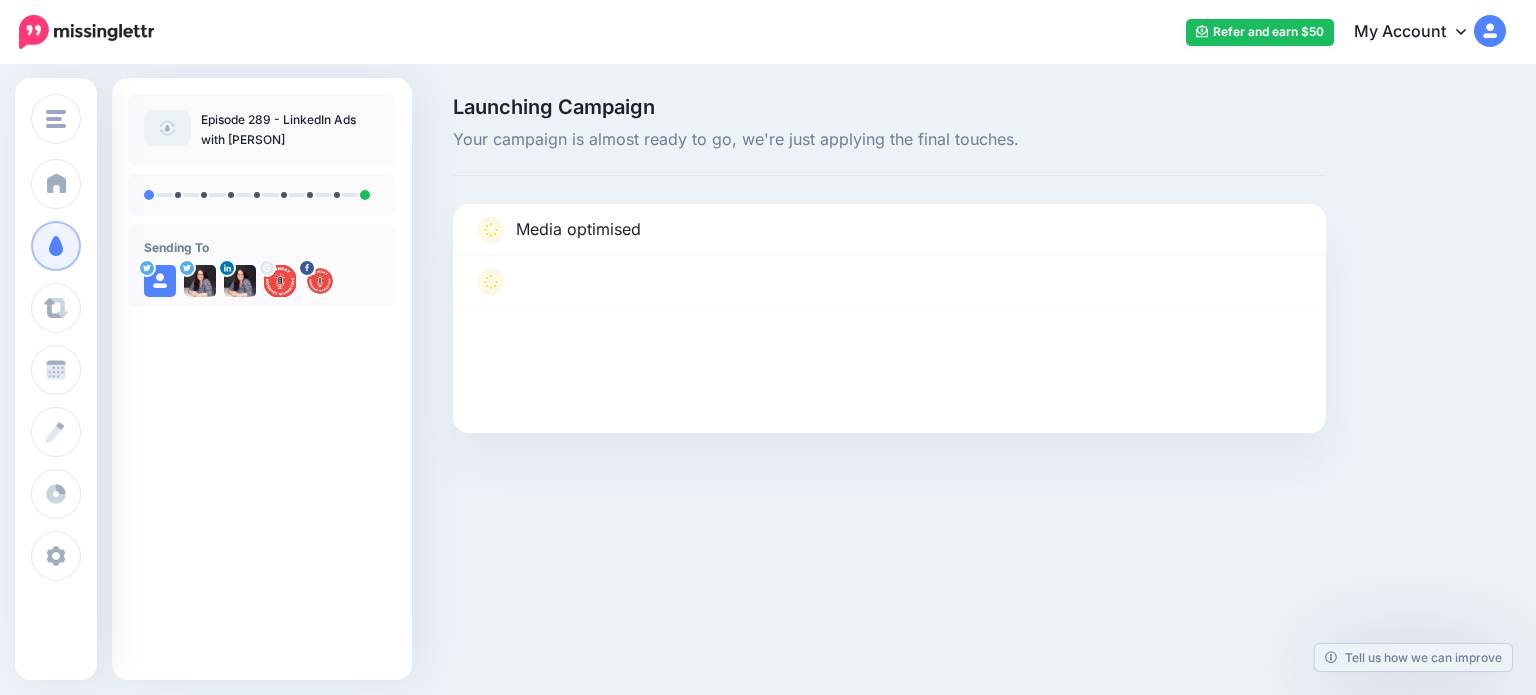 scroll, scrollTop: 0, scrollLeft: 0, axis: both 